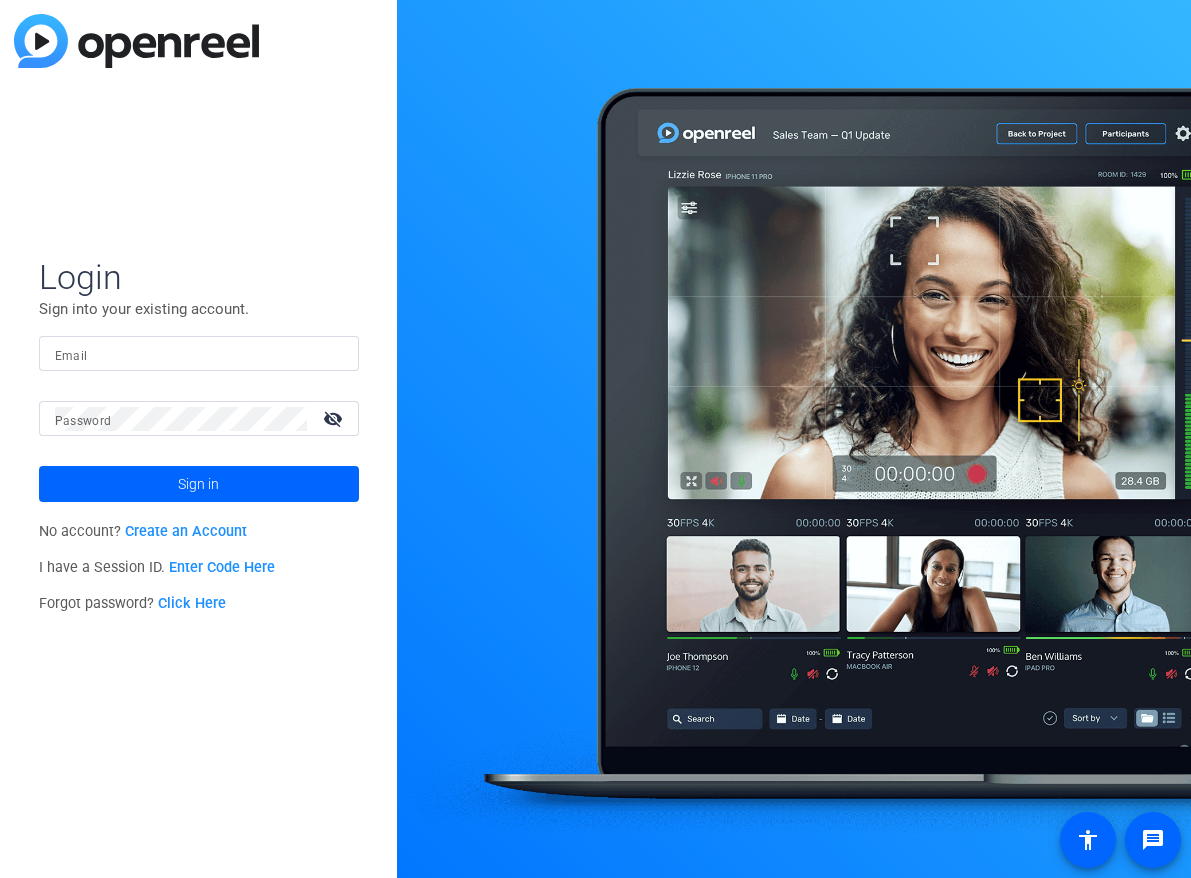scroll, scrollTop: 0, scrollLeft: 0, axis: both 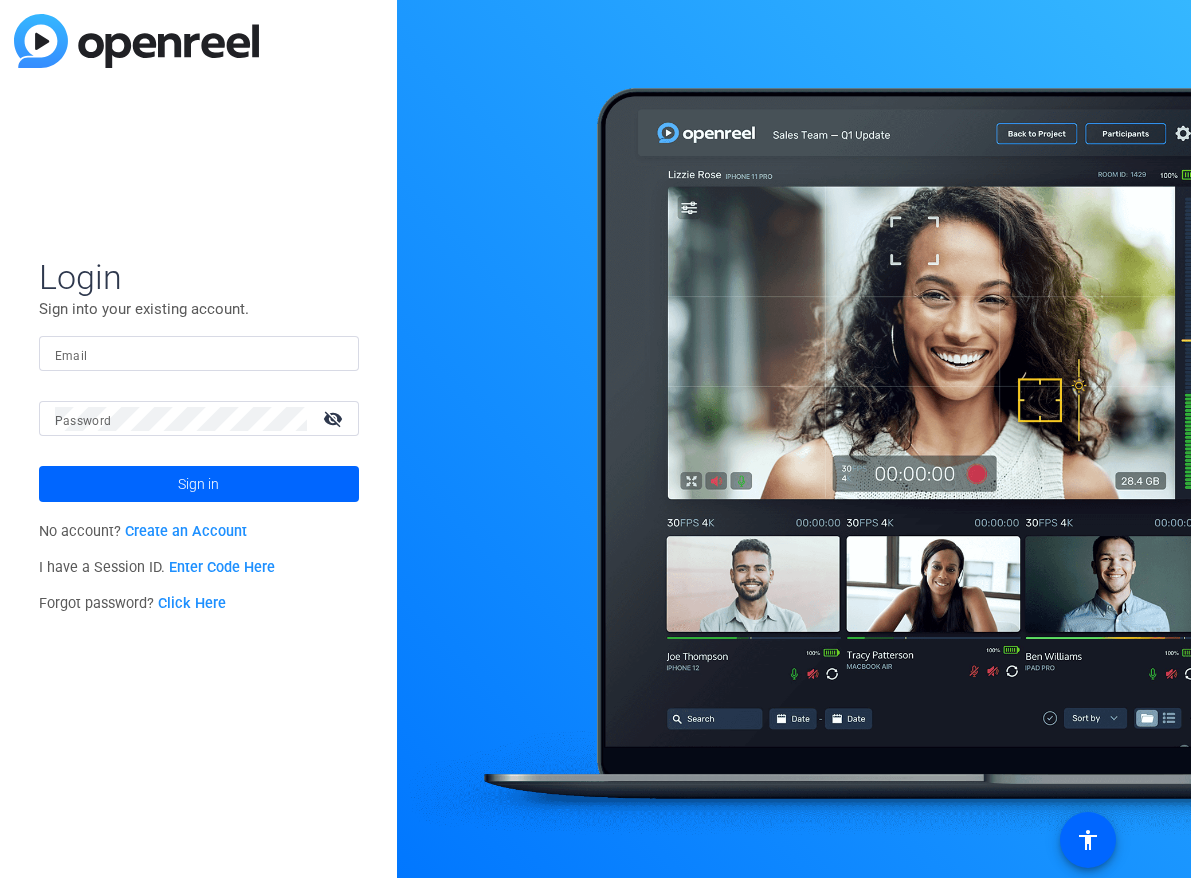 click 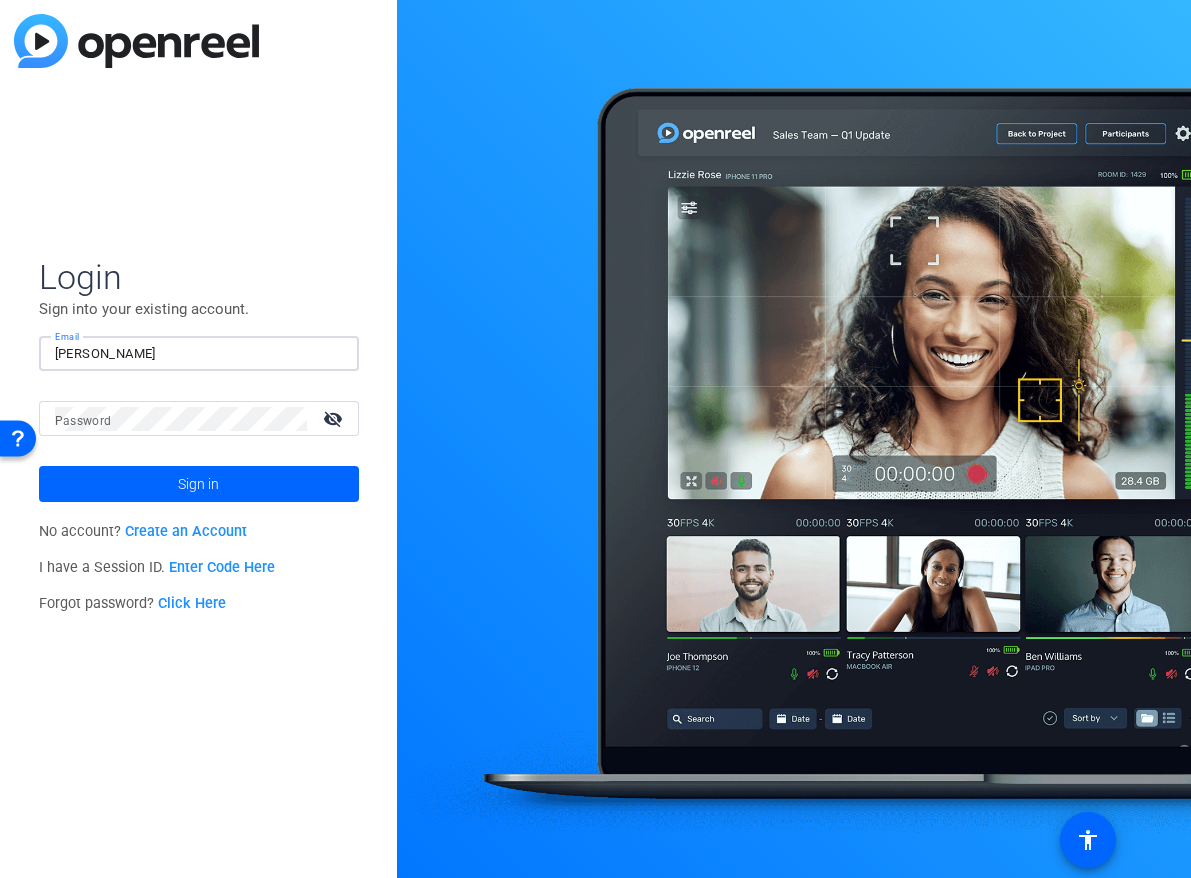 type on "[PERSON_NAME][EMAIL_ADDRESS][DOMAIN_NAME]" 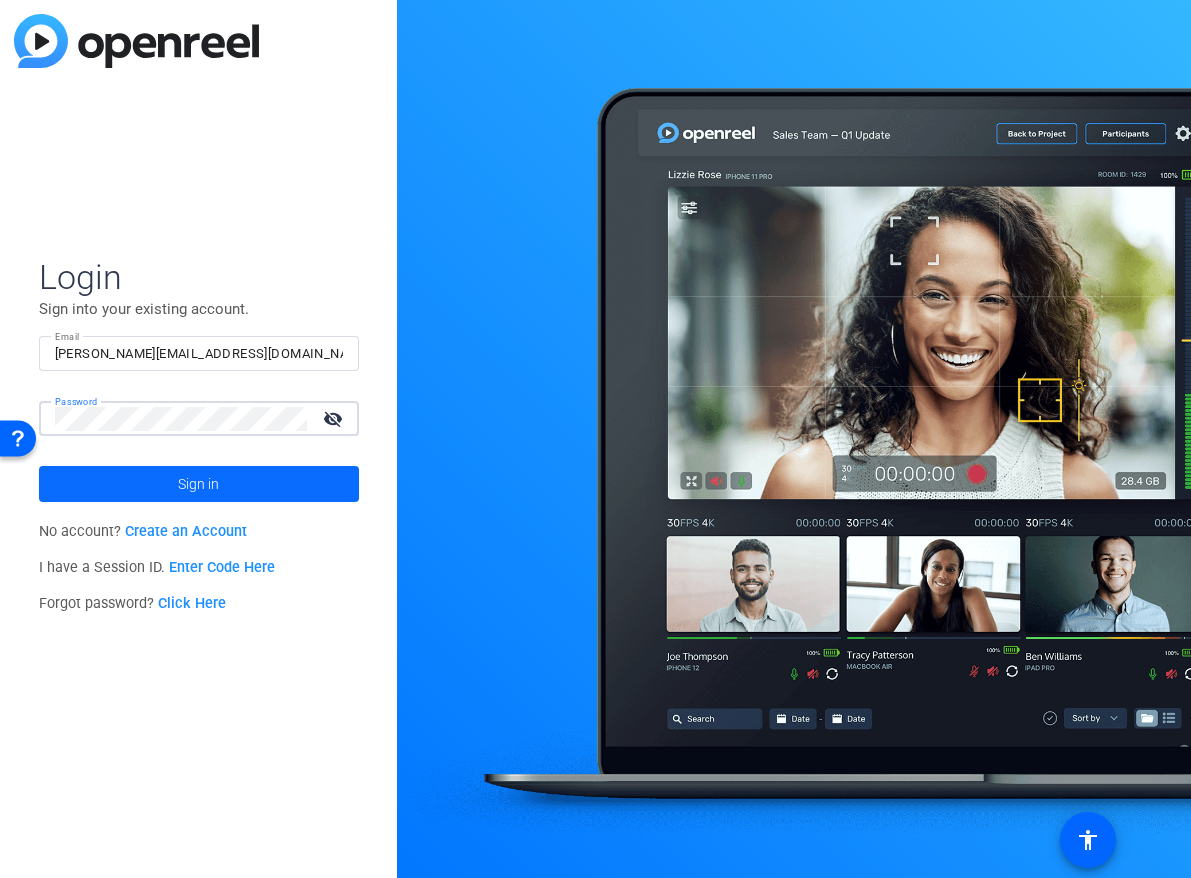 click on "Sign in" 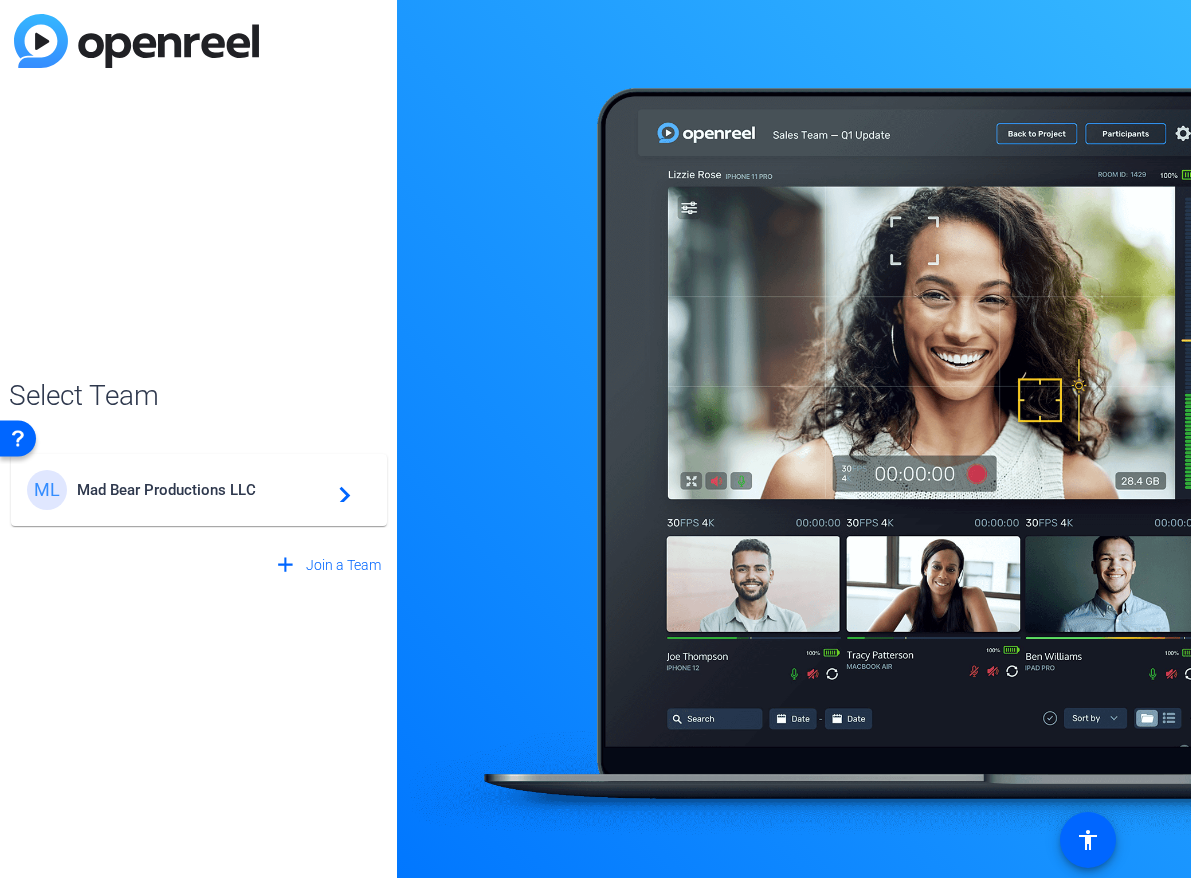 click on "Mad Bear Productions LLC" 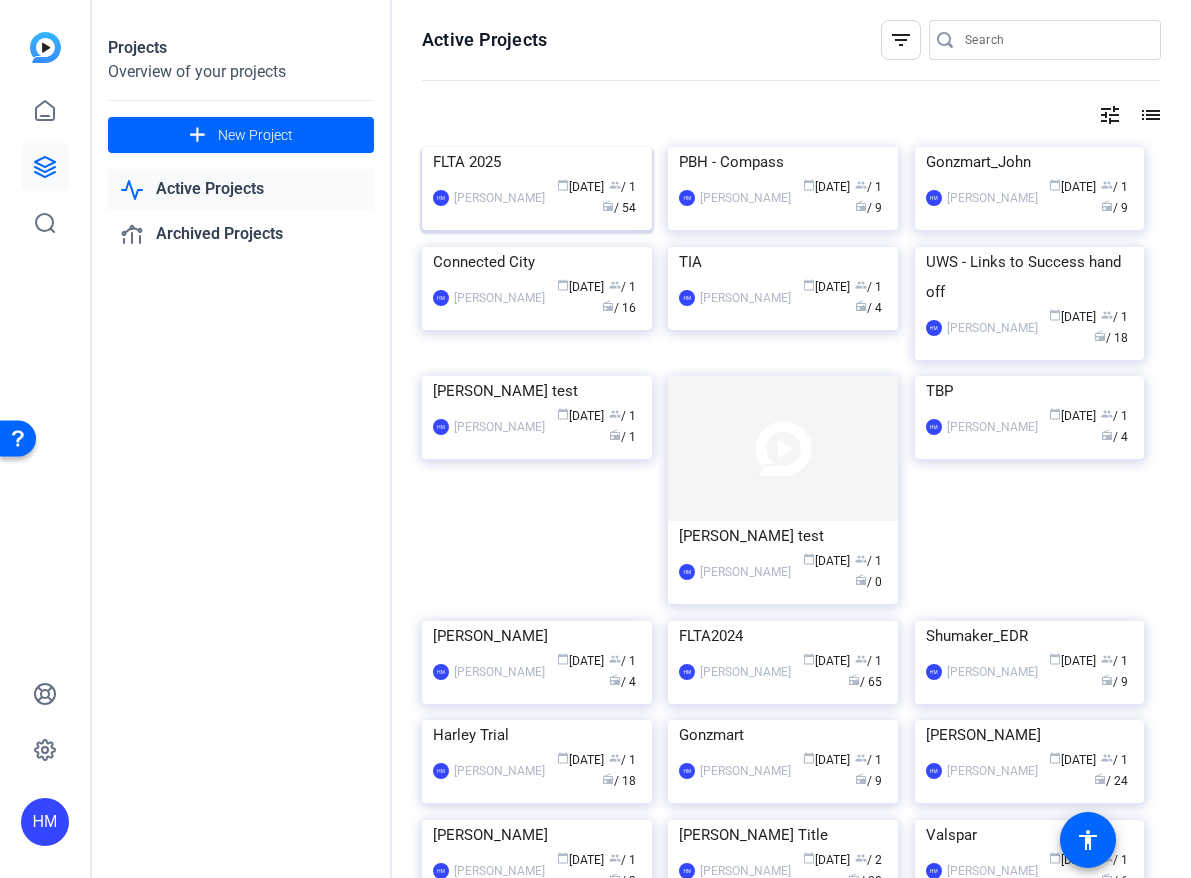 click 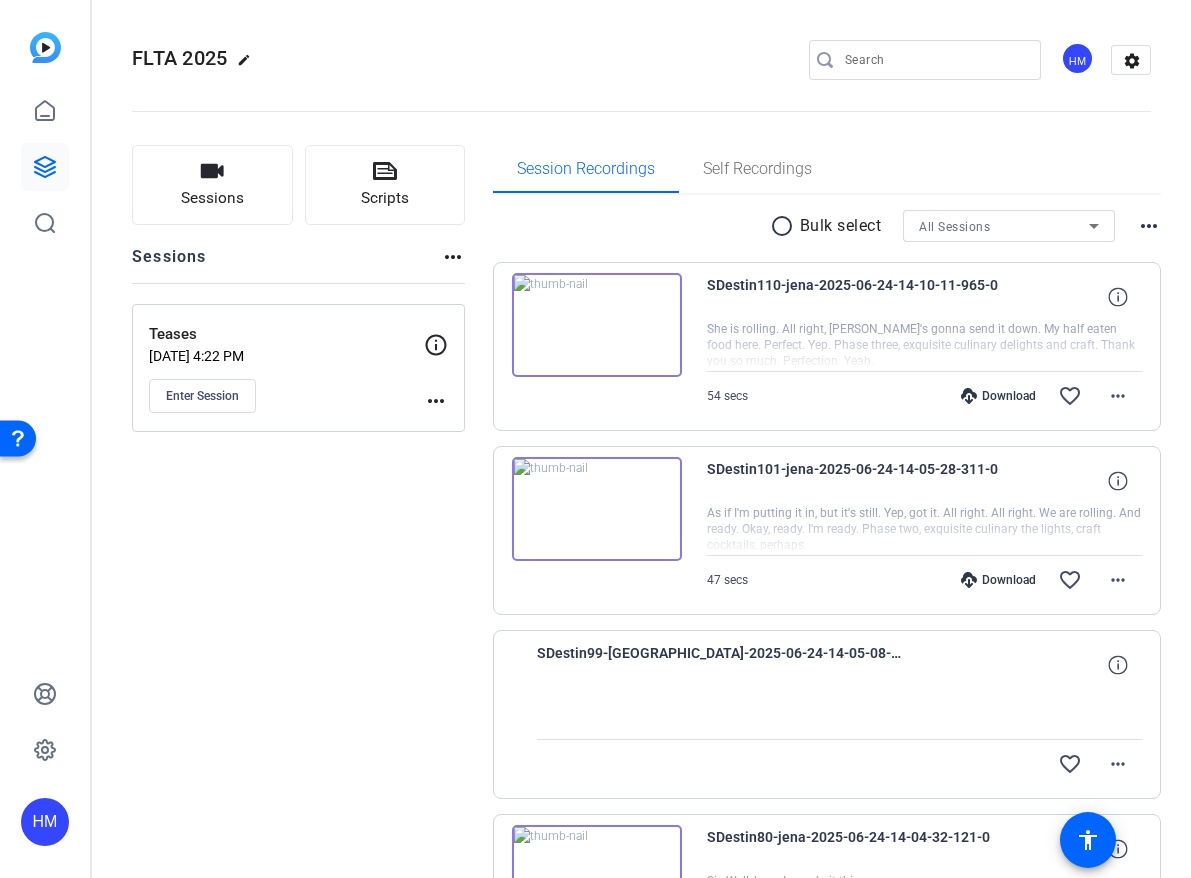 click on "radio_button_unchecked" at bounding box center (785, 226) 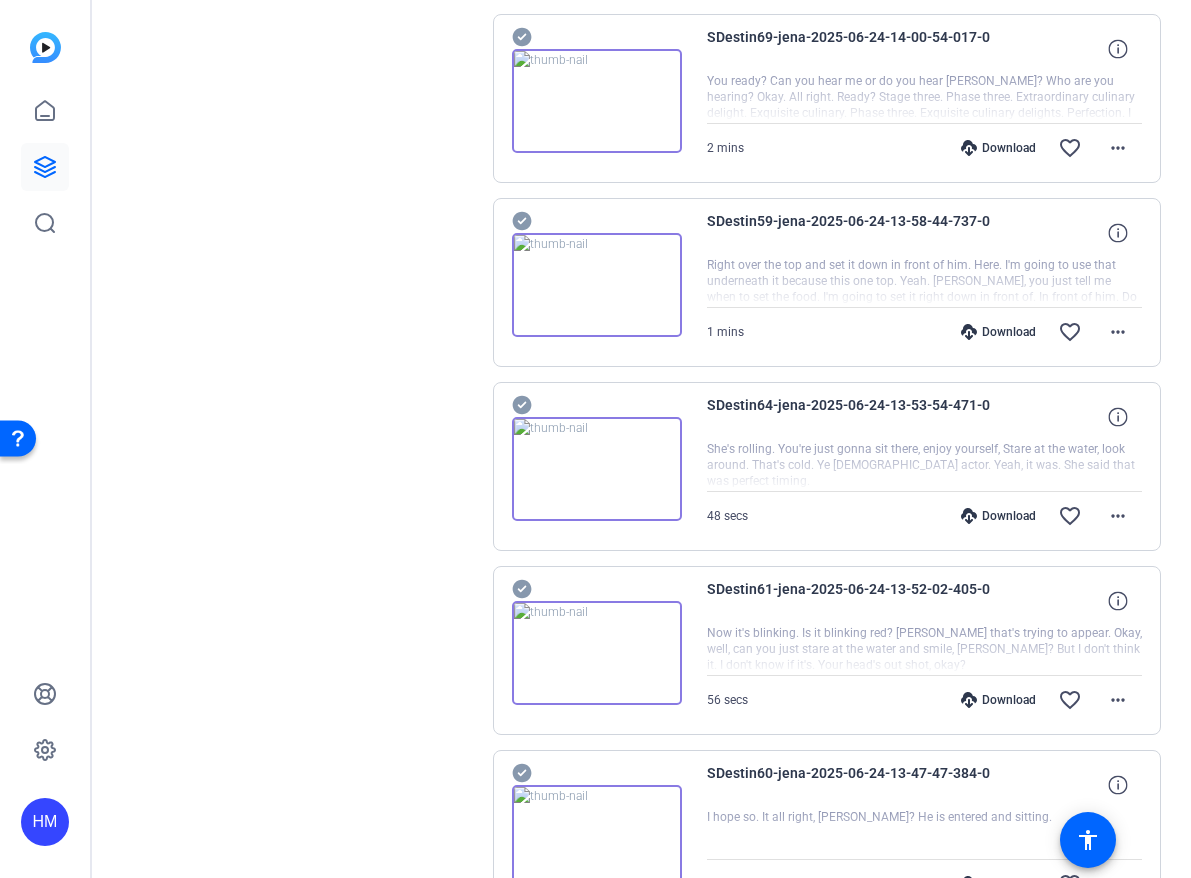 scroll, scrollTop: 1334, scrollLeft: 0, axis: vertical 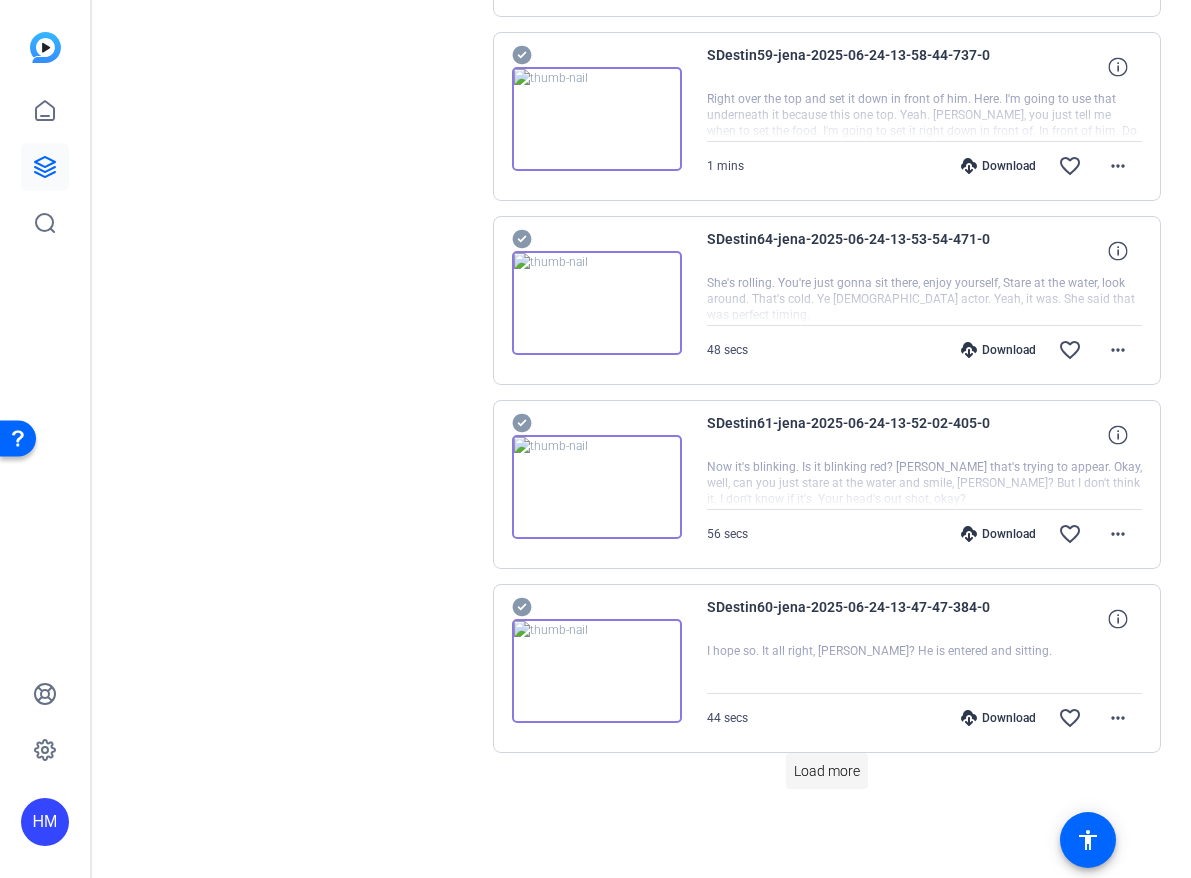 click on "Load more" at bounding box center (827, 771) 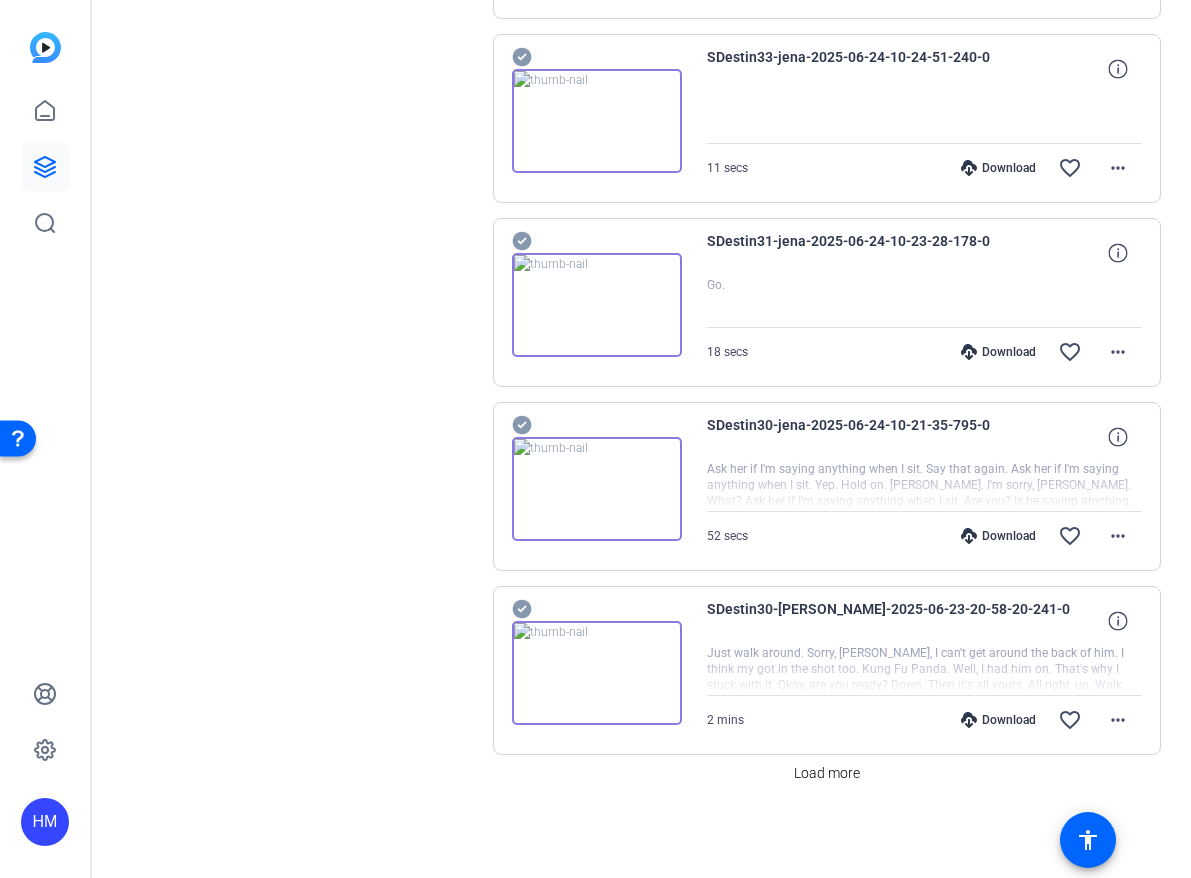 scroll, scrollTop: 3174, scrollLeft: 0, axis: vertical 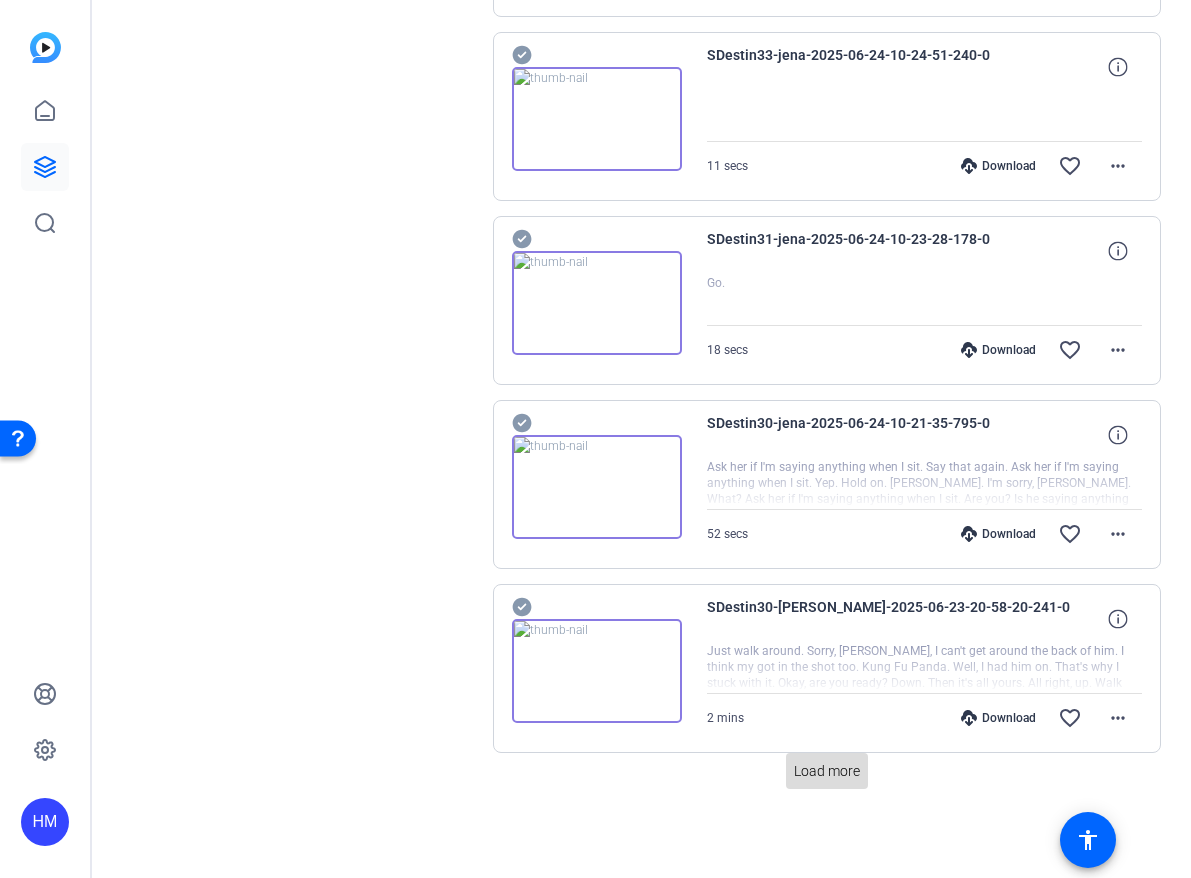 click on "Load more" at bounding box center [827, 771] 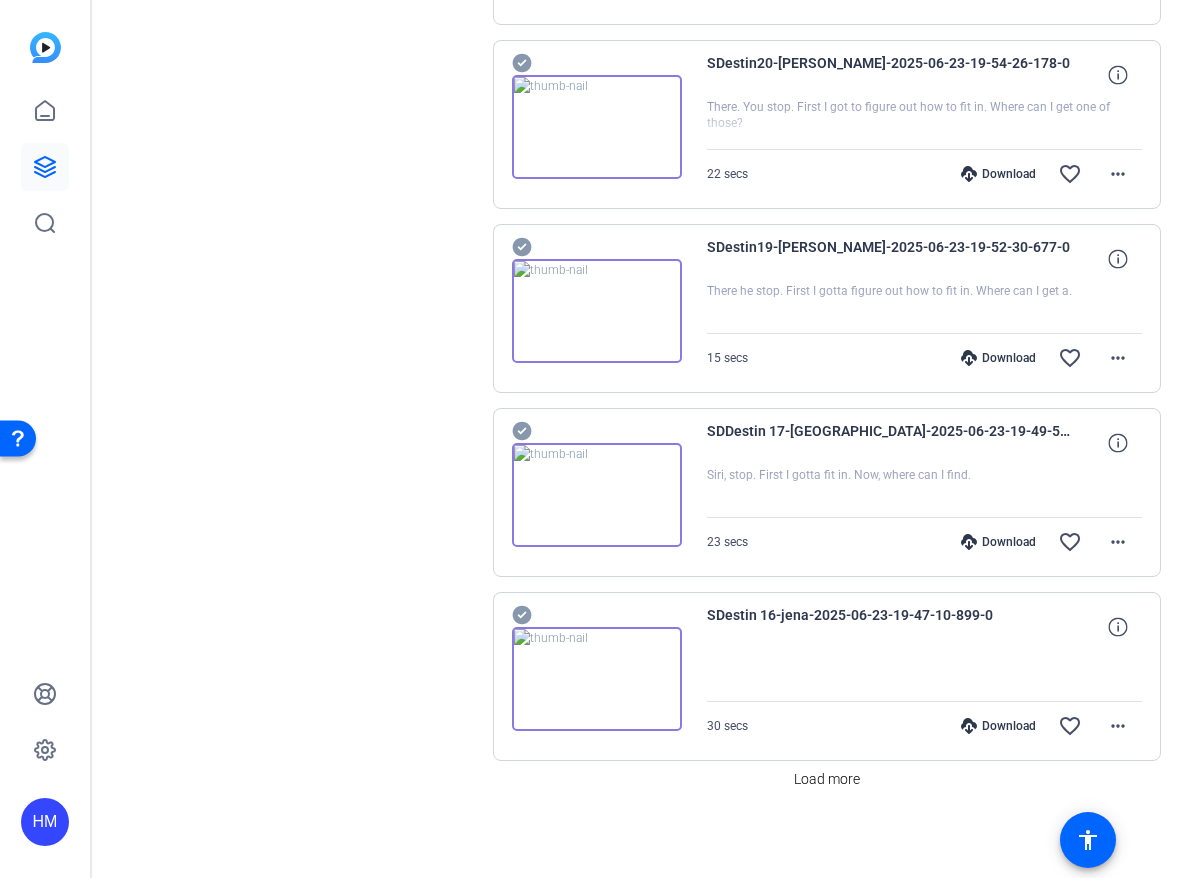 scroll, scrollTop: 5014, scrollLeft: 0, axis: vertical 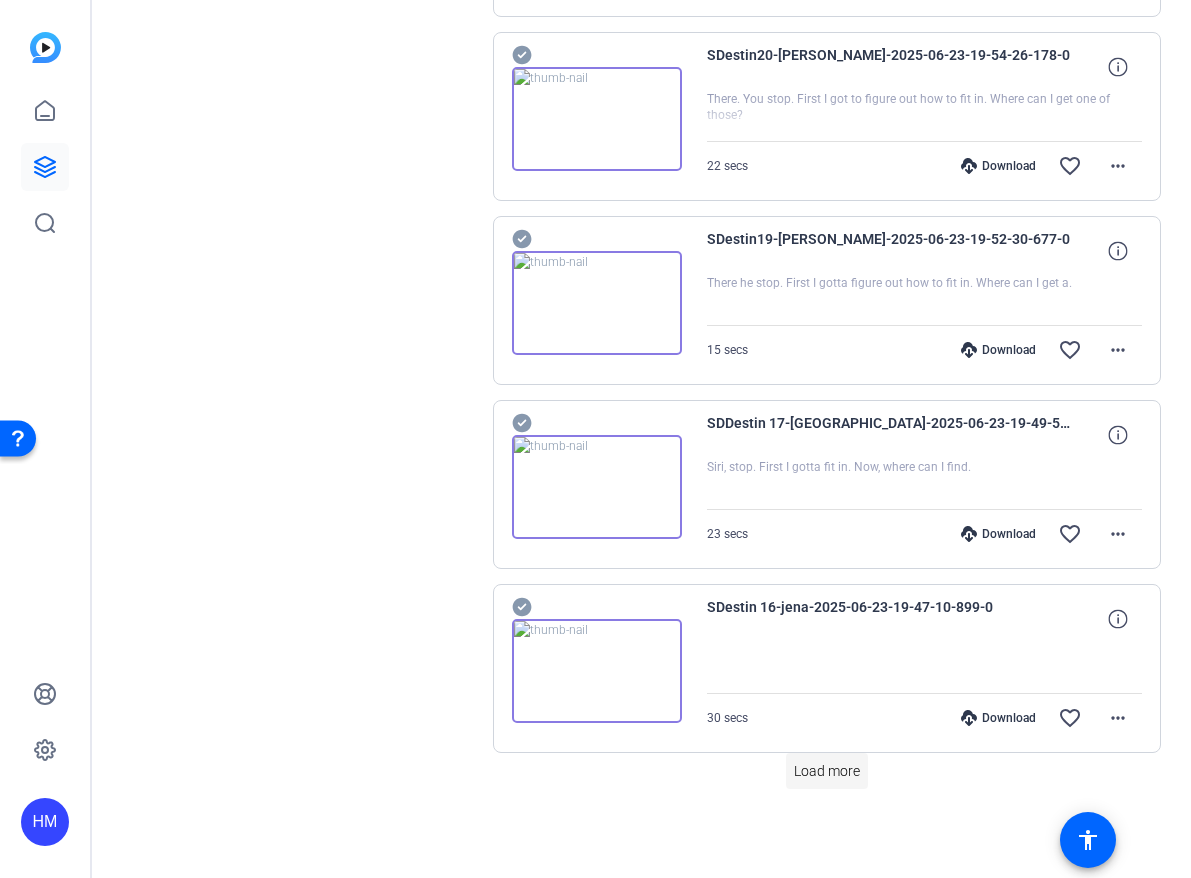 click on "Load more" at bounding box center [827, 771] 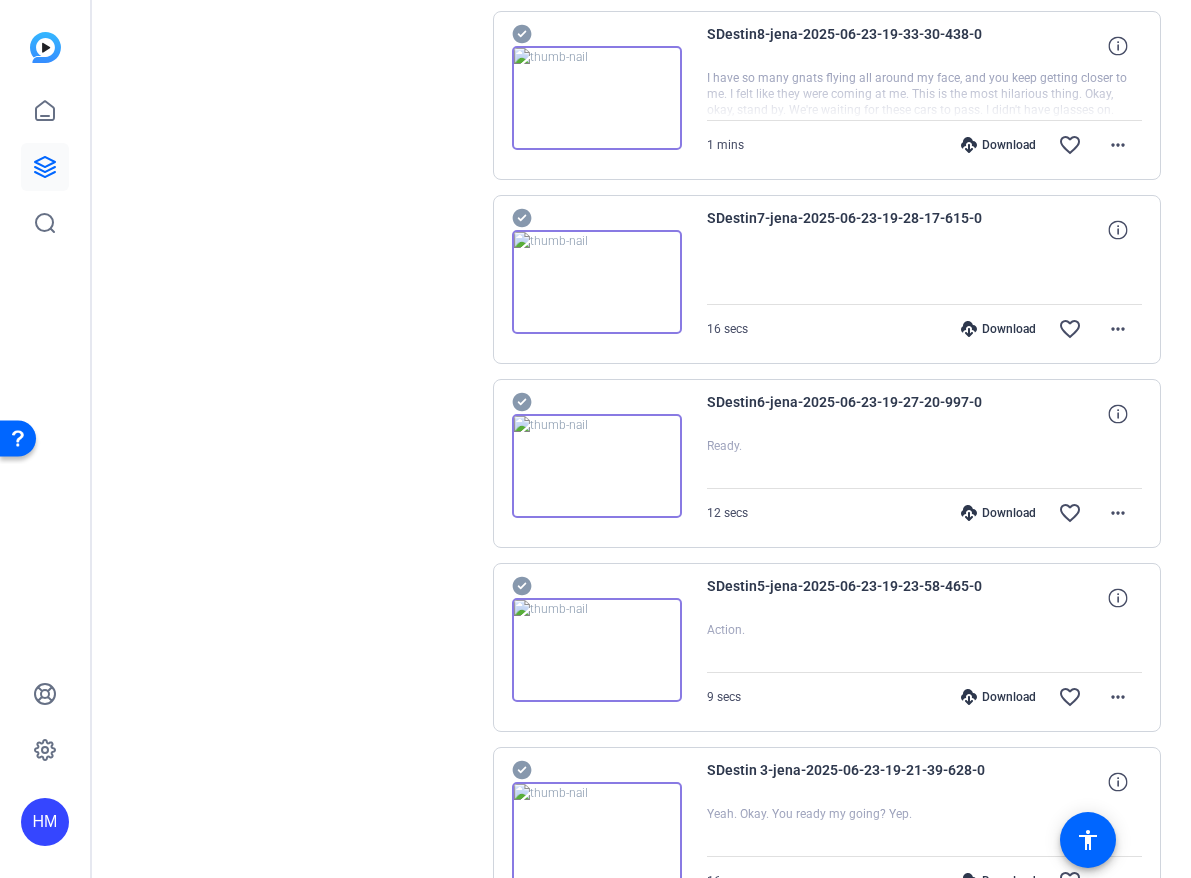 scroll, scrollTop: 6854, scrollLeft: 0, axis: vertical 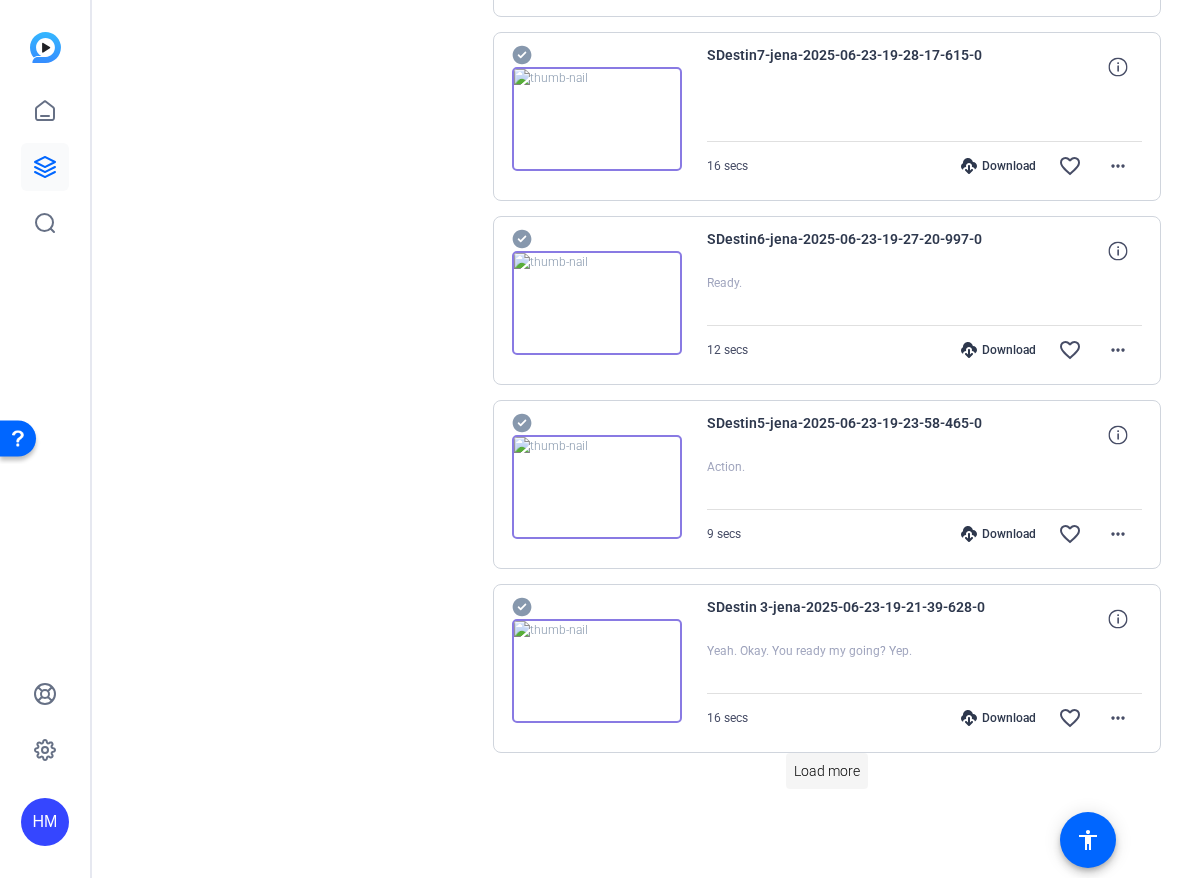 click on "Load more" at bounding box center [827, 771] 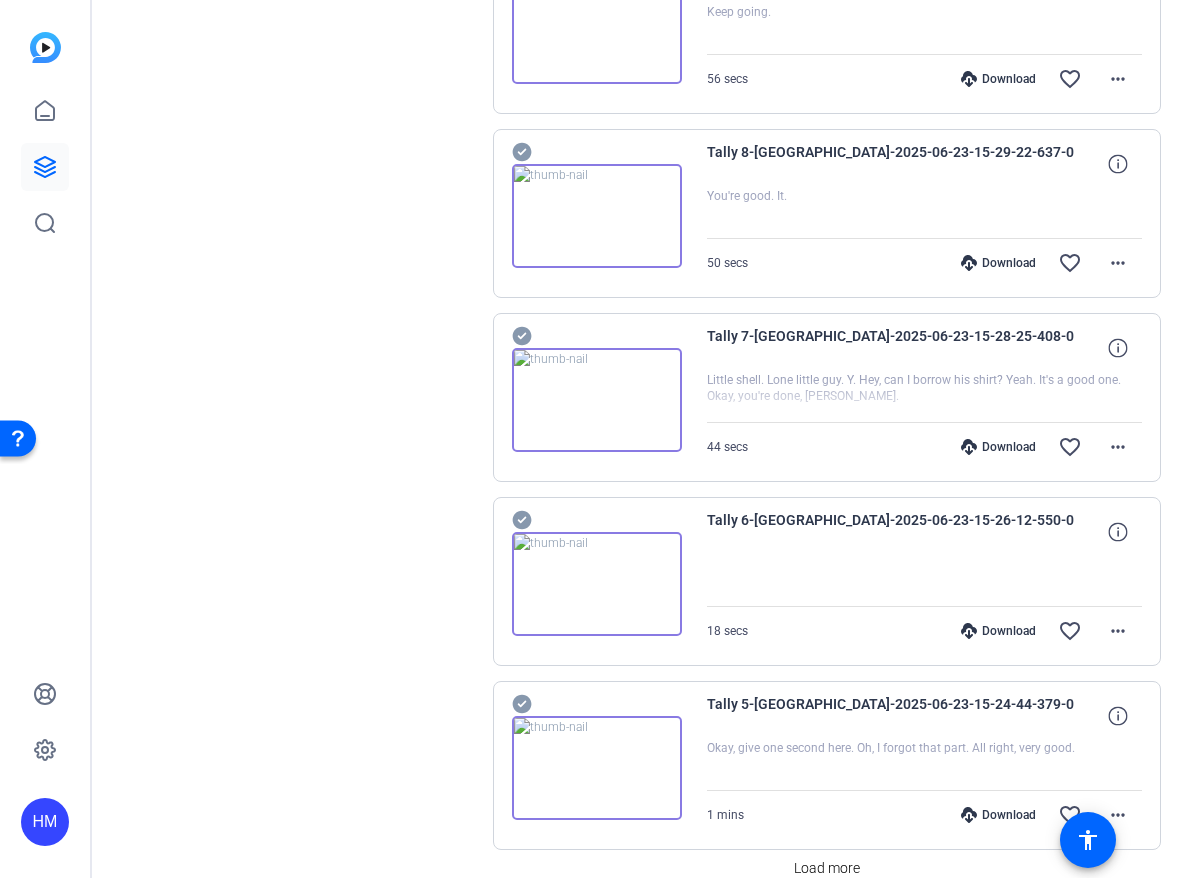 scroll, scrollTop: 8694, scrollLeft: 0, axis: vertical 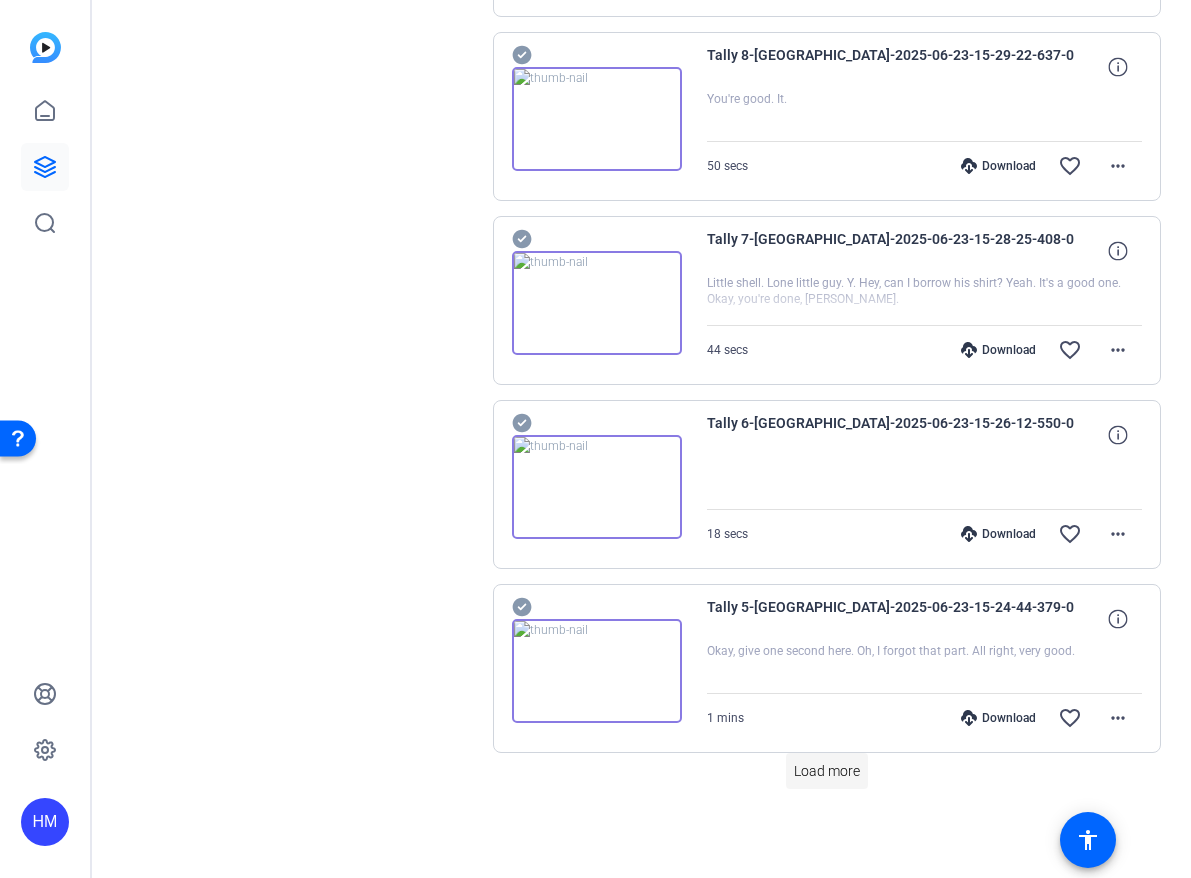 click on "Load more" at bounding box center (827, 771) 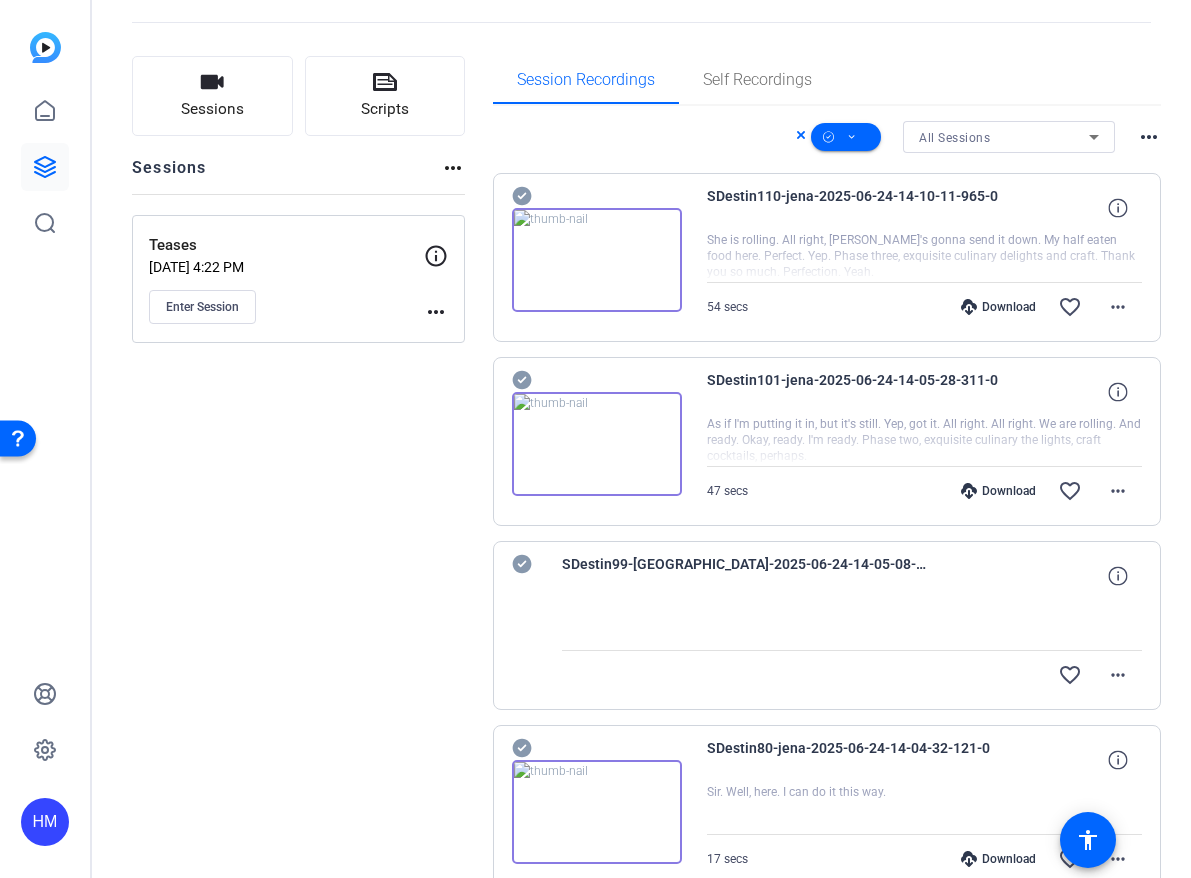 scroll, scrollTop: 0, scrollLeft: 0, axis: both 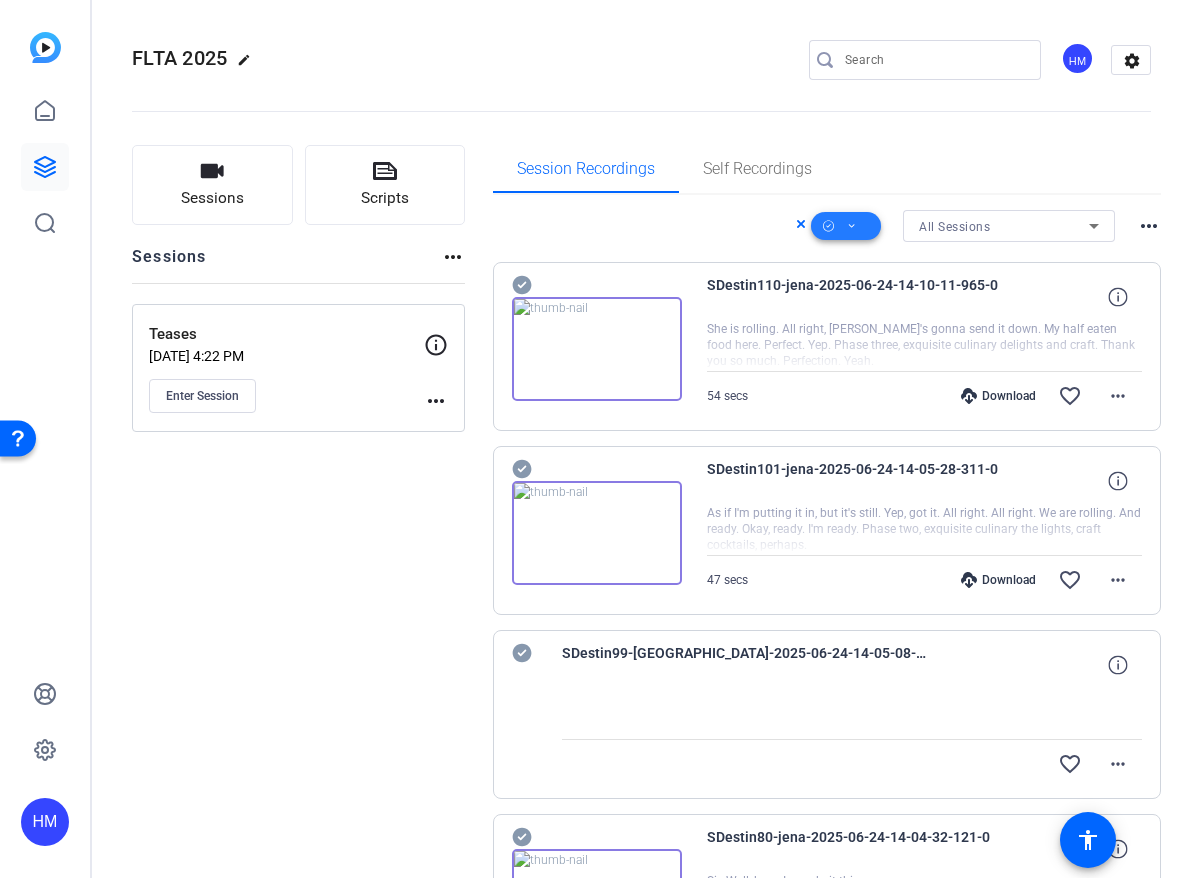 click at bounding box center (846, 226) 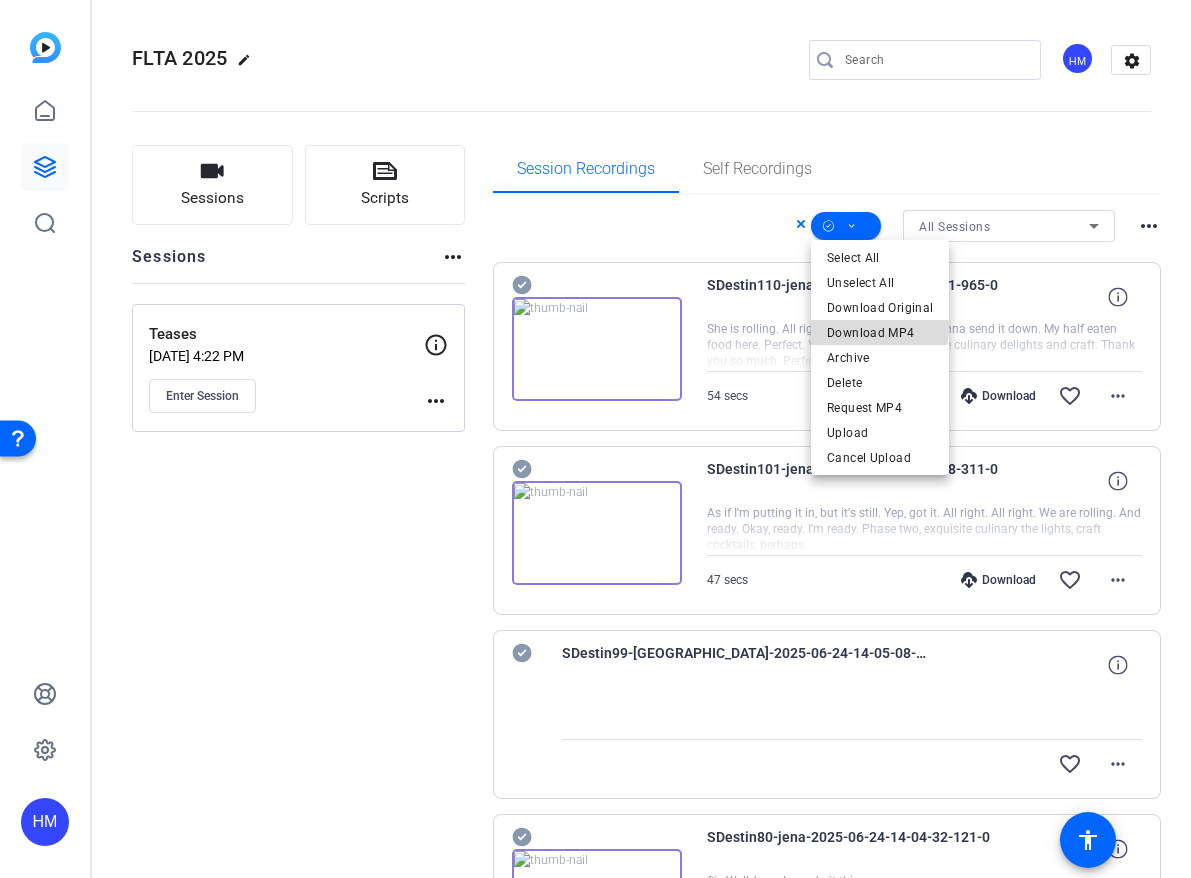 click on "Download MP4" at bounding box center (880, 333) 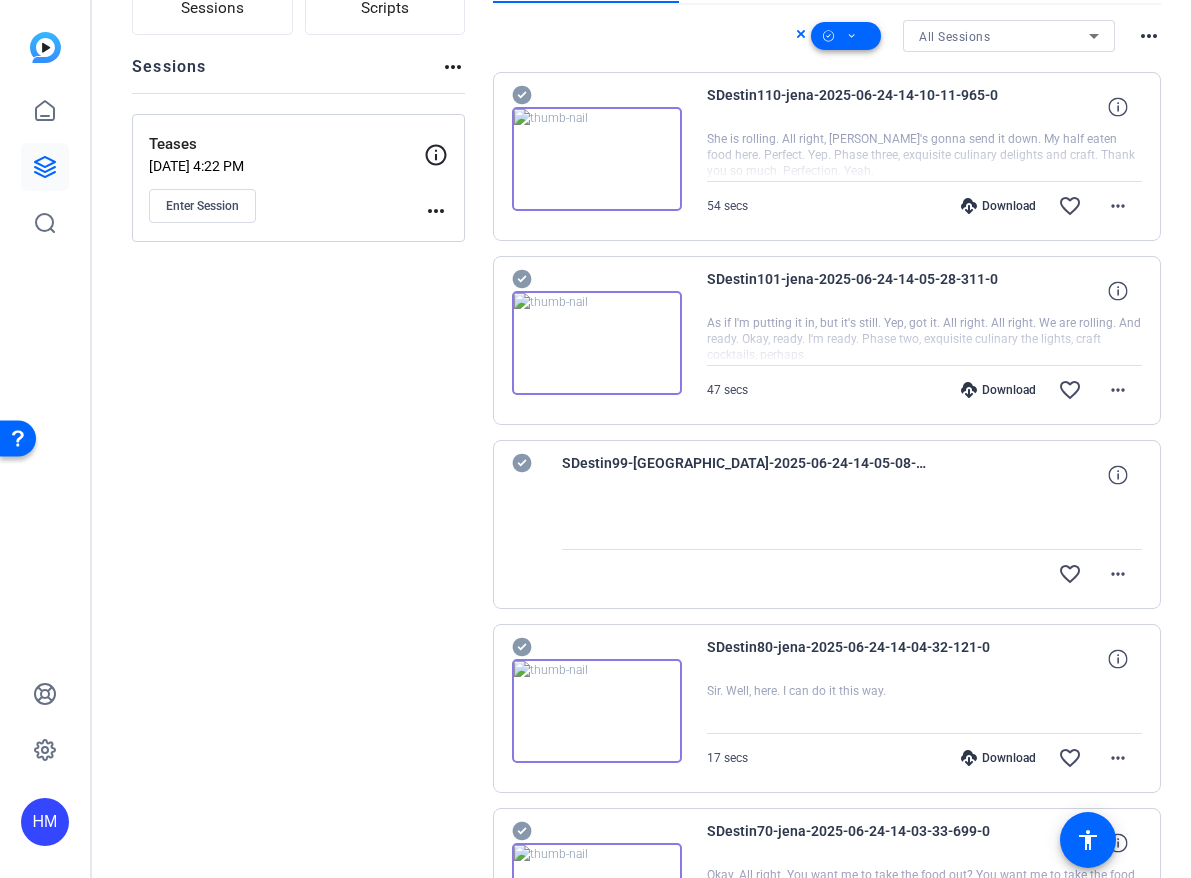 scroll, scrollTop: 0, scrollLeft: 0, axis: both 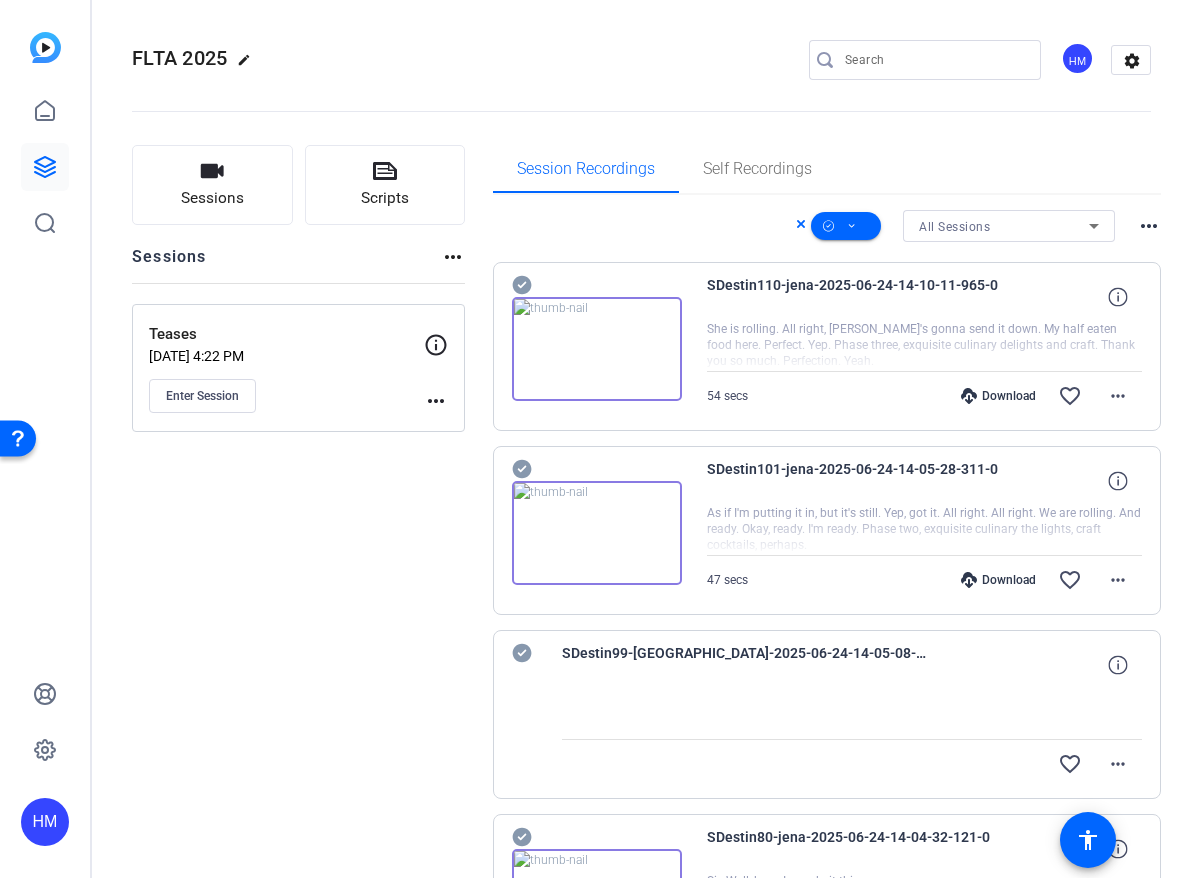 click 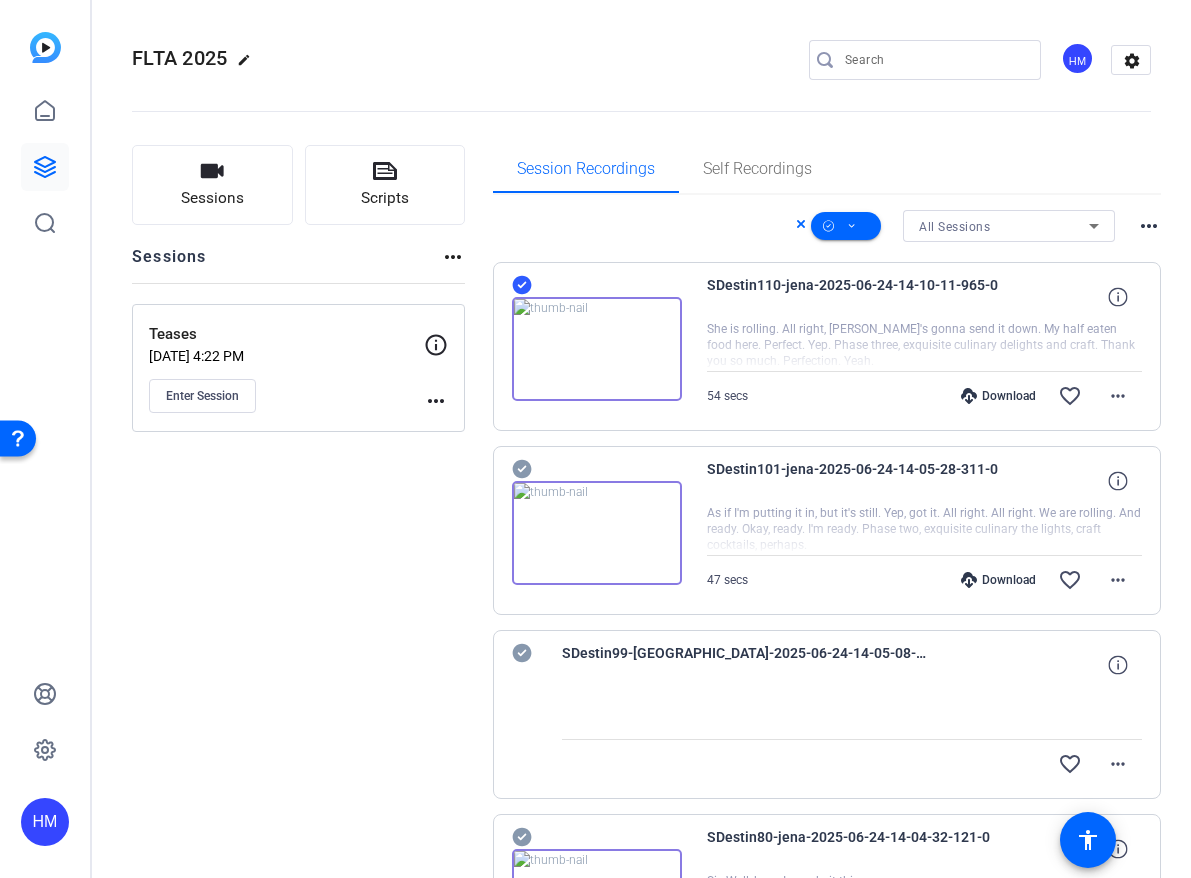 click 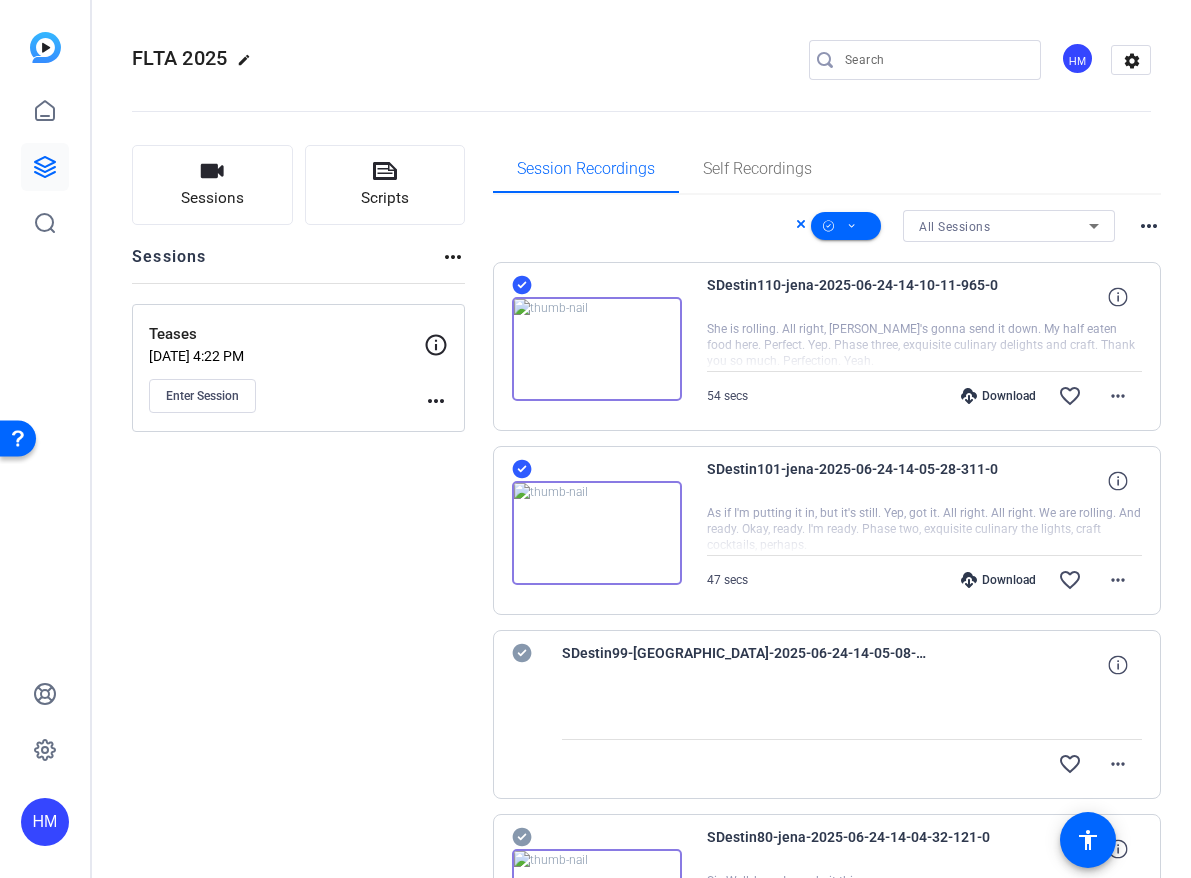click 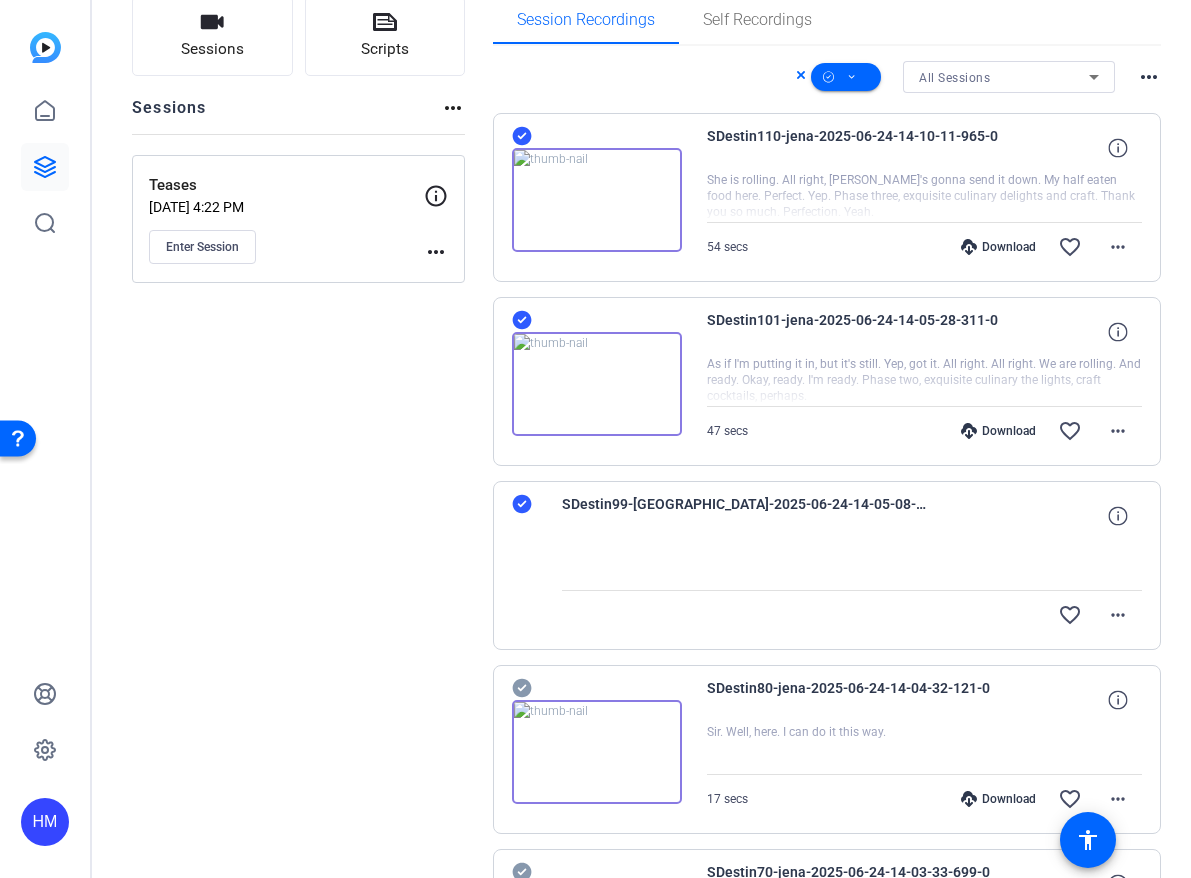 scroll, scrollTop: 151, scrollLeft: 0, axis: vertical 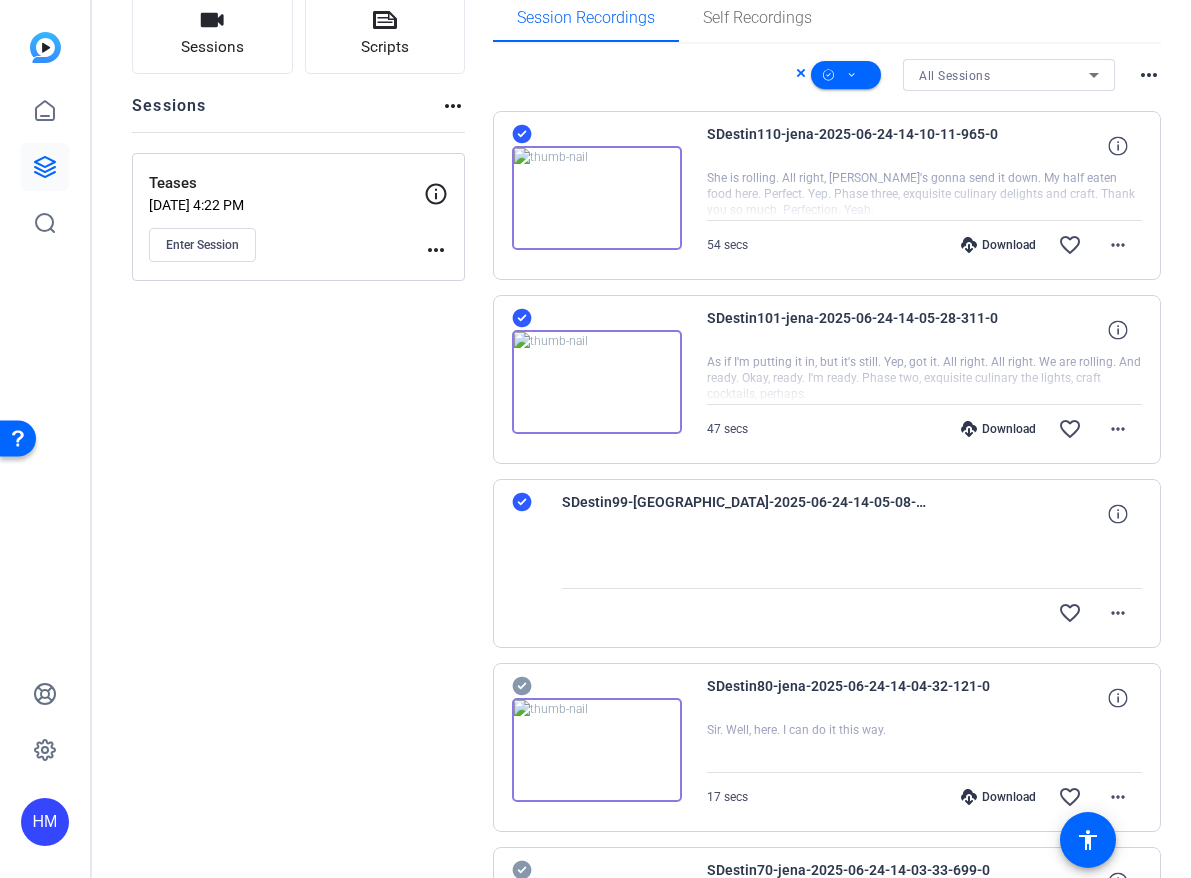 click 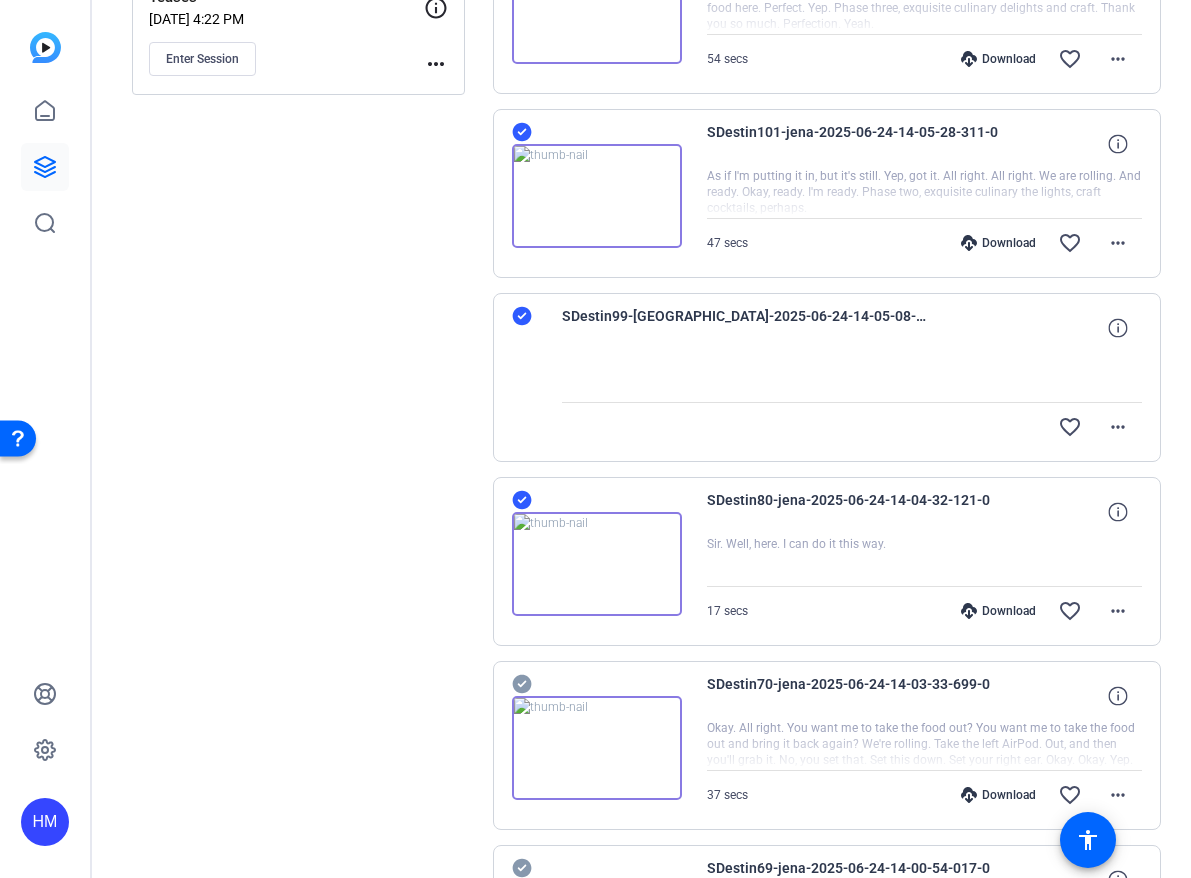 click 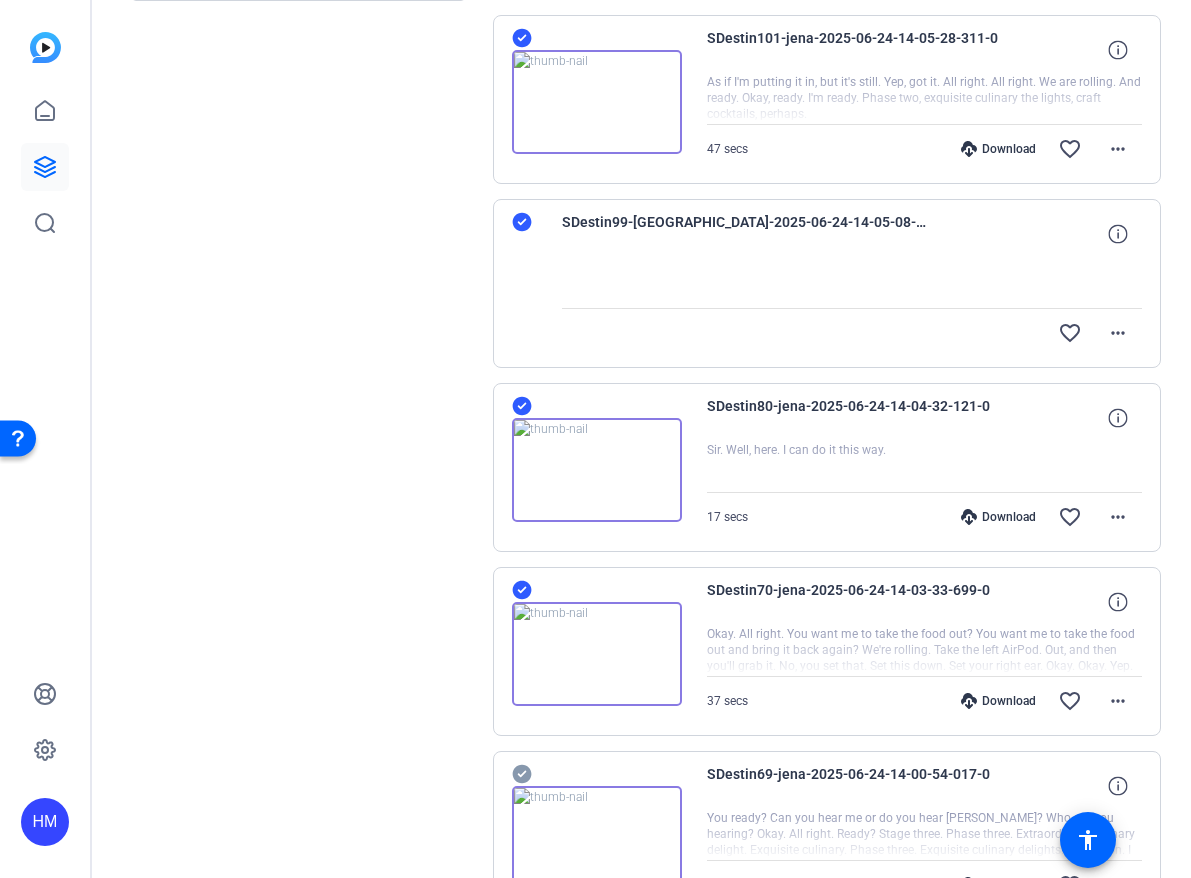 scroll, scrollTop: 523, scrollLeft: 0, axis: vertical 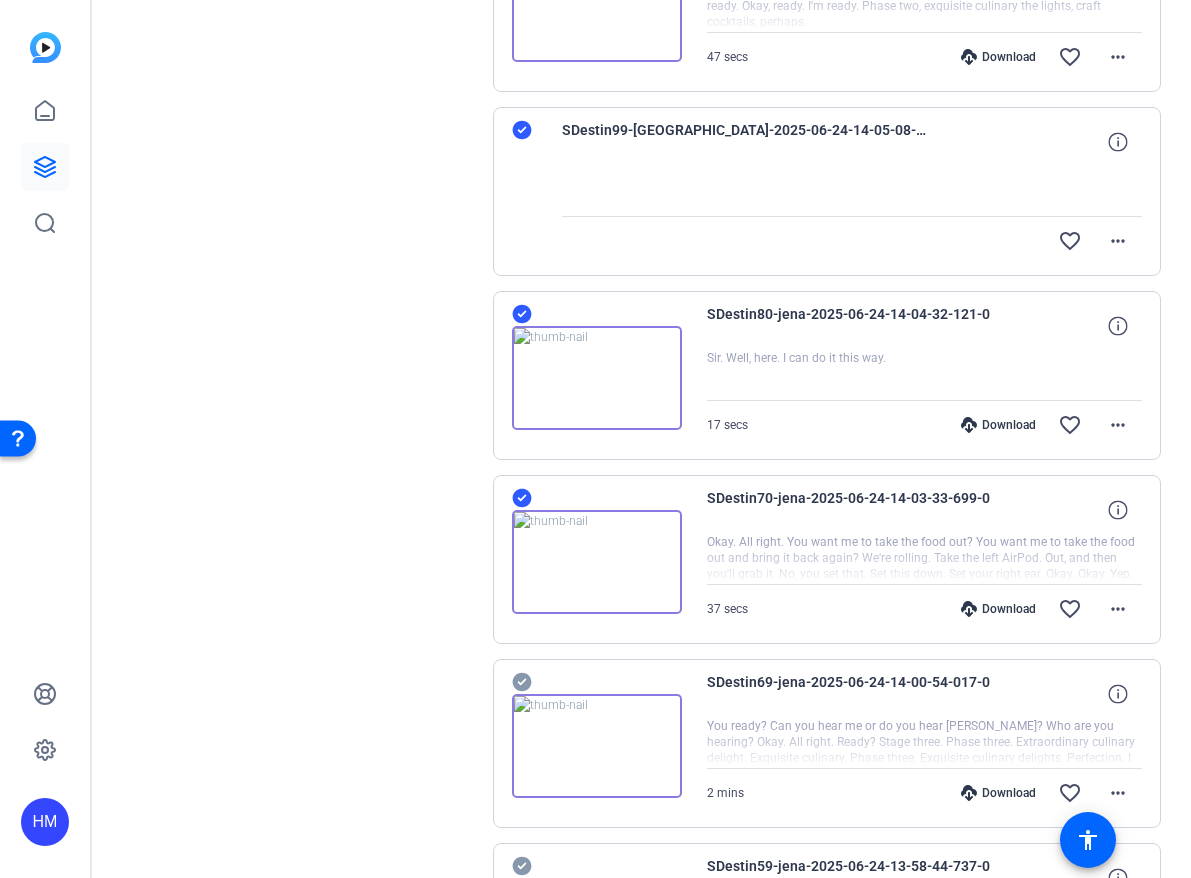 click 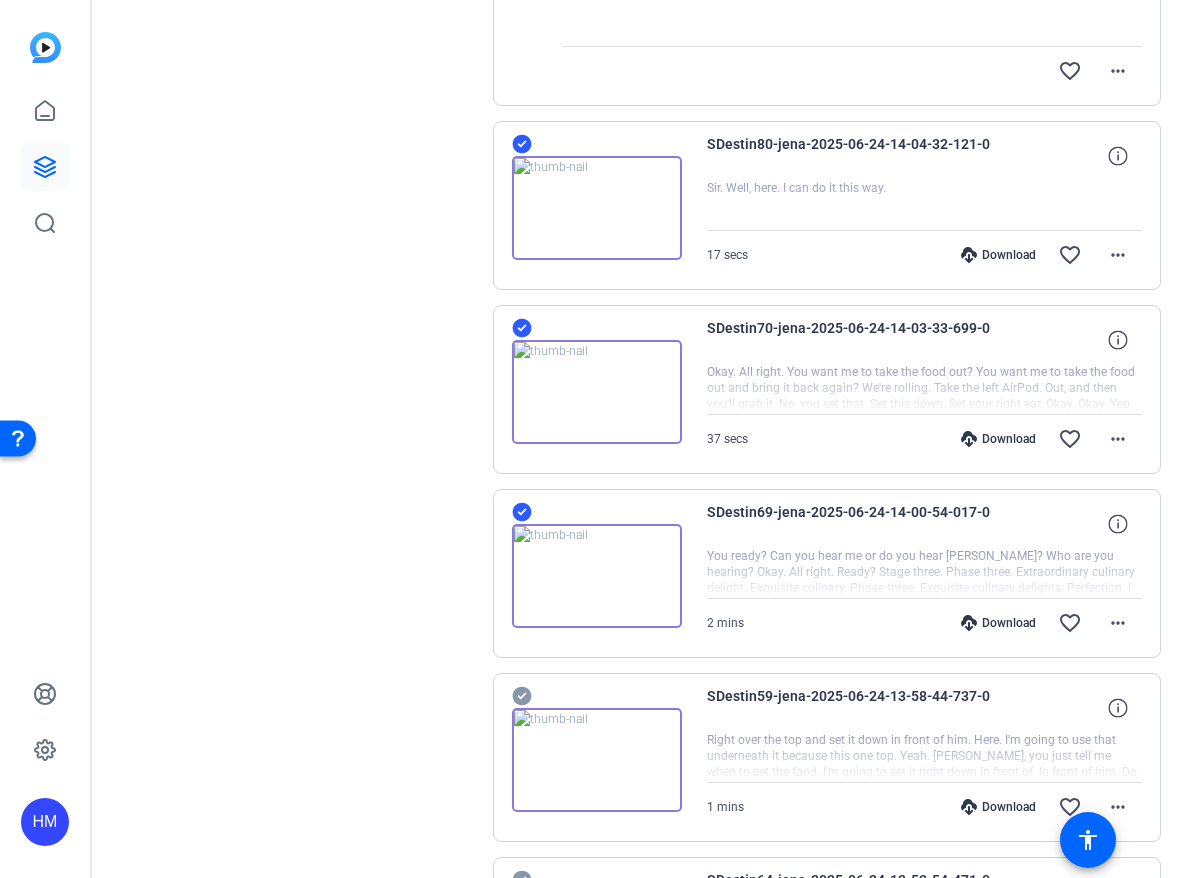 click 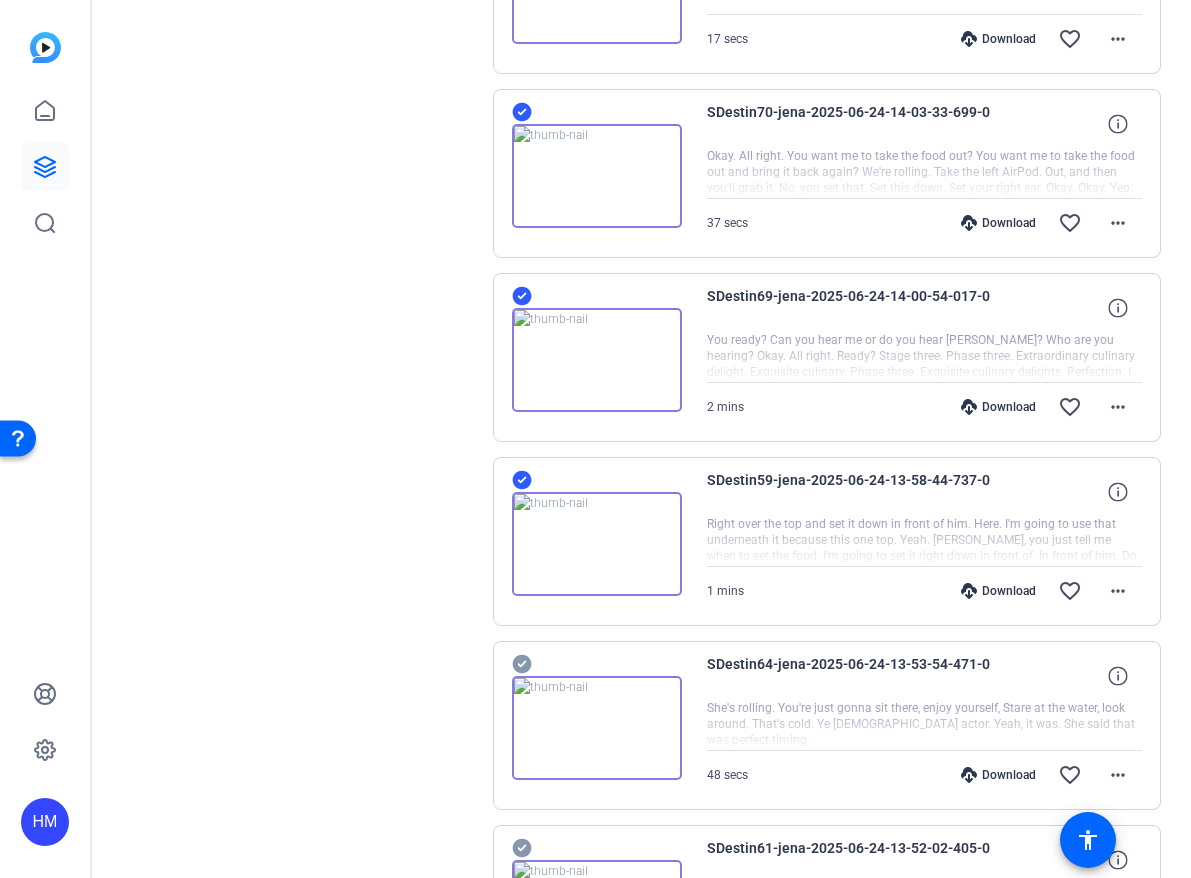 click 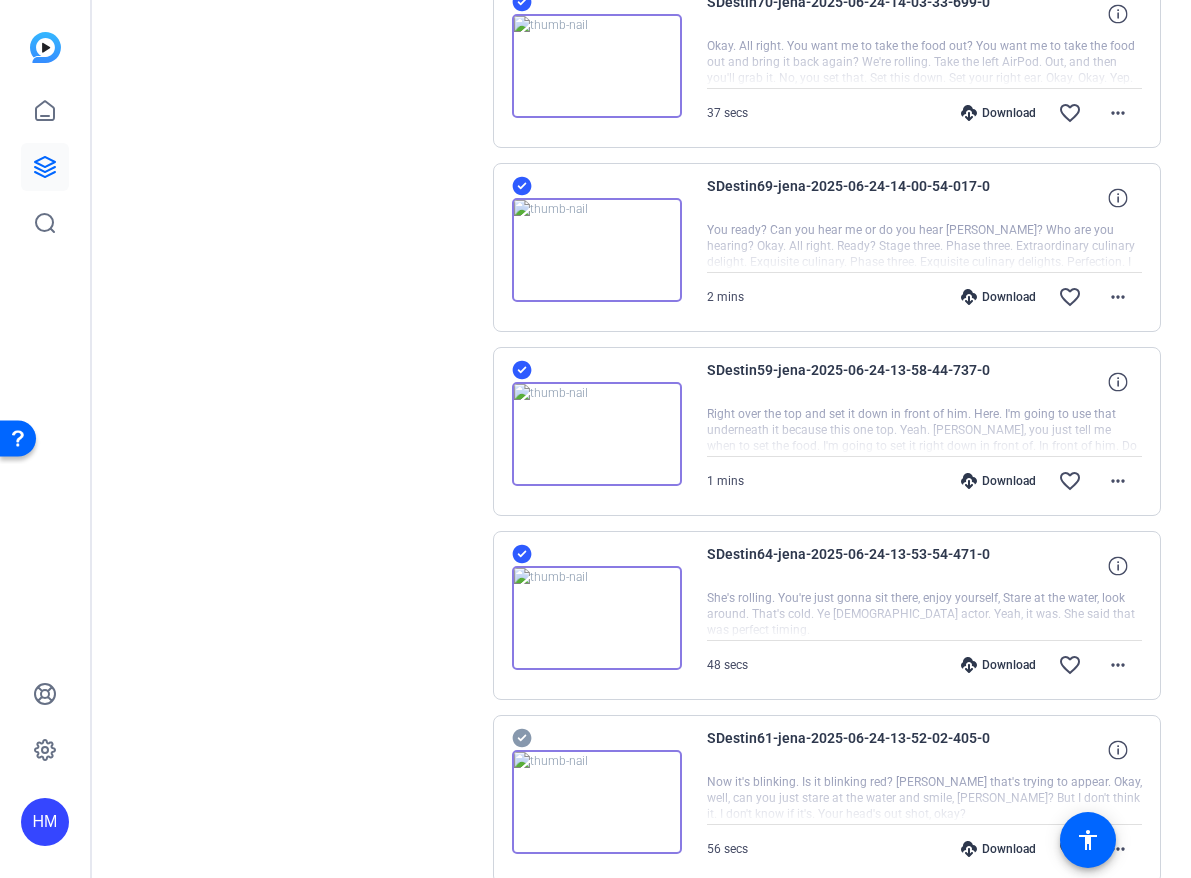 scroll, scrollTop: 1146, scrollLeft: 0, axis: vertical 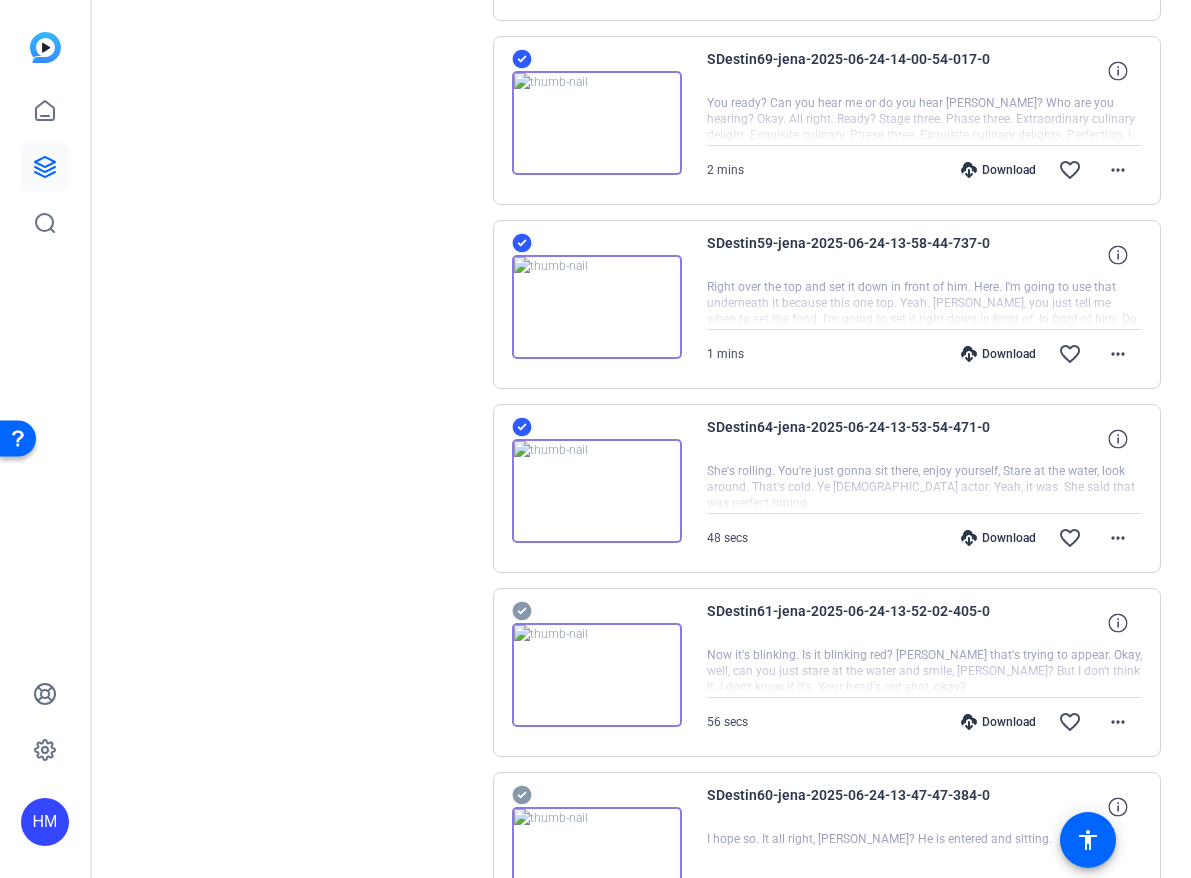 click 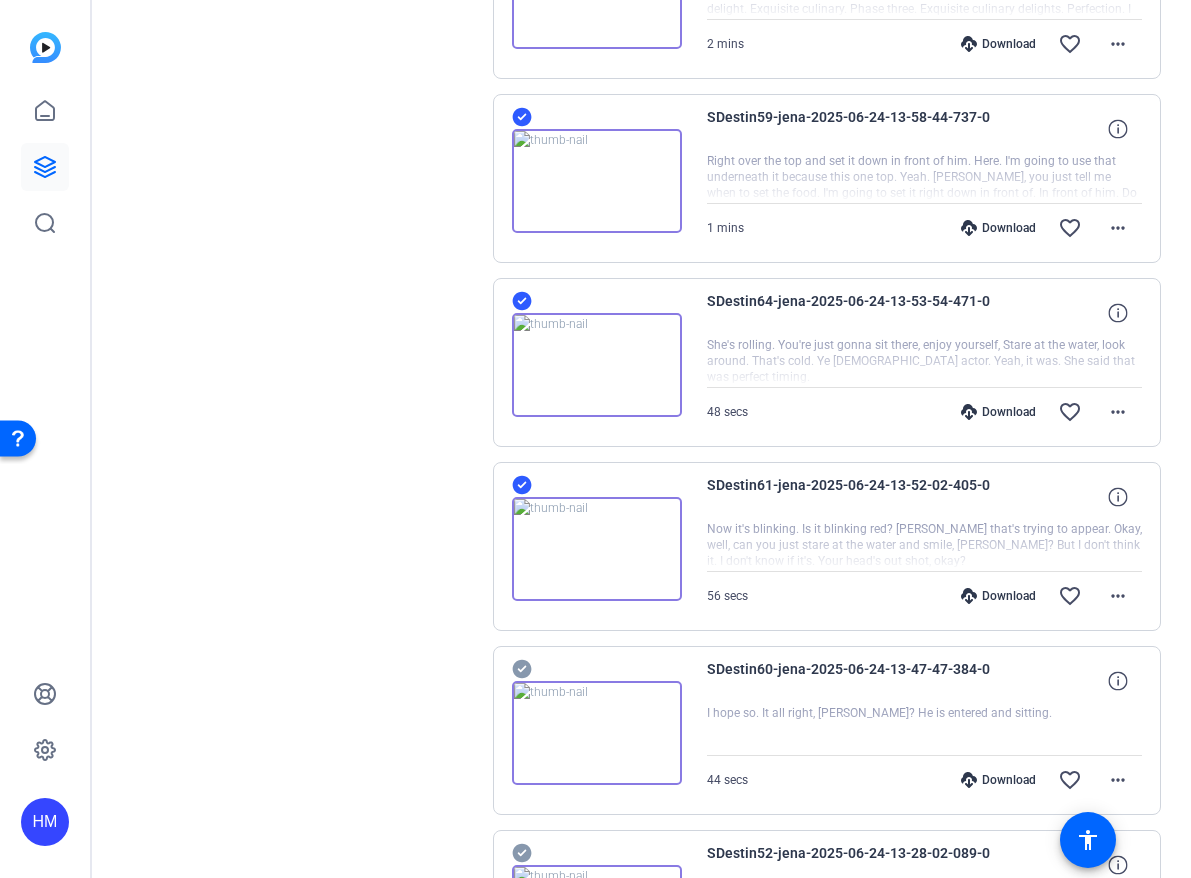 scroll, scrollTop: 1464, scrollLeft: 0, axis: vertical 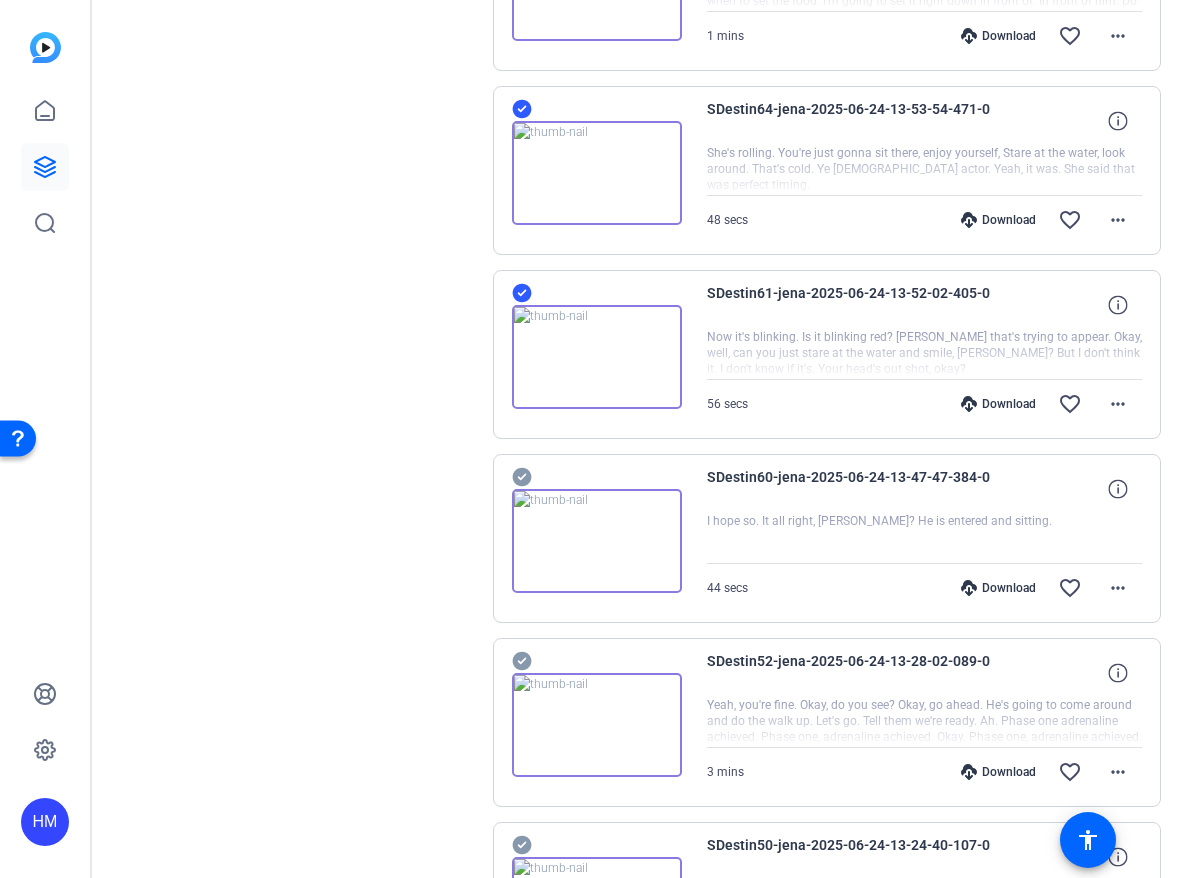 click 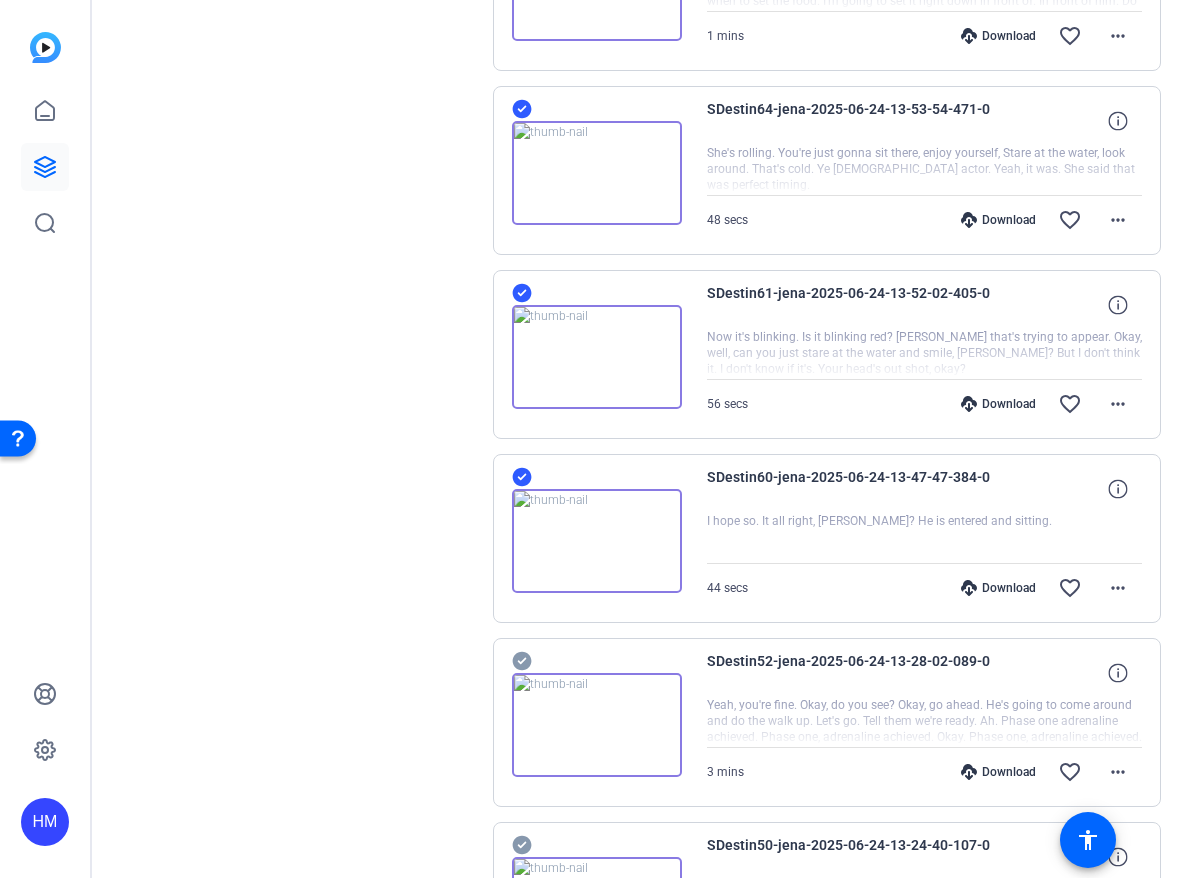click 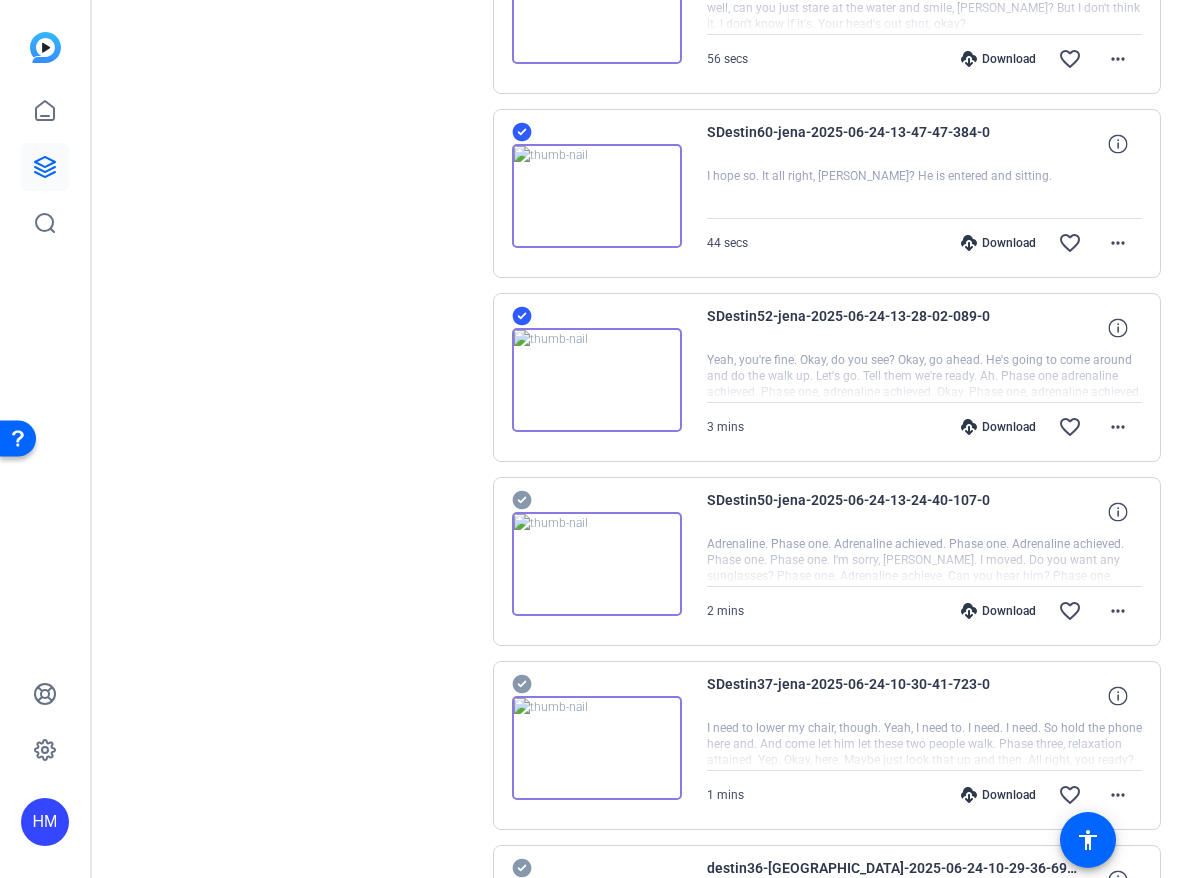 scroll, scrollTop: 1820, scrollLeft: 0, axis: vertical 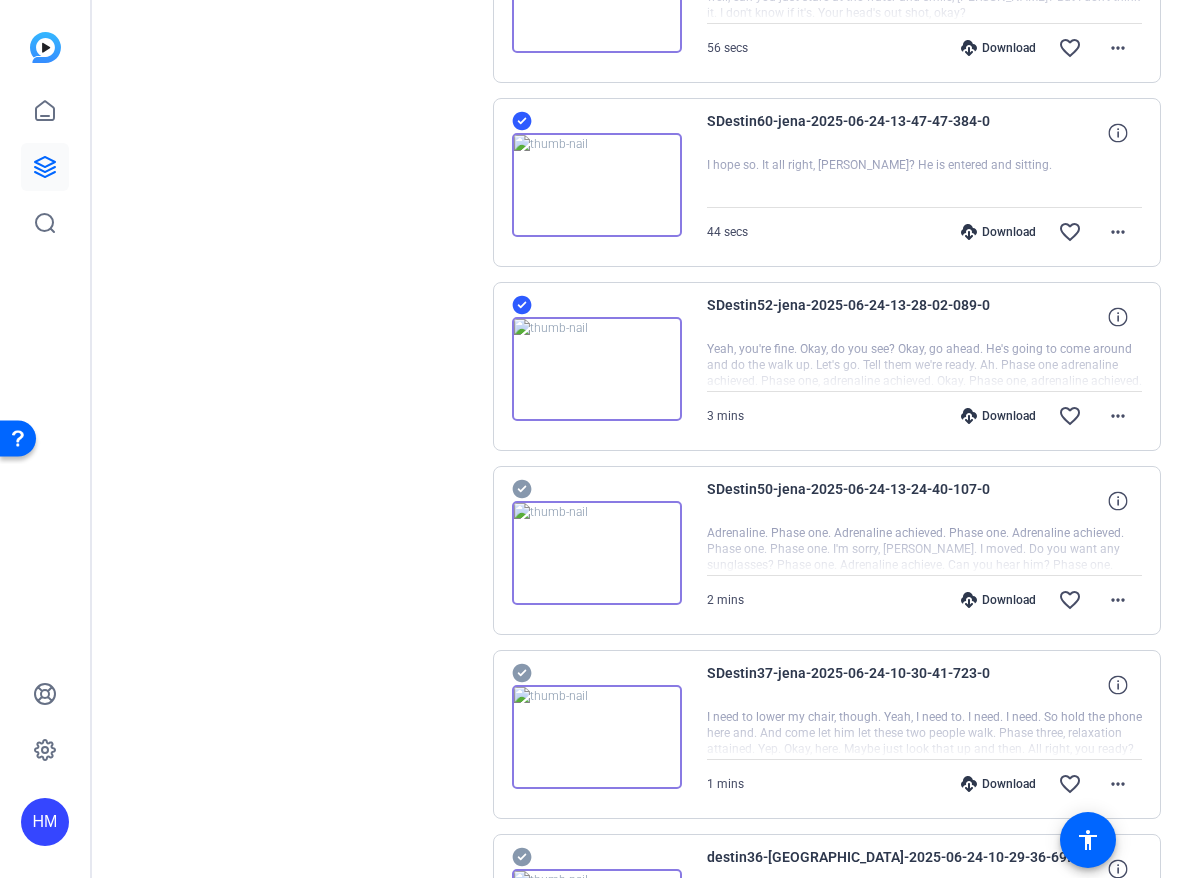 click on "SDestin50-jena-2025-06-24-13-24-40-107-0
Adrenaline. Phase one. Adrenaline achieved. Phase one. Adrenaline achieved. Phase one. Phase one. I'm sorry, [PERSON_NAME]. I moved. Do you want any sunglasses? Phase one. Adrenaline achieve. Can you hear him? Phase one. Adrenaline. Closer. Further. Phase one. Adrenaline achieved. Oh, man, this is making me dizzy just watching this thing. Phase one. Adrenaline achievement. Oh, I hope this is working. I think I lost [PERSON_NAME]. Oh, no. Did you lose her? It looks like it's still recording. Do it again. Did we lose you?  2 mins
Download  favorite_border more_horiz" at bounding box center [827, 550] 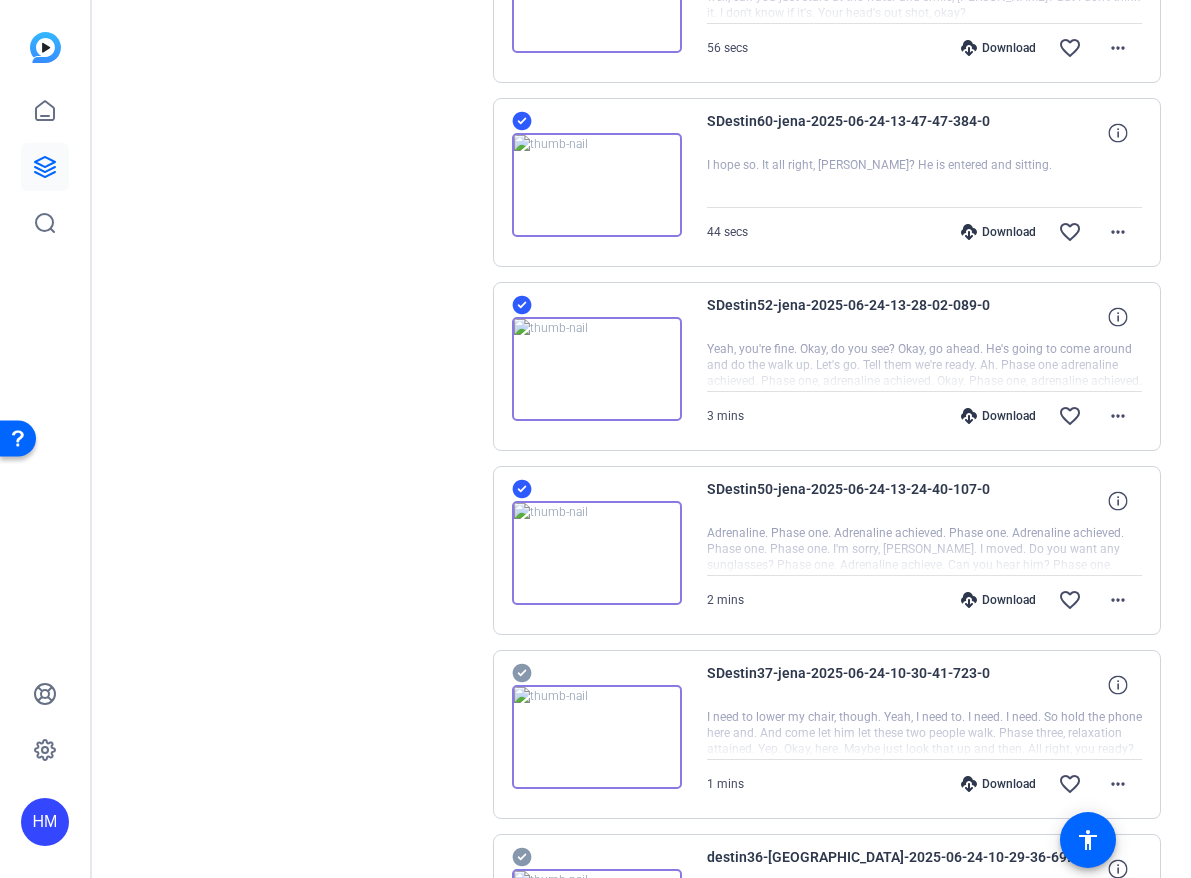 click 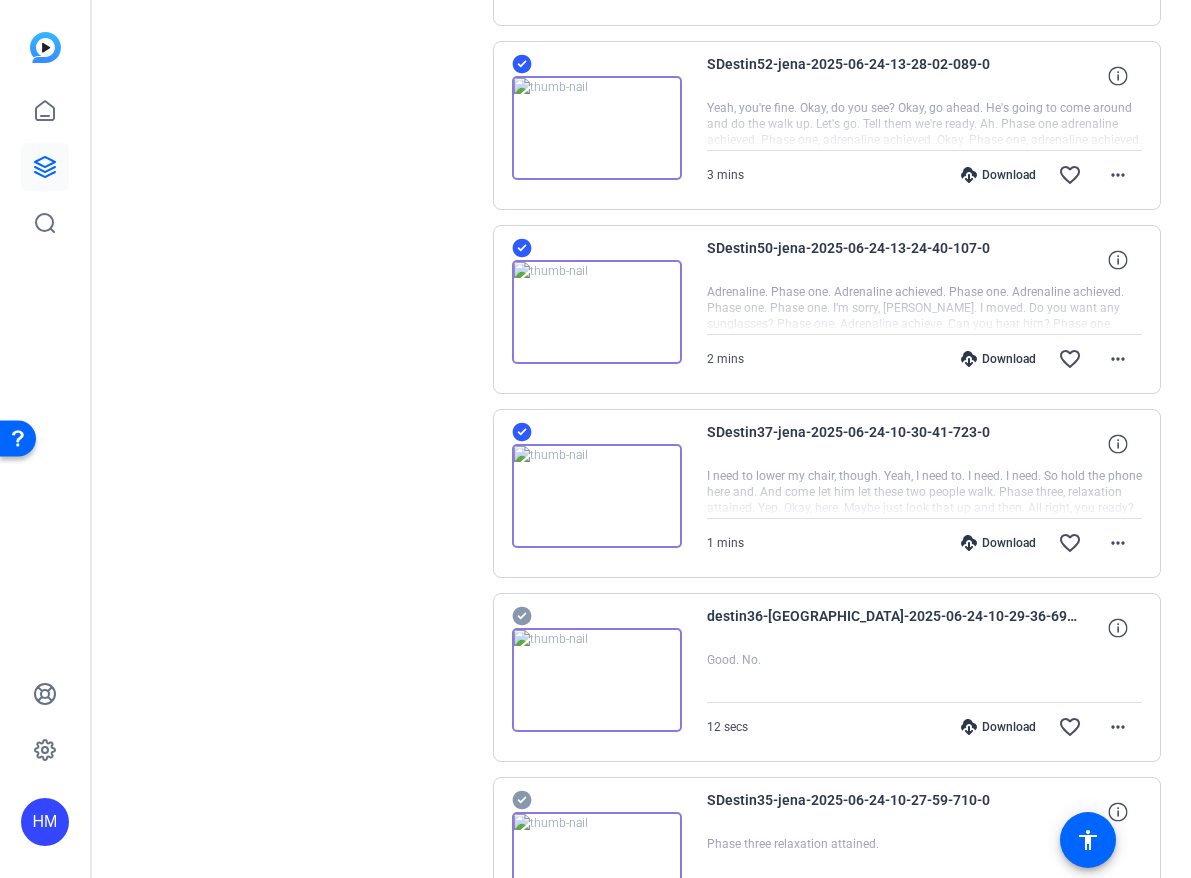 click 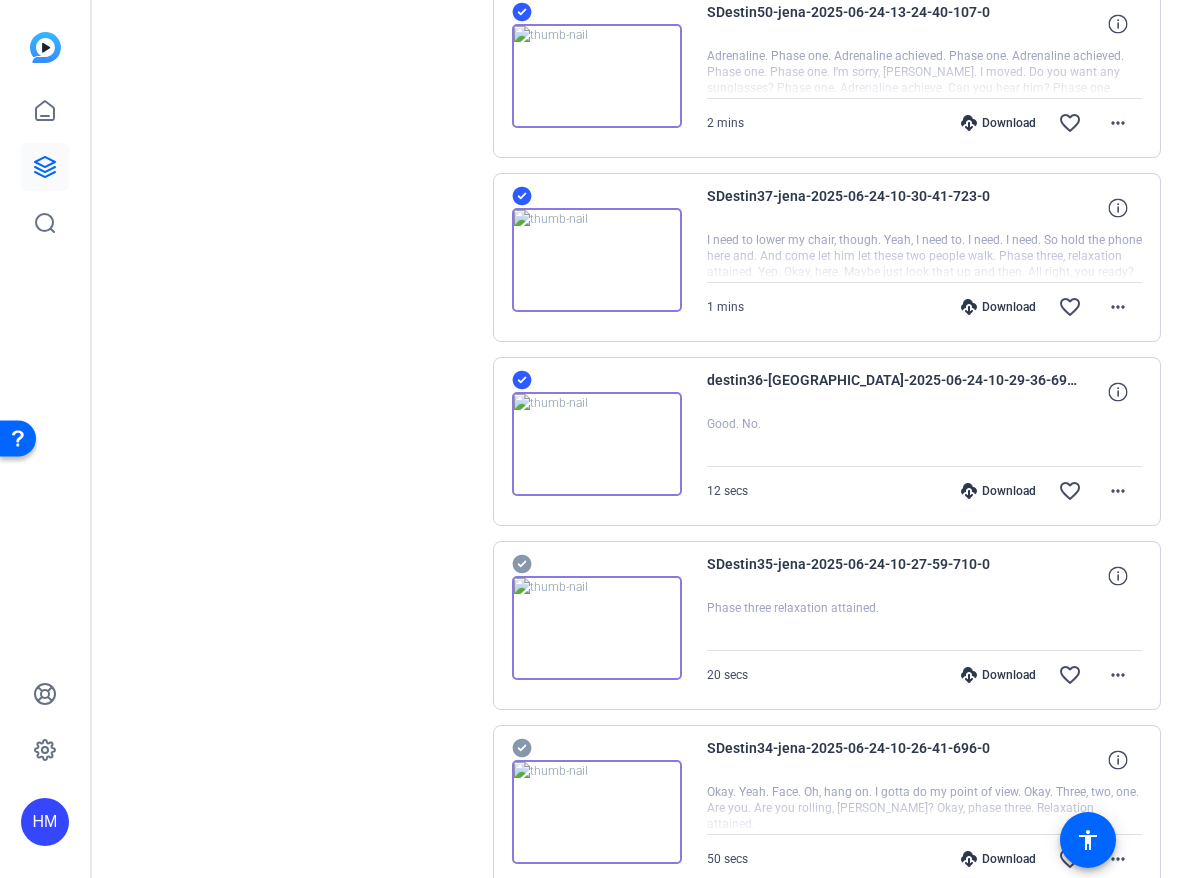 scroll, scrollTop: 2336, scrollLeft: 0, axis: vertical 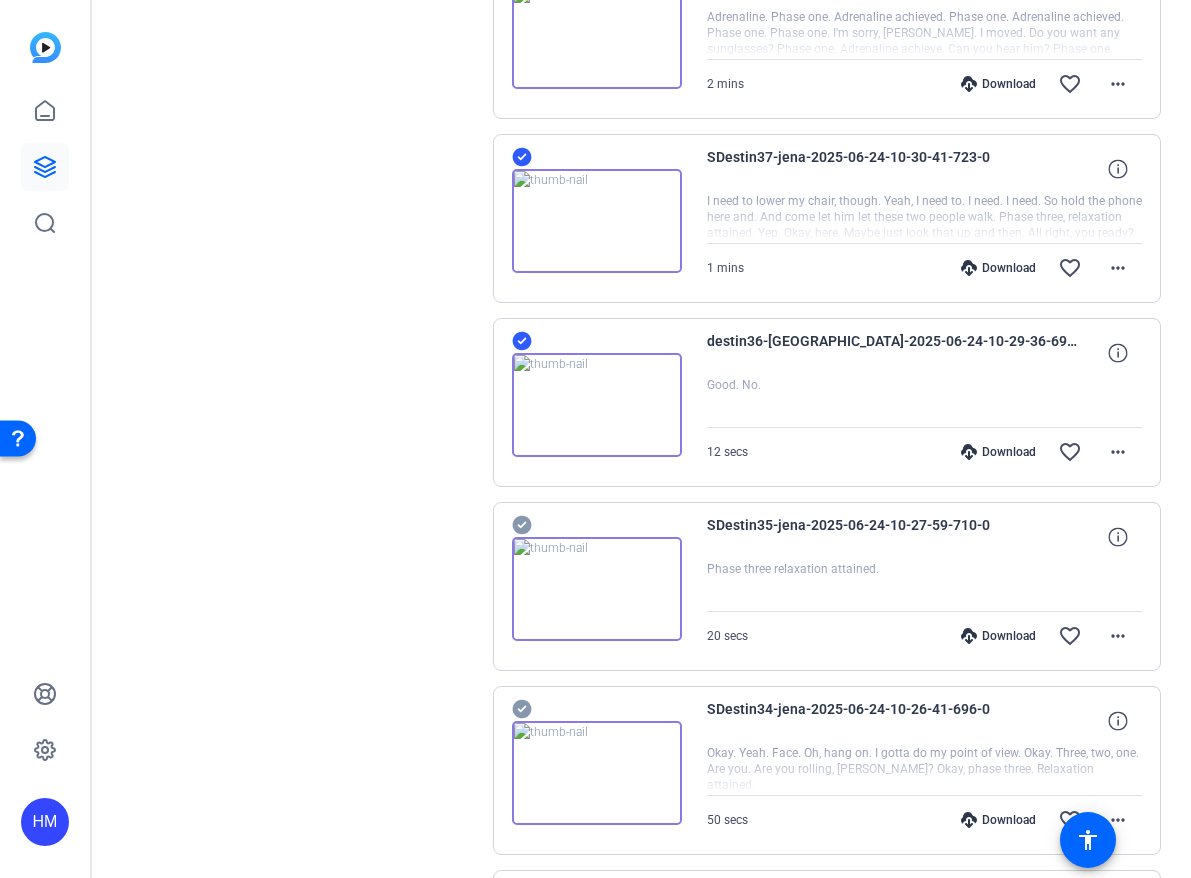 click 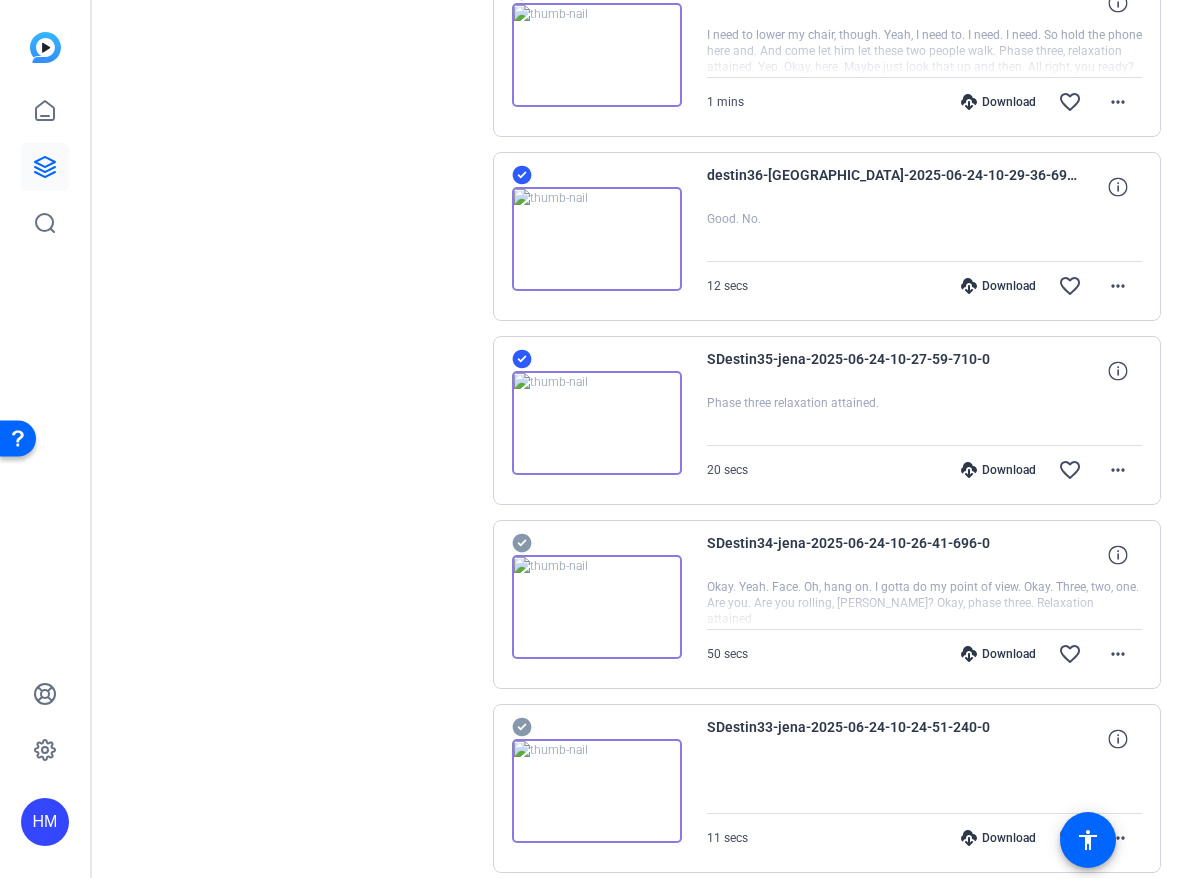 scroll, scrollTop: 2649, scrollLeft: 0, axis: vertical 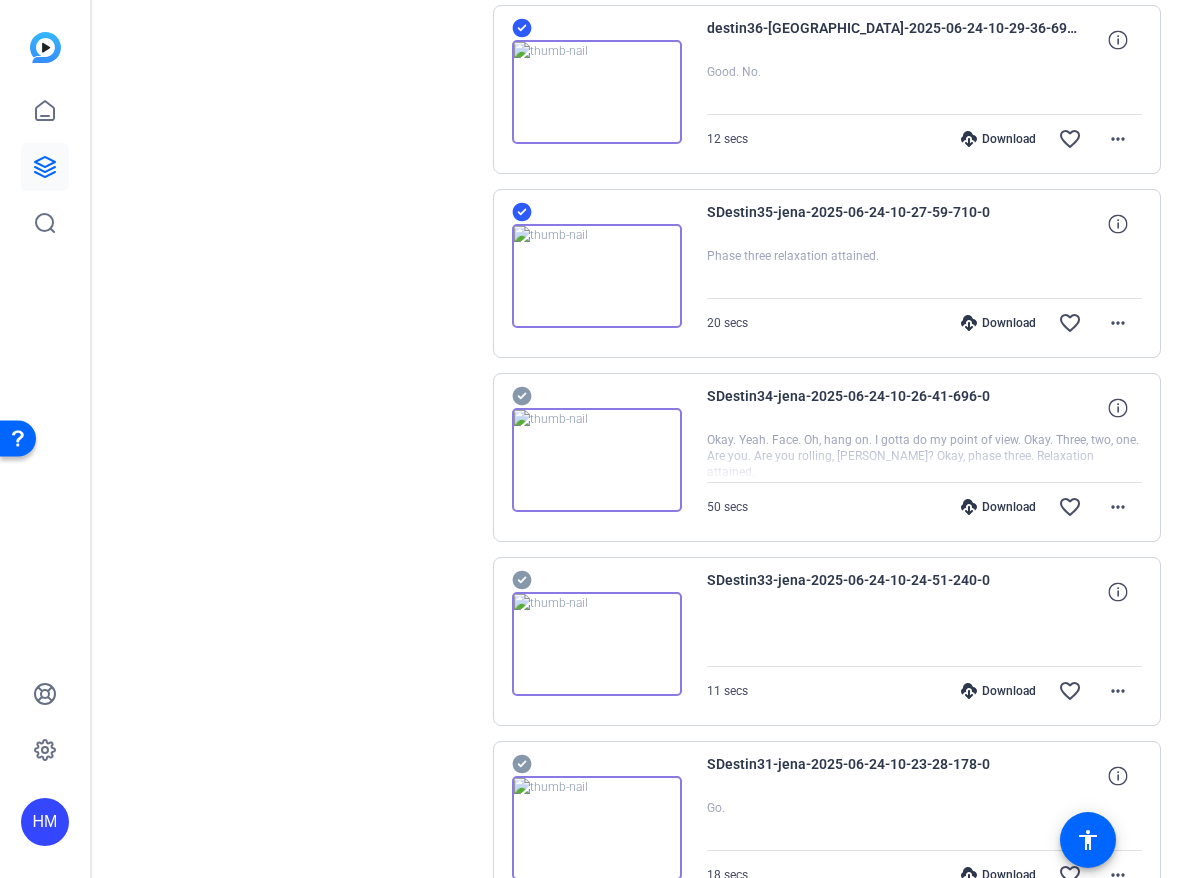 click 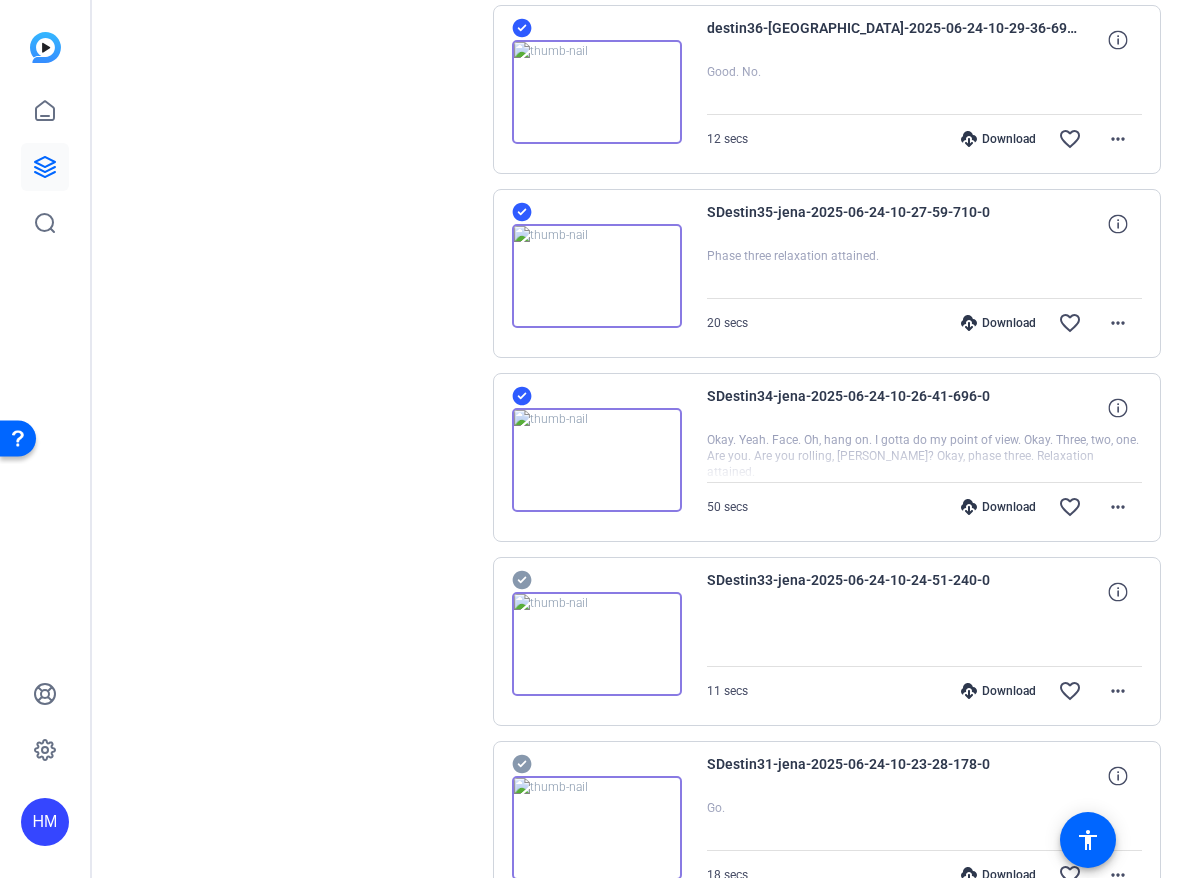 click 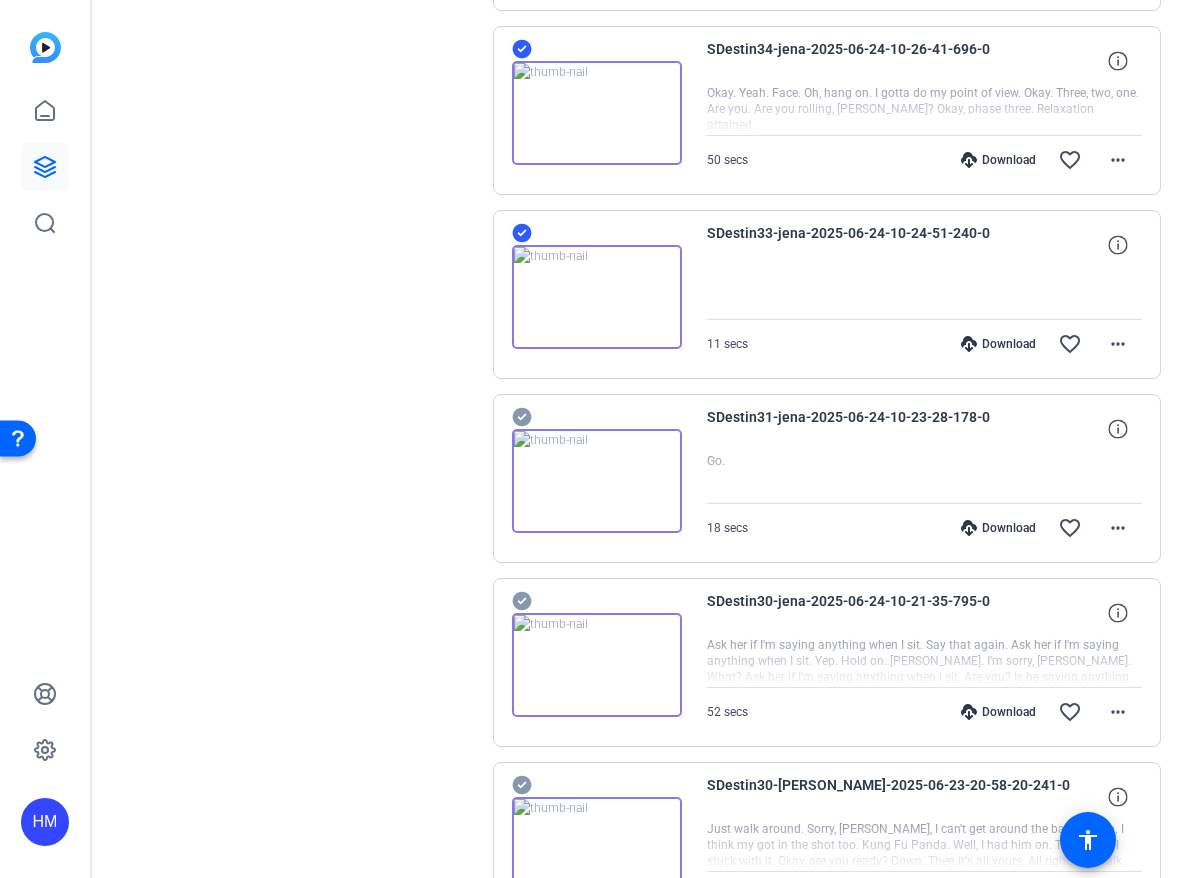 scroll, scrollTop: 3002, scrollLeft: 0, axis: vertical 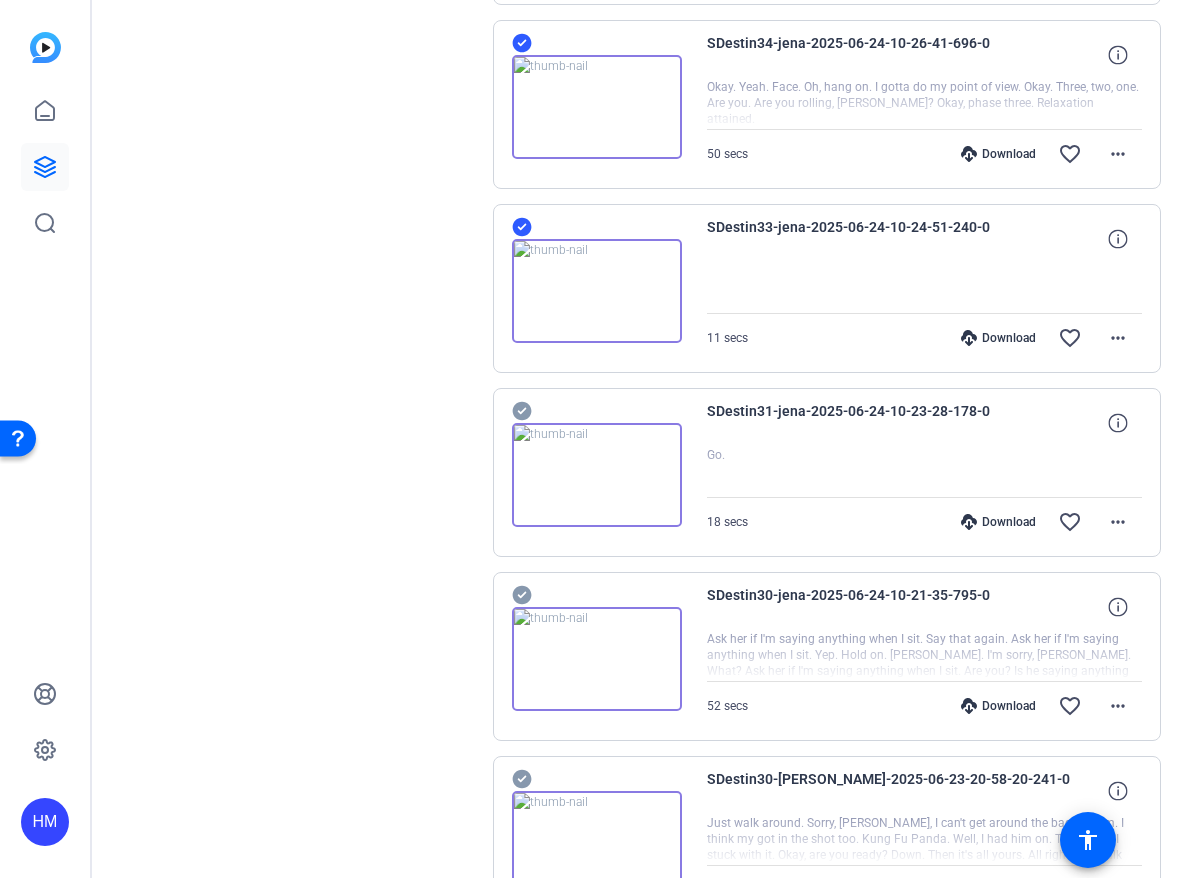 click 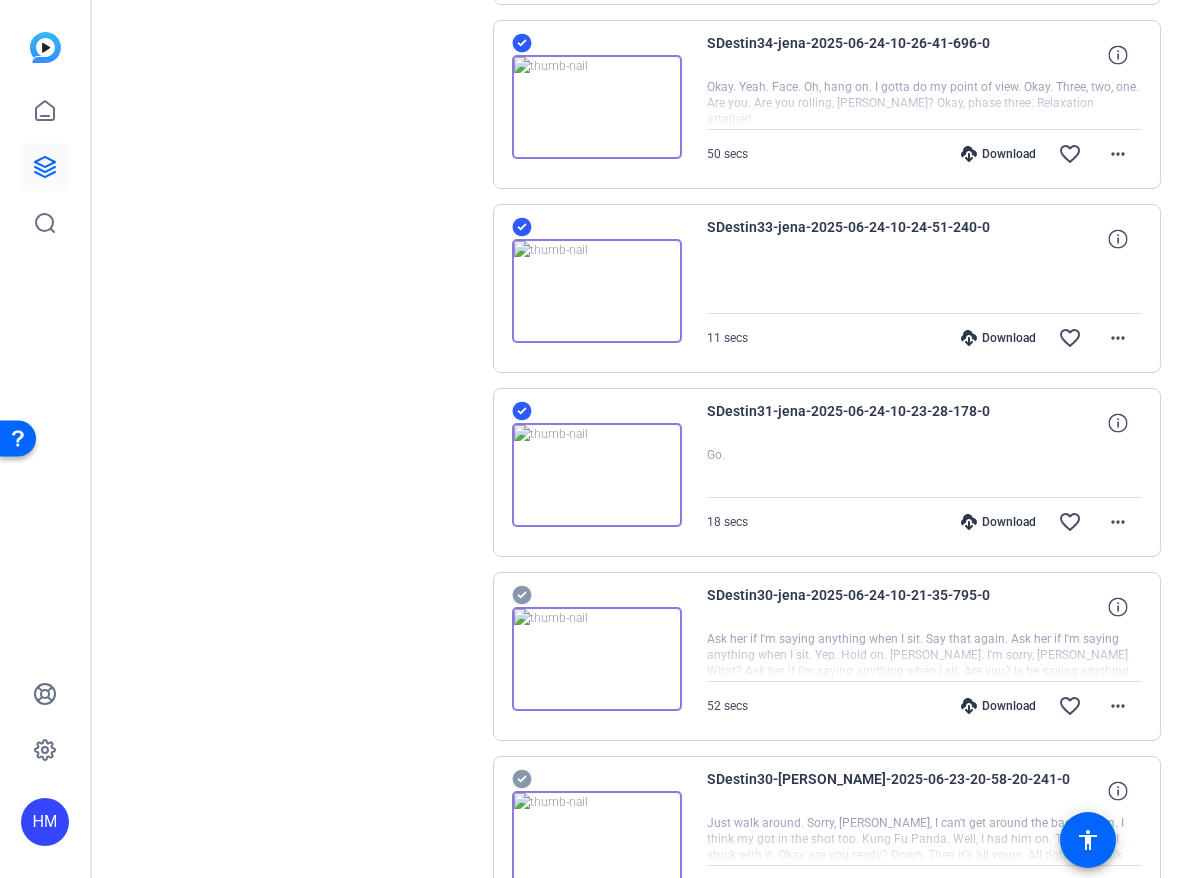click 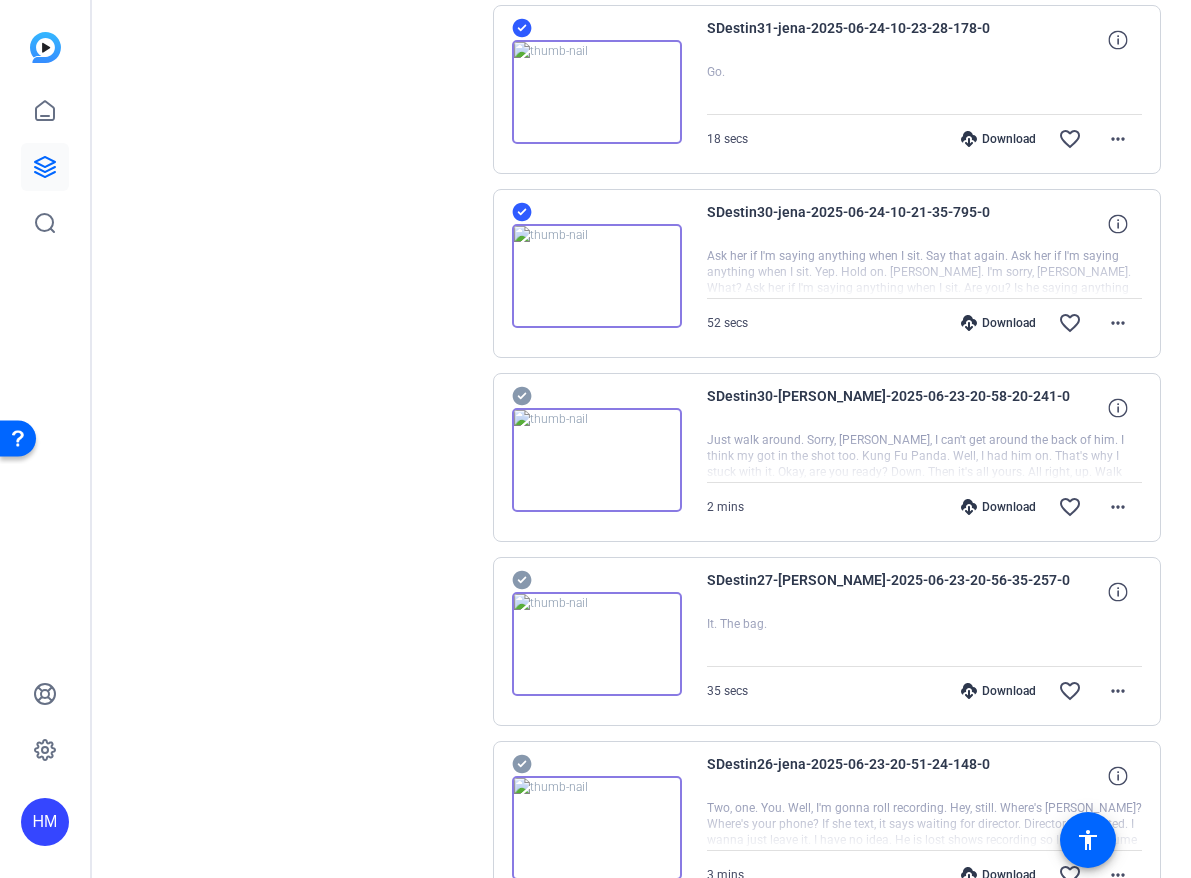 scroll, scrollTop: 3393, scrollLeft: 0, axis: vertical 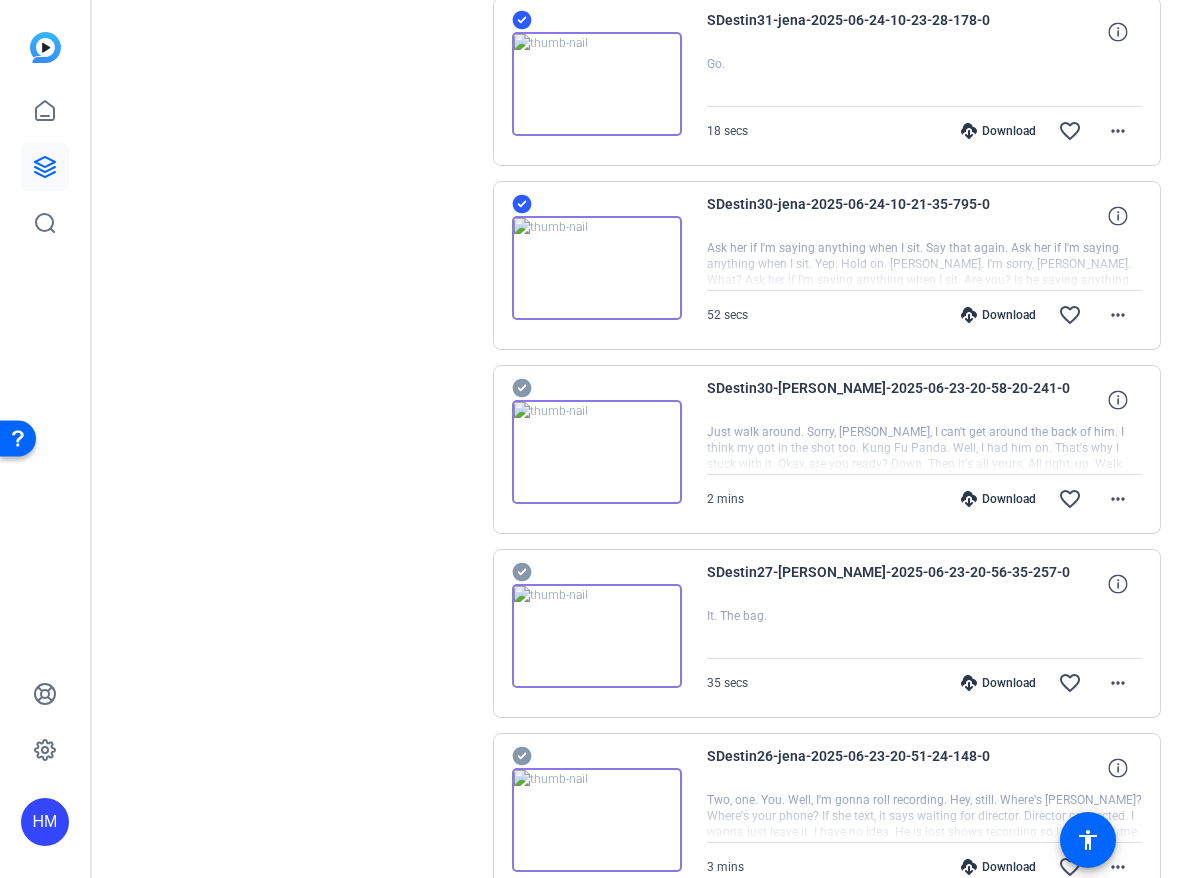 click 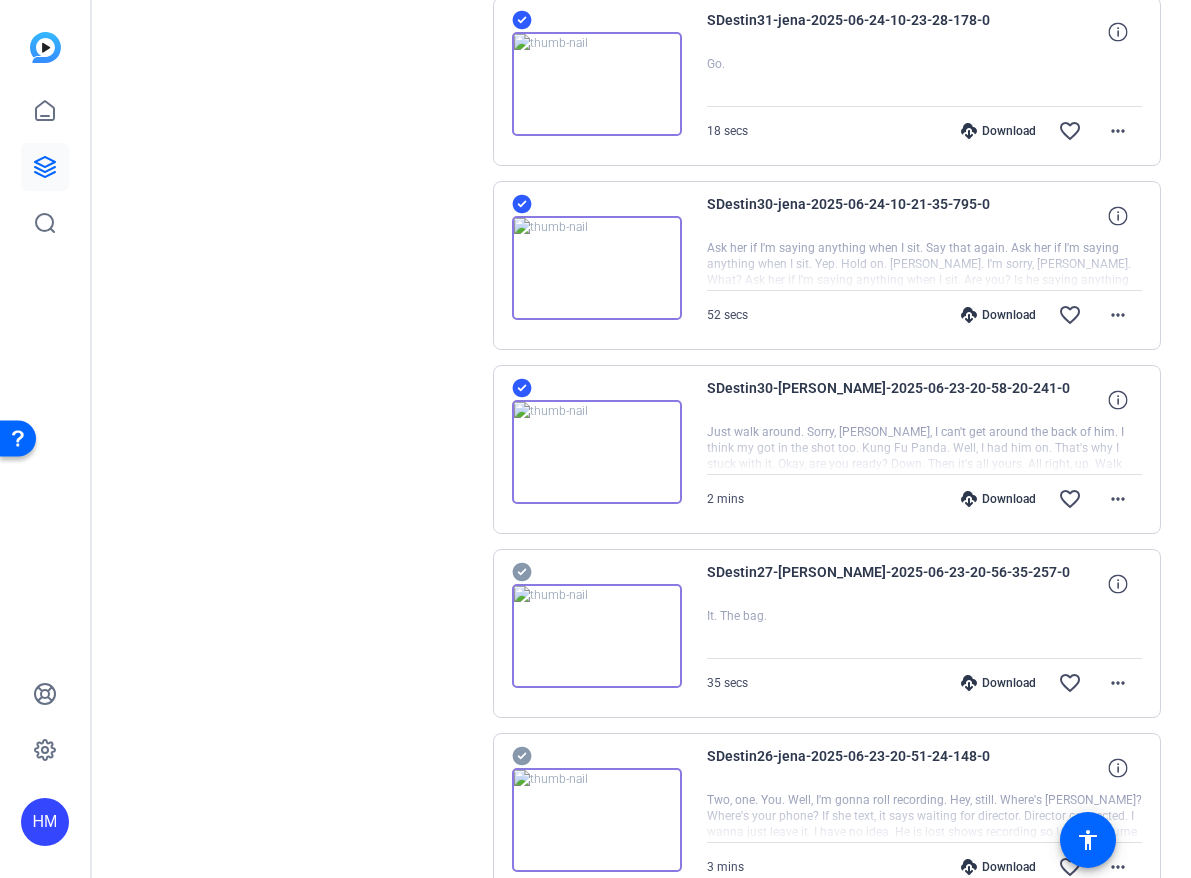 click 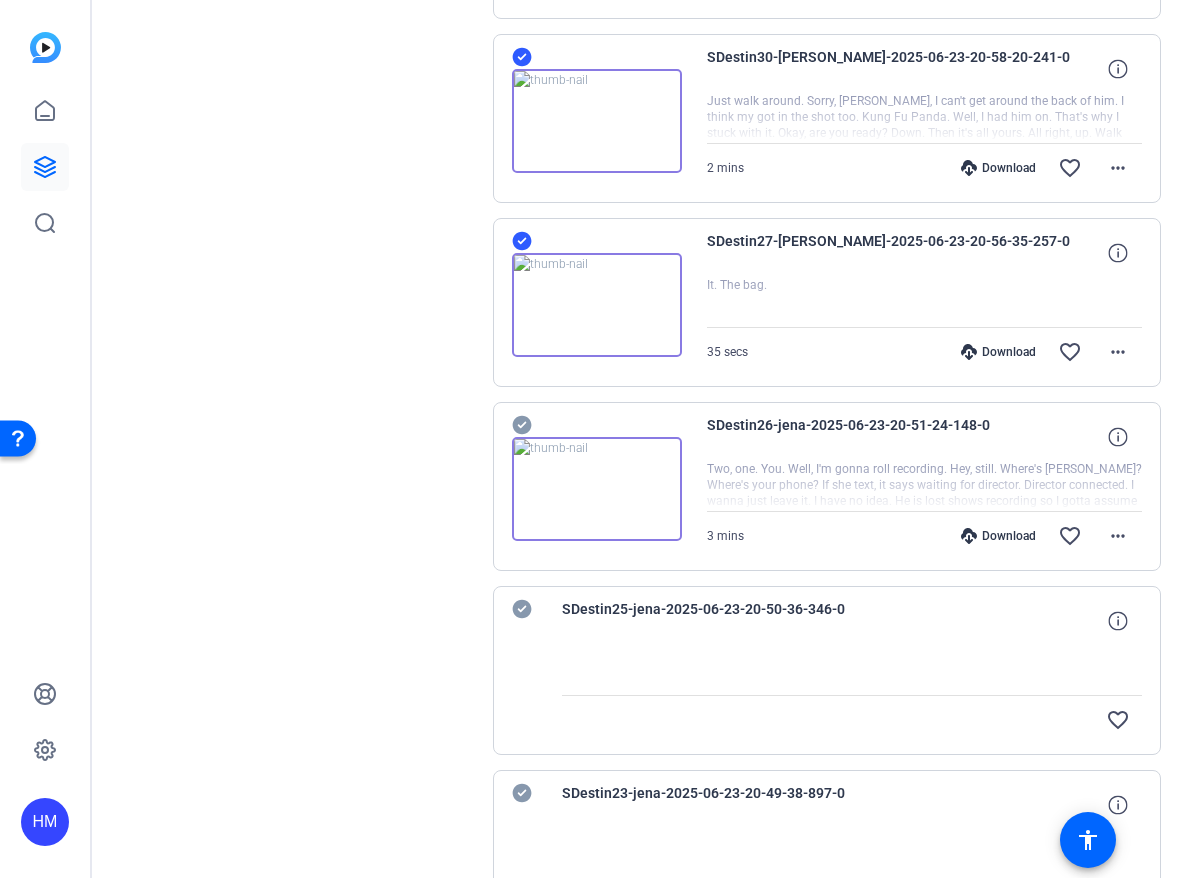 scroll, scrollTop: 3752, scrollLeft: 0, axis: vertical 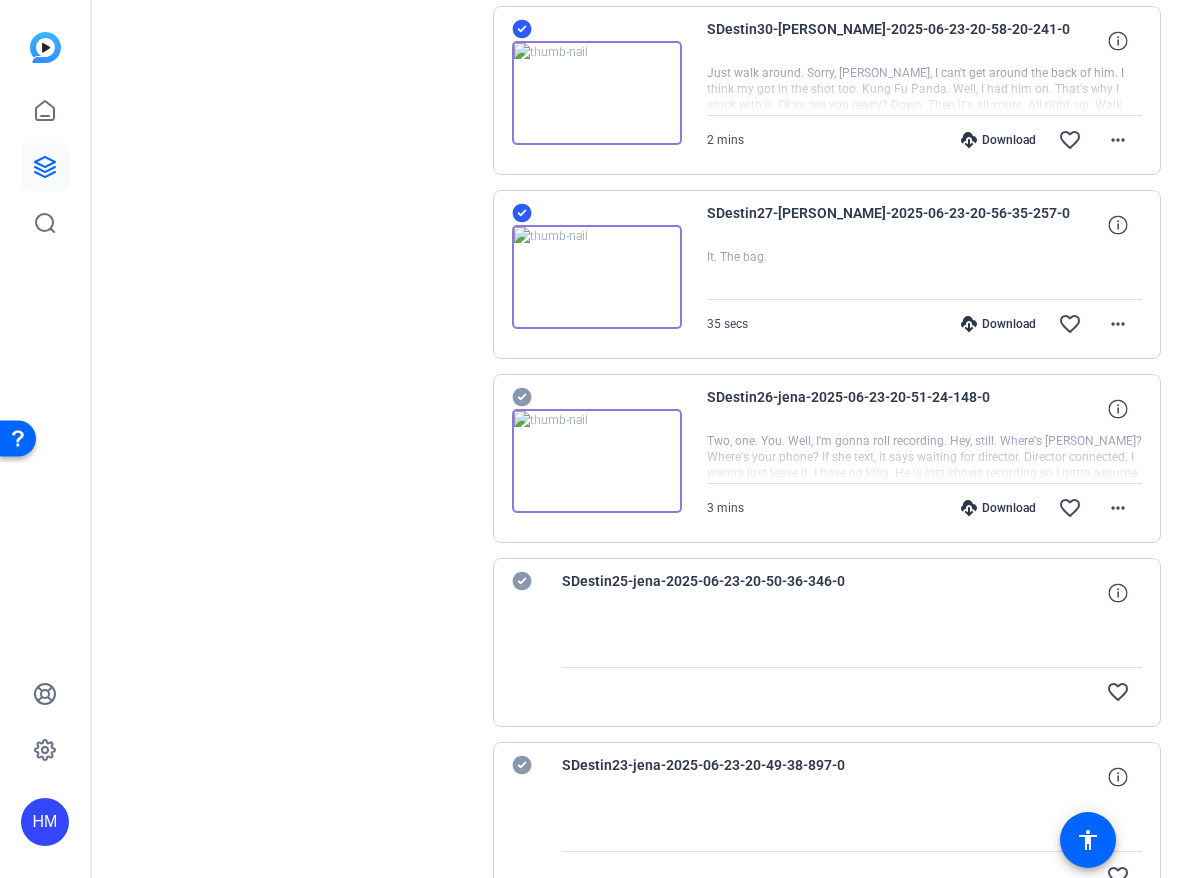 click 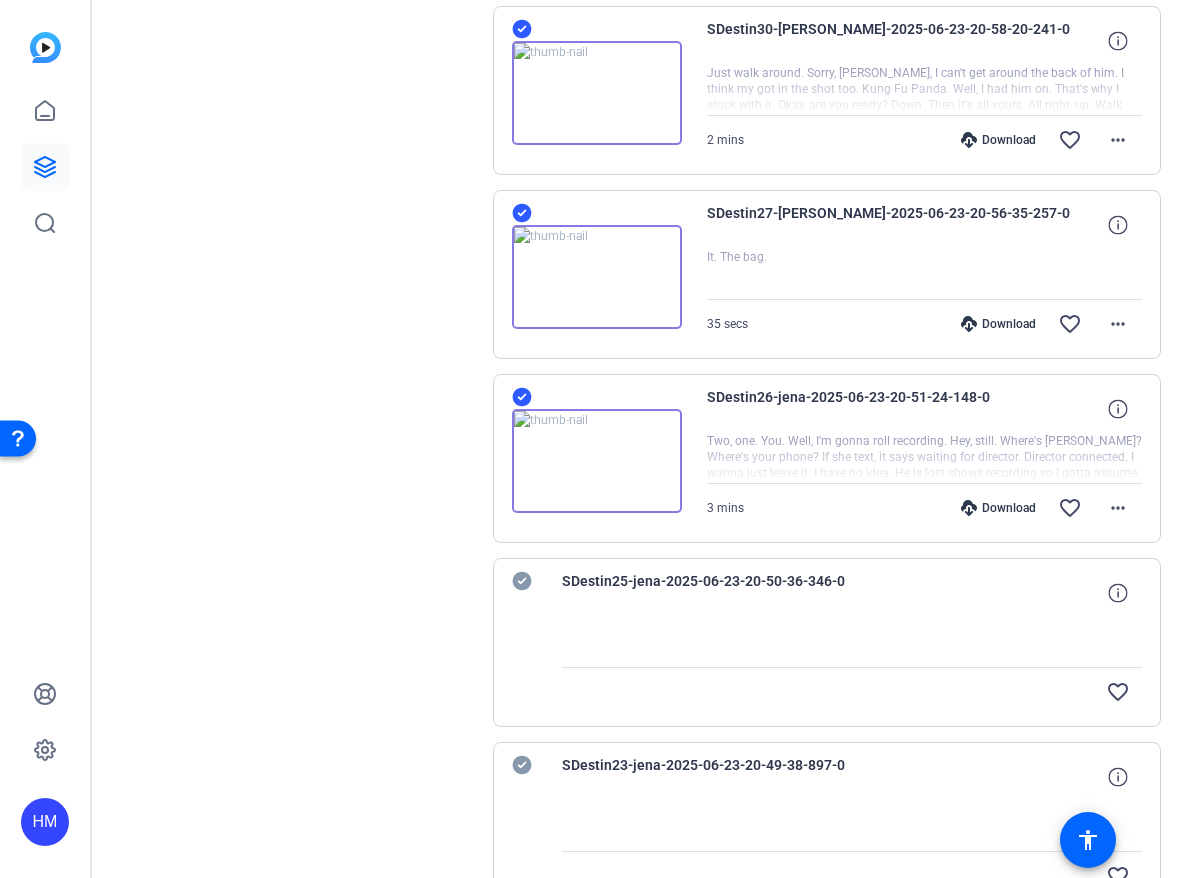 click 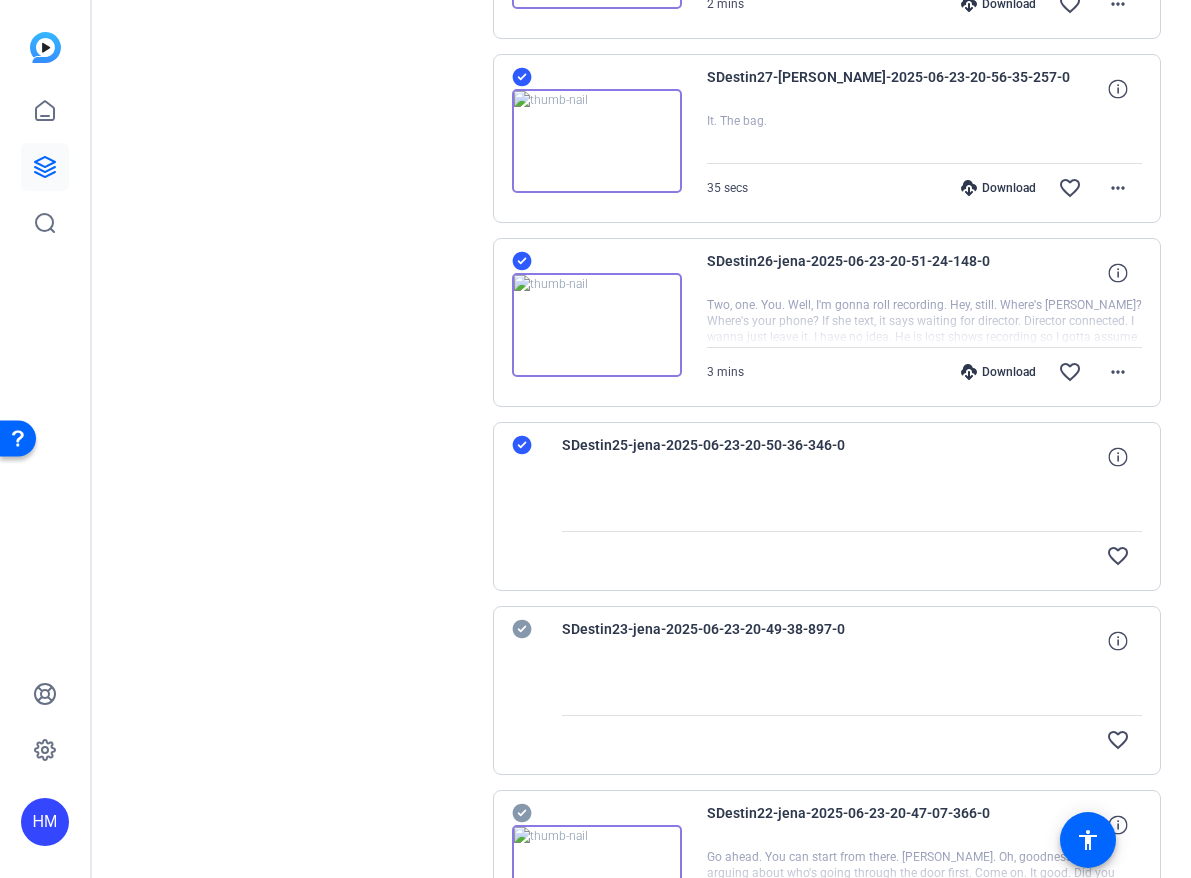 scroll, scrollTop: 4032, scrollLeft: 0, axis: vertical 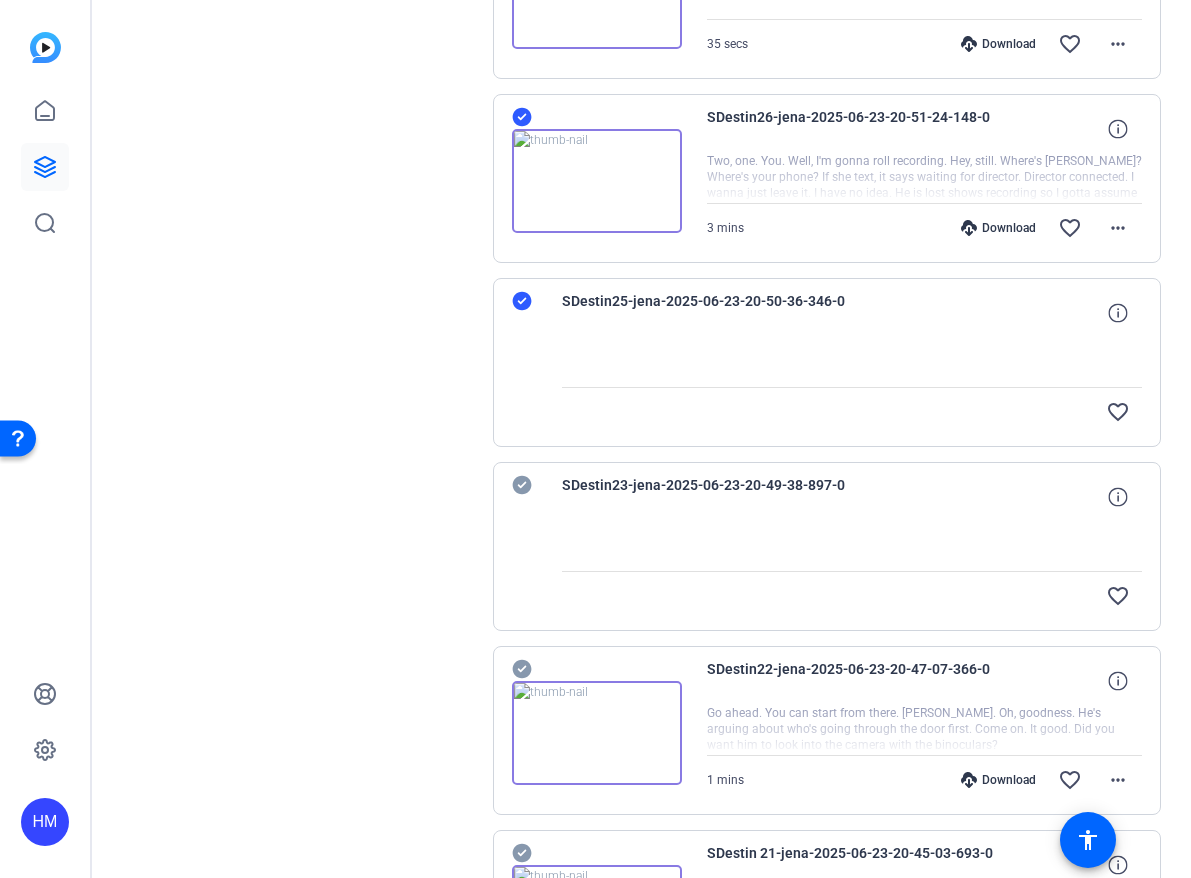 click 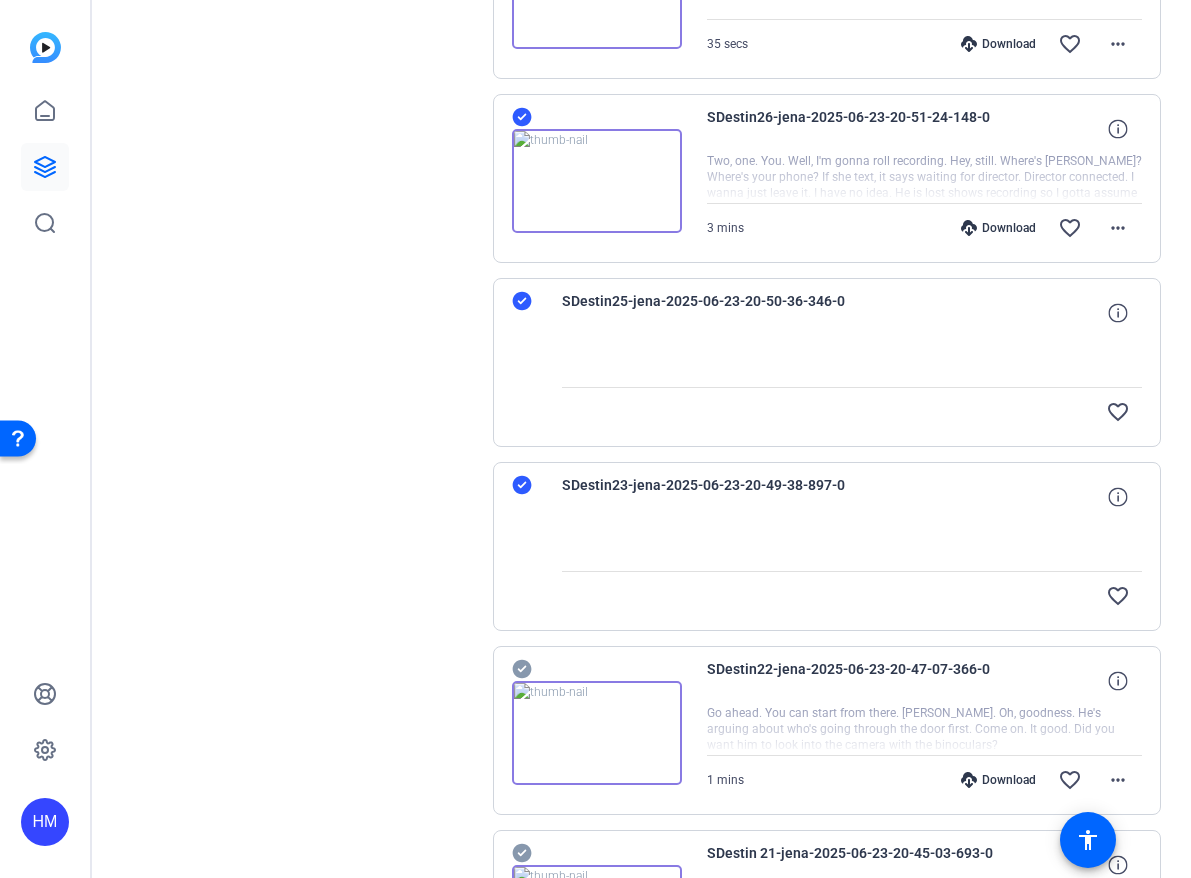 click 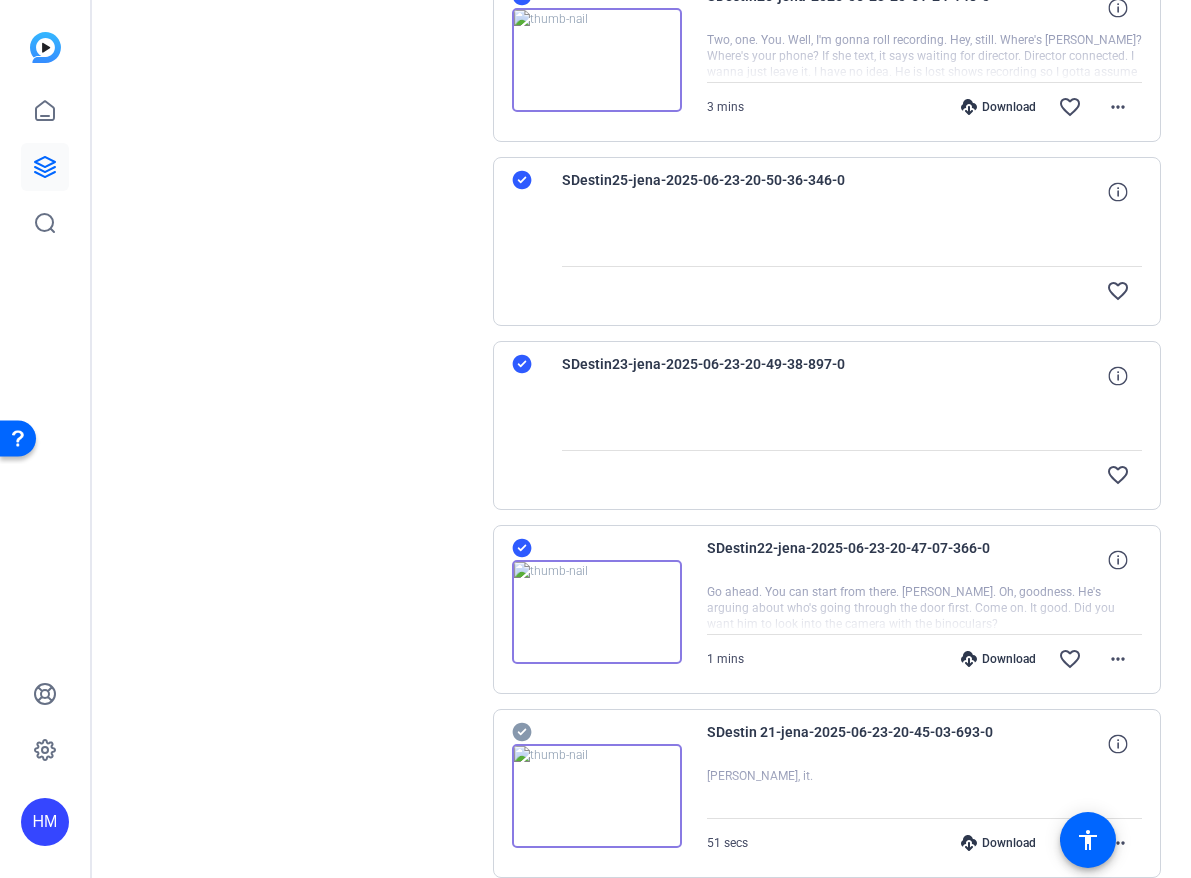 scroll, scrollTop: 4376, scrollLeft: 0, axis: vertical 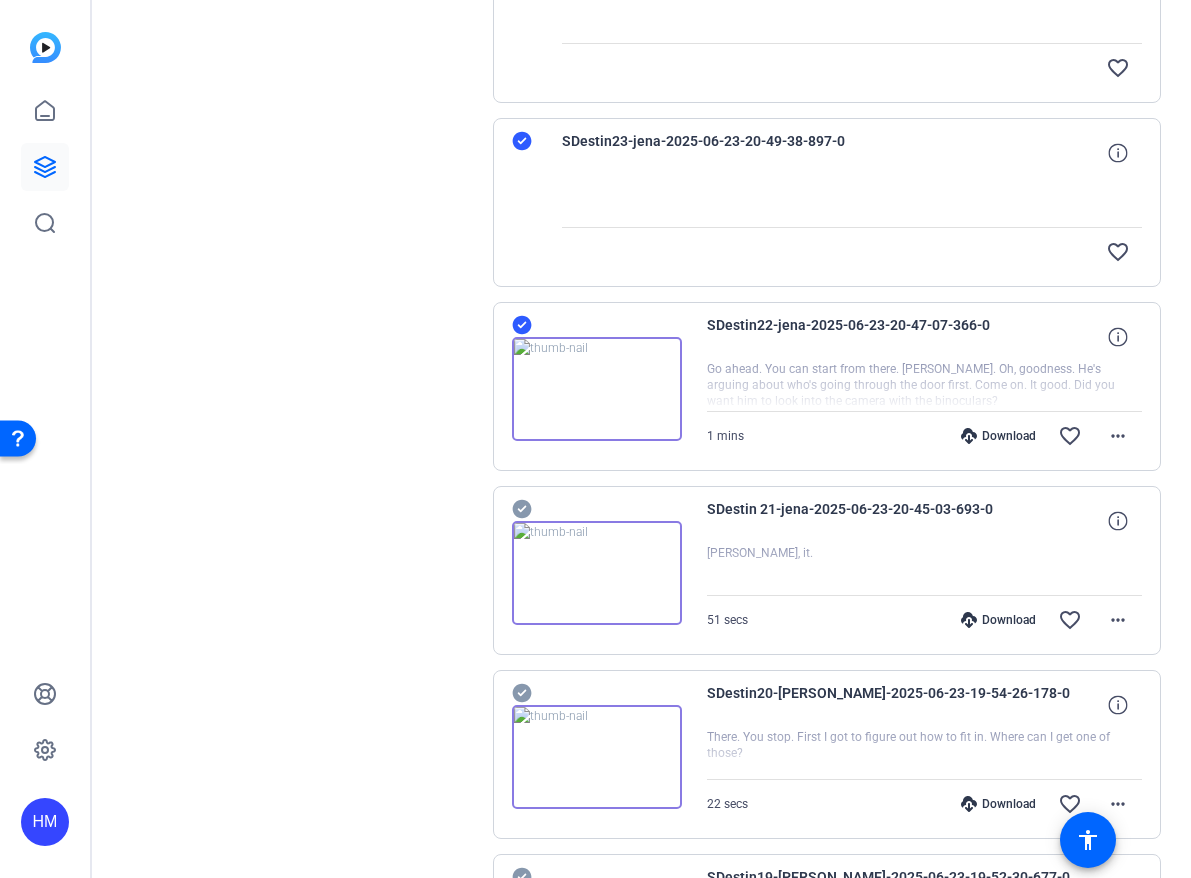 click 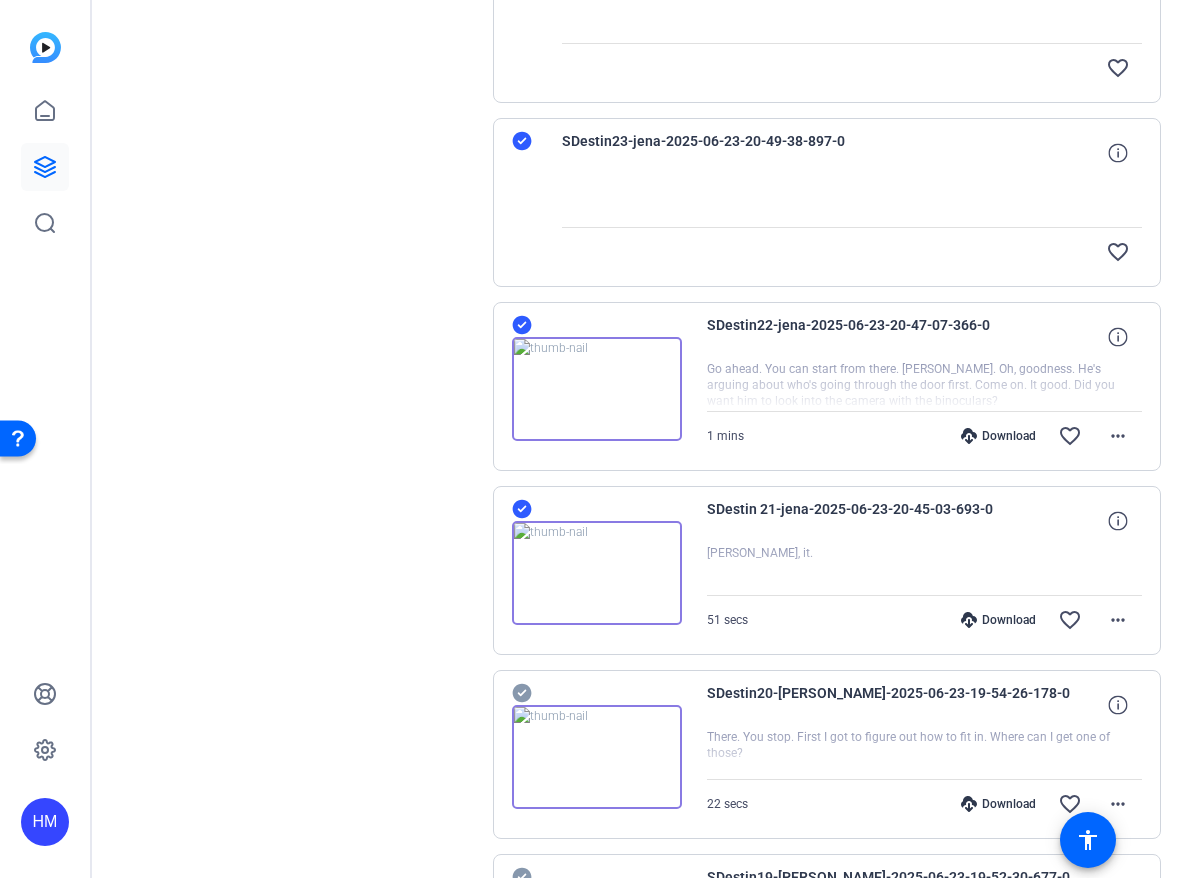 click 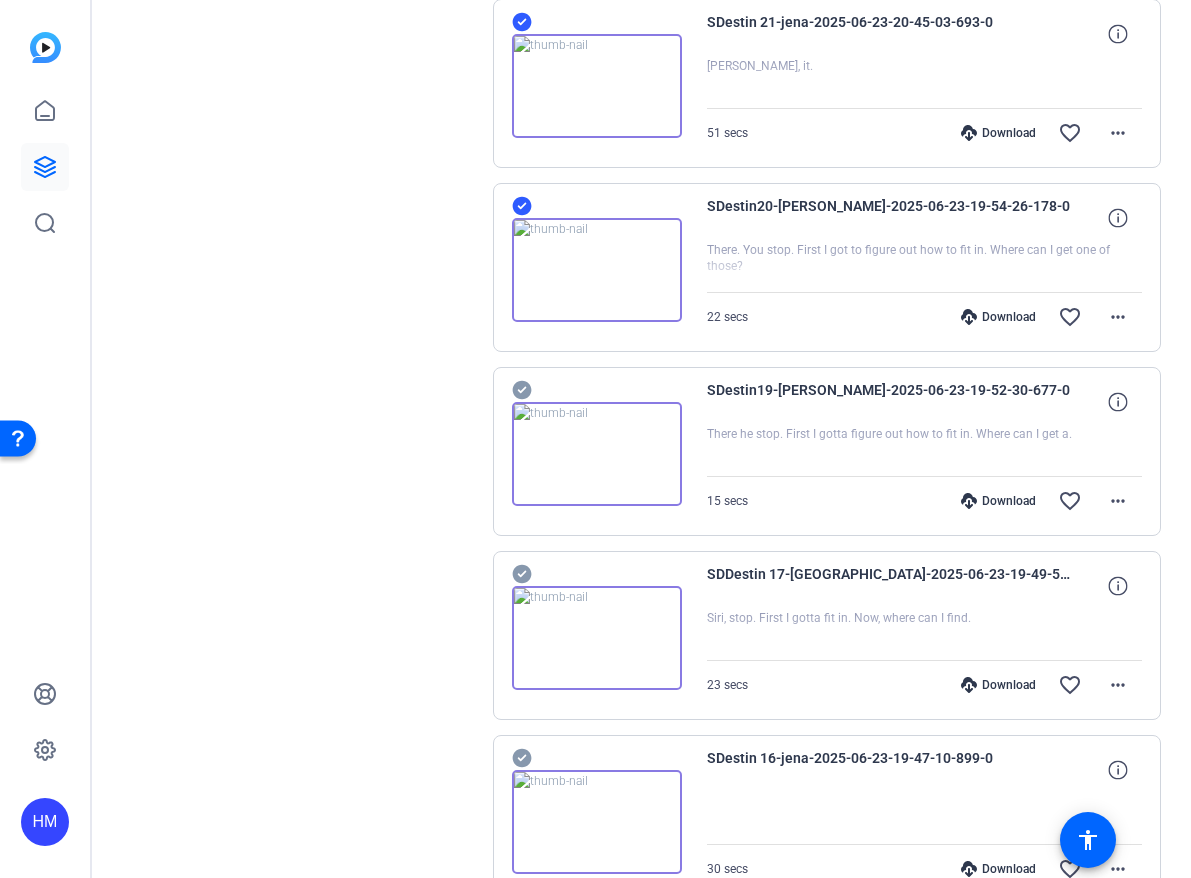 scroll, scrollTop: 4873, scrollLeft: 0, axis: vertical 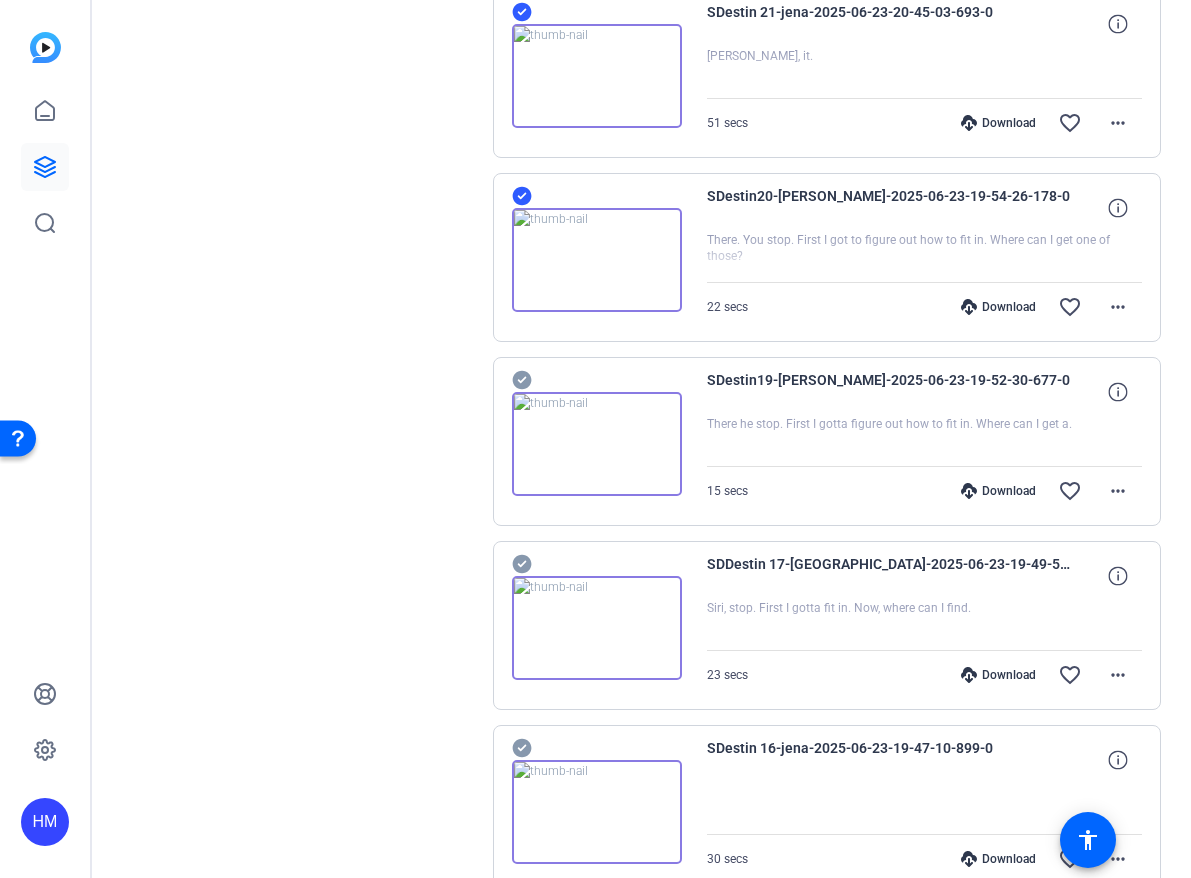 click 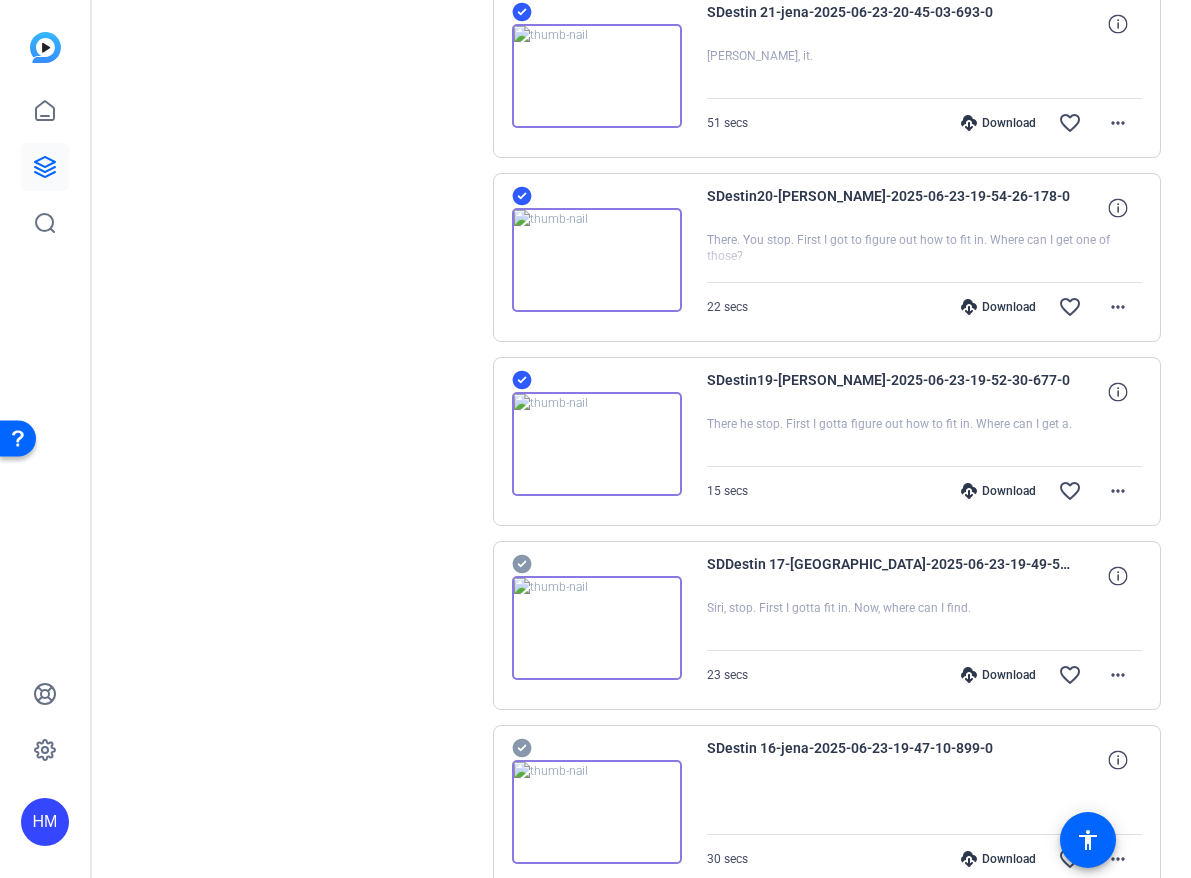 click 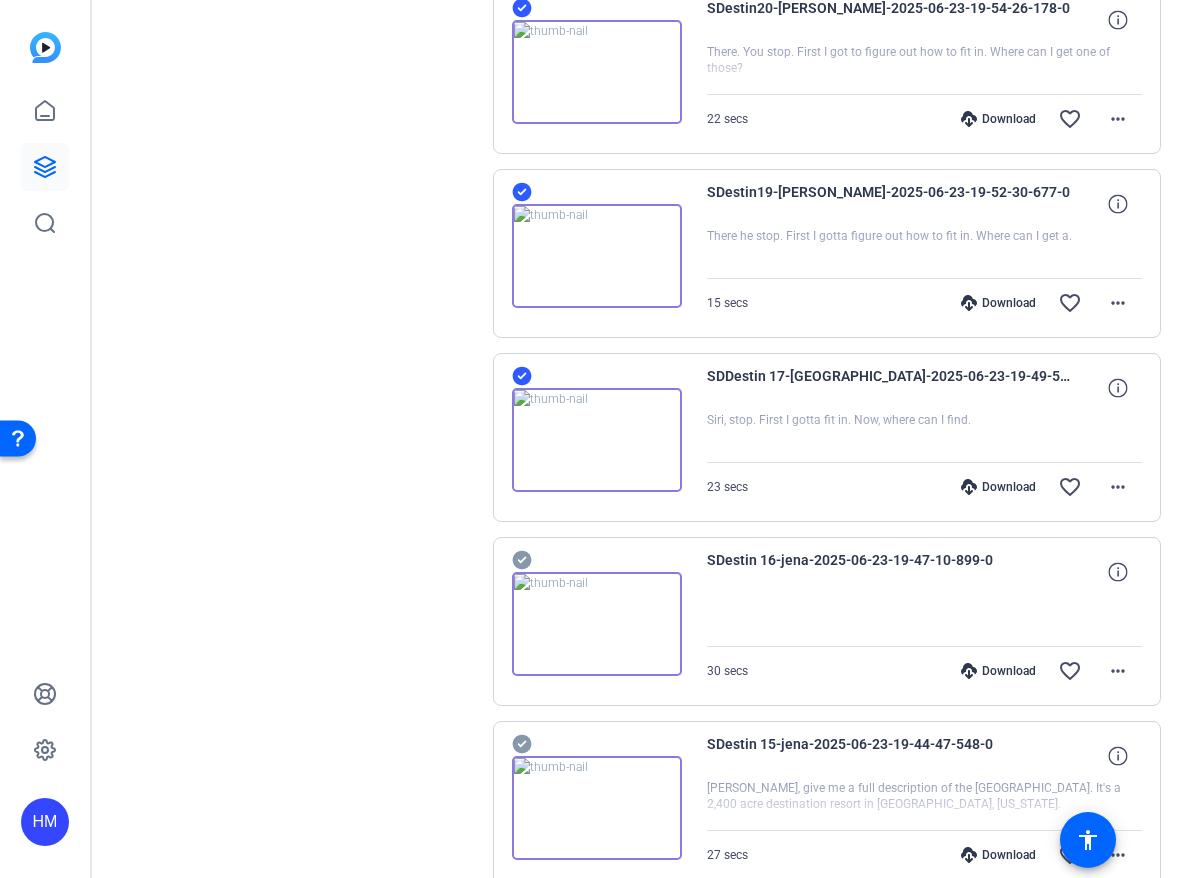 scroll, scrollTop: 5255, scrollLeft: 0, axis: vertical 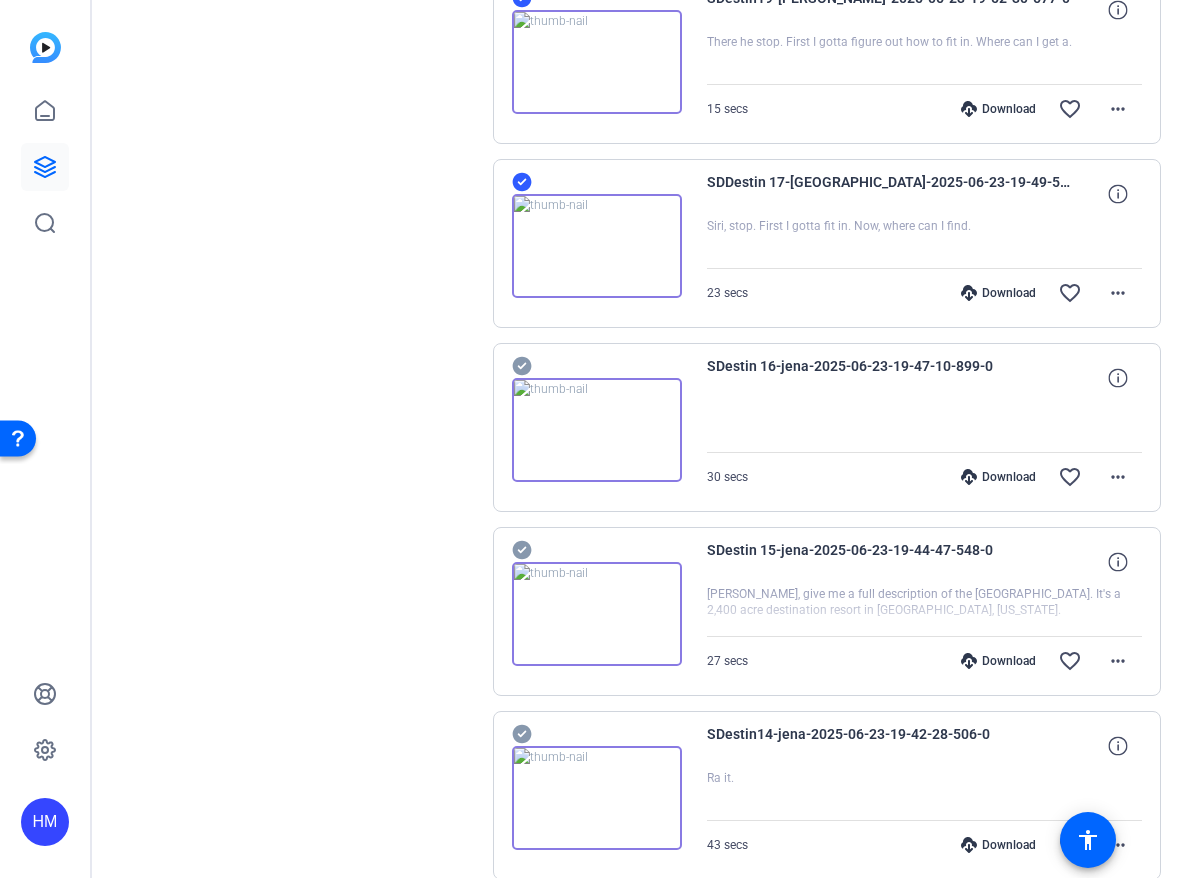 click 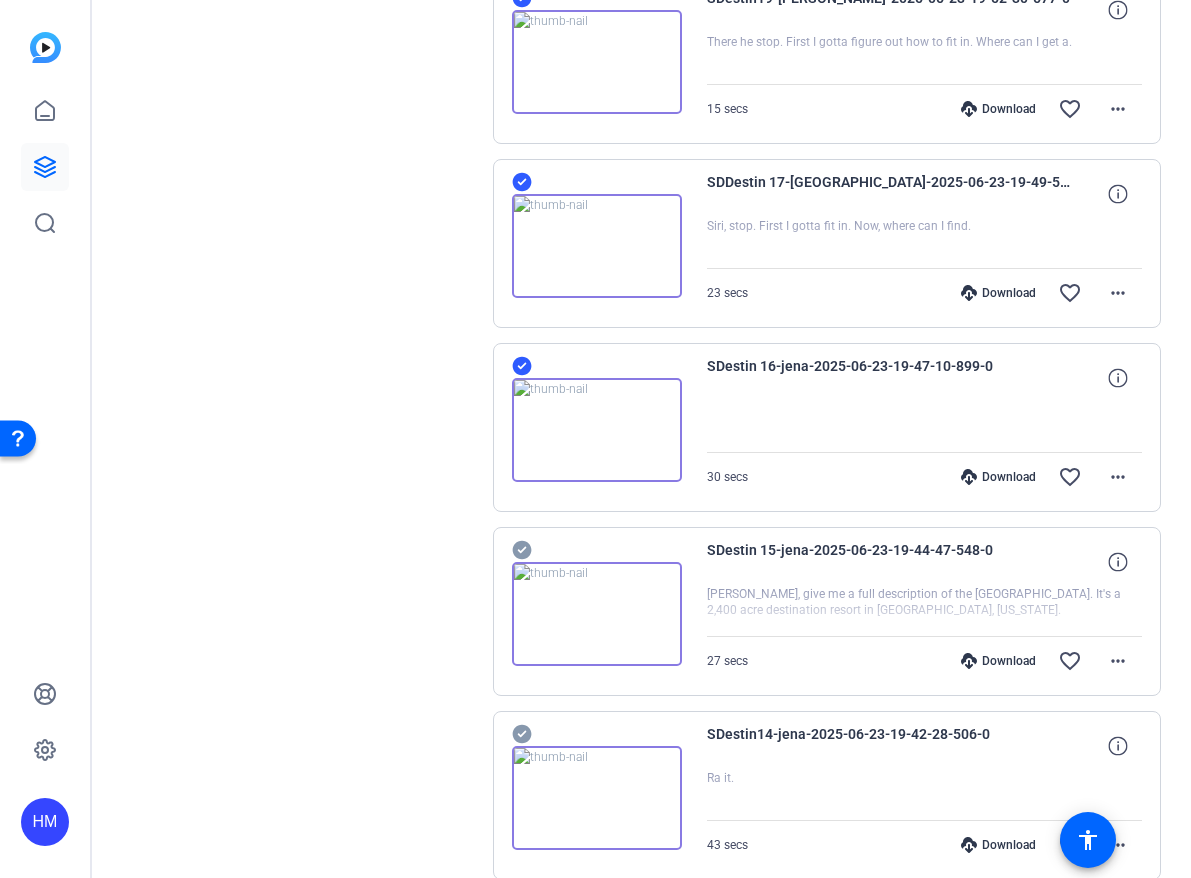 click 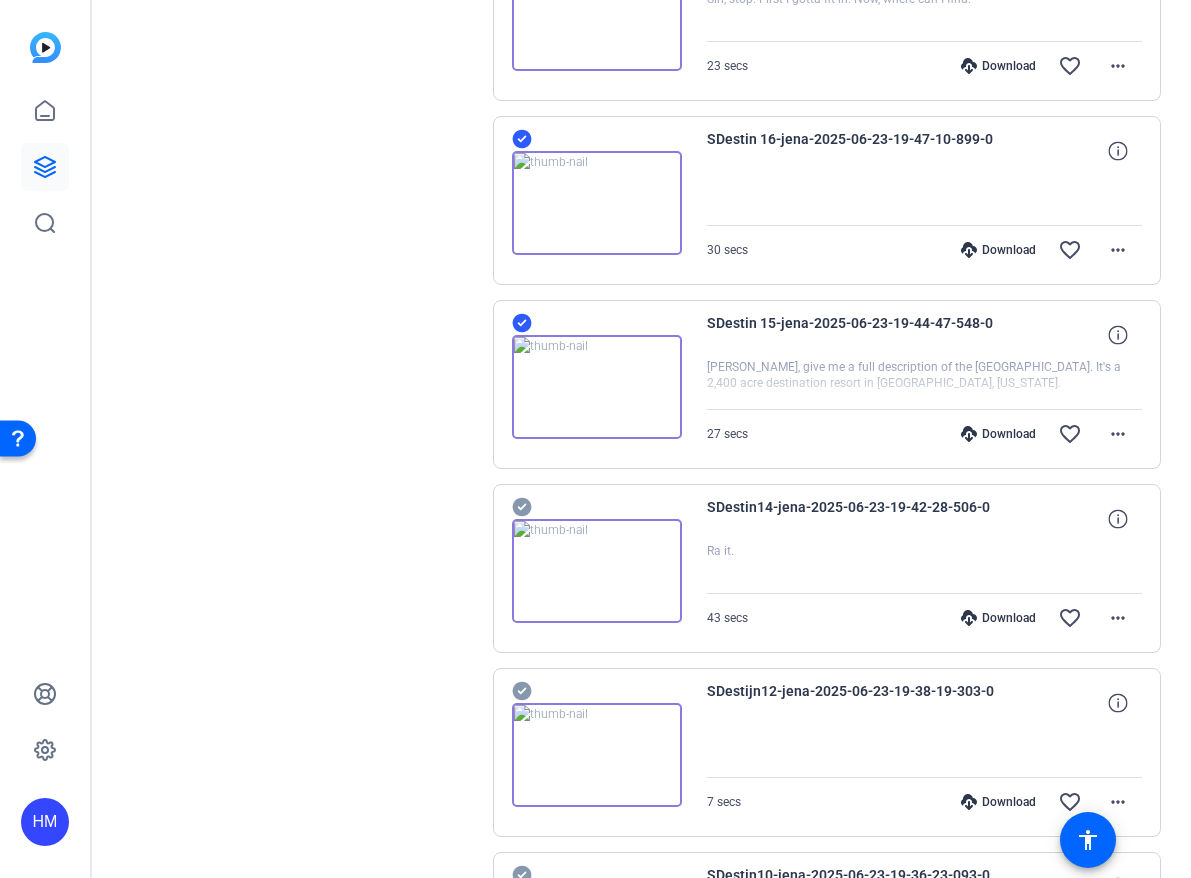 scroll, scrollTop: 5491, scrollLeft: 0, axis: vertical 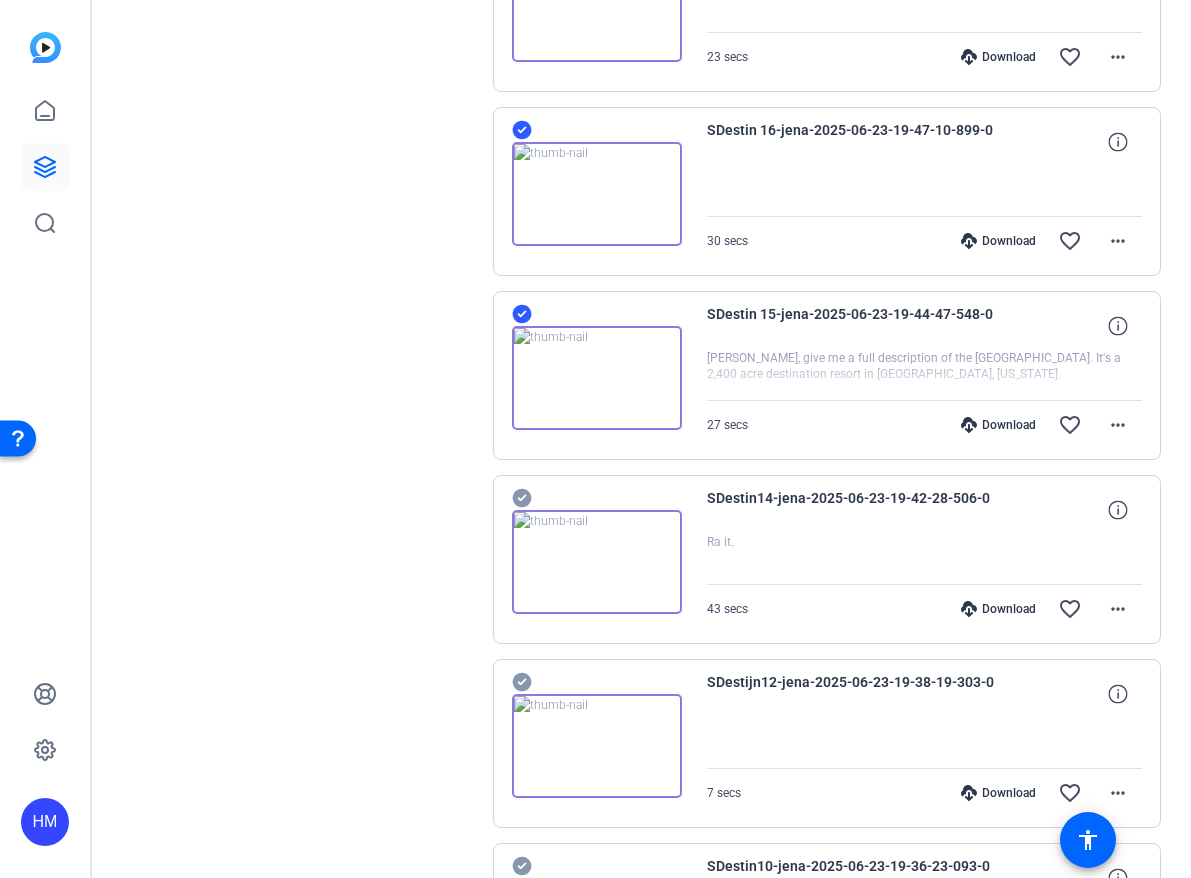 click 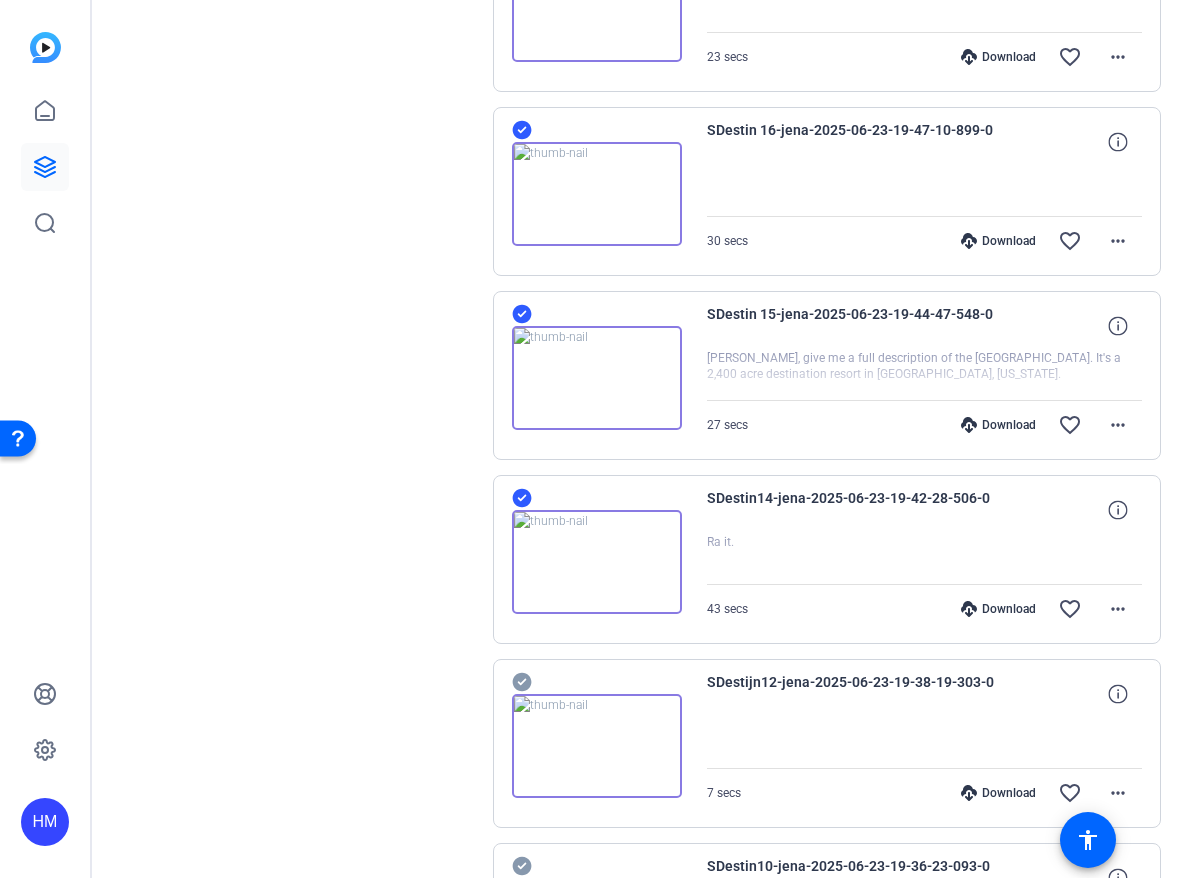 click 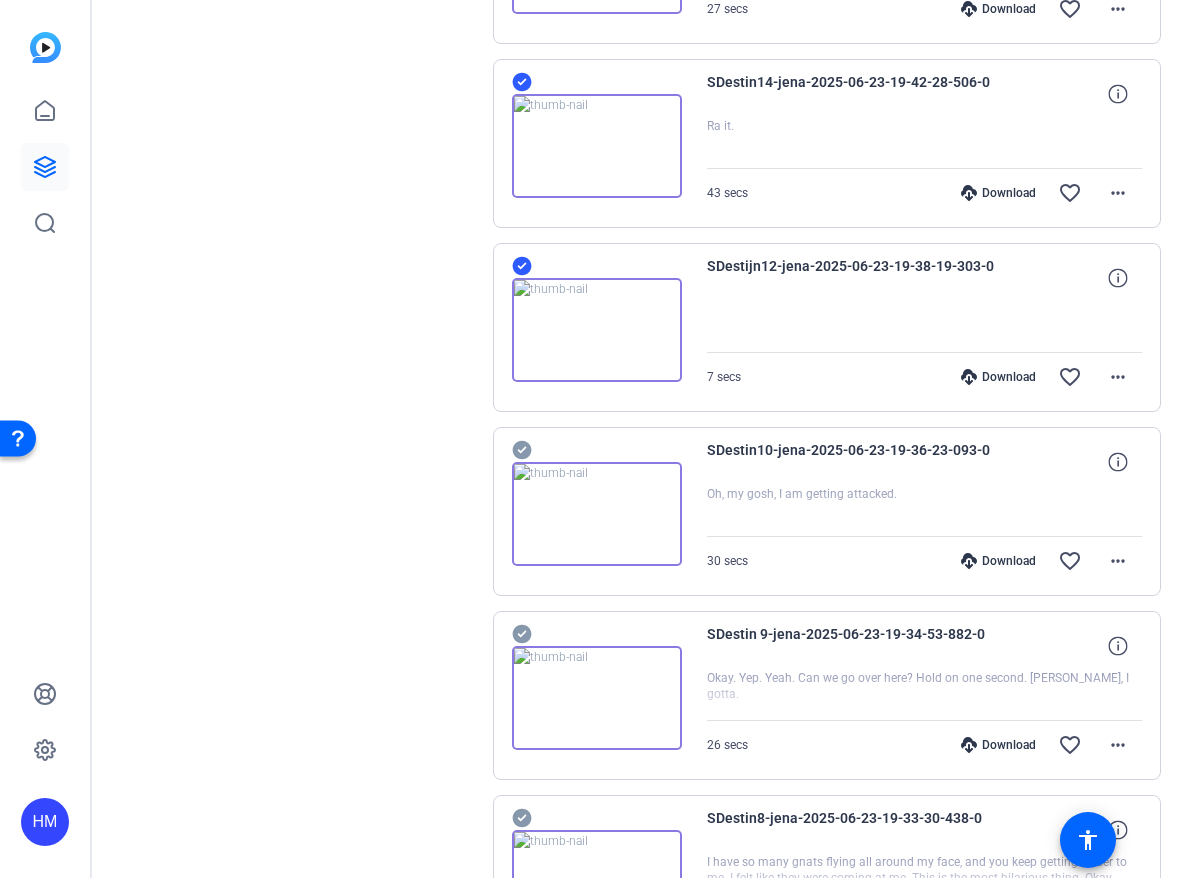 scroll, scrollTop: 6017, scrollLeft: 0, axis: vertical 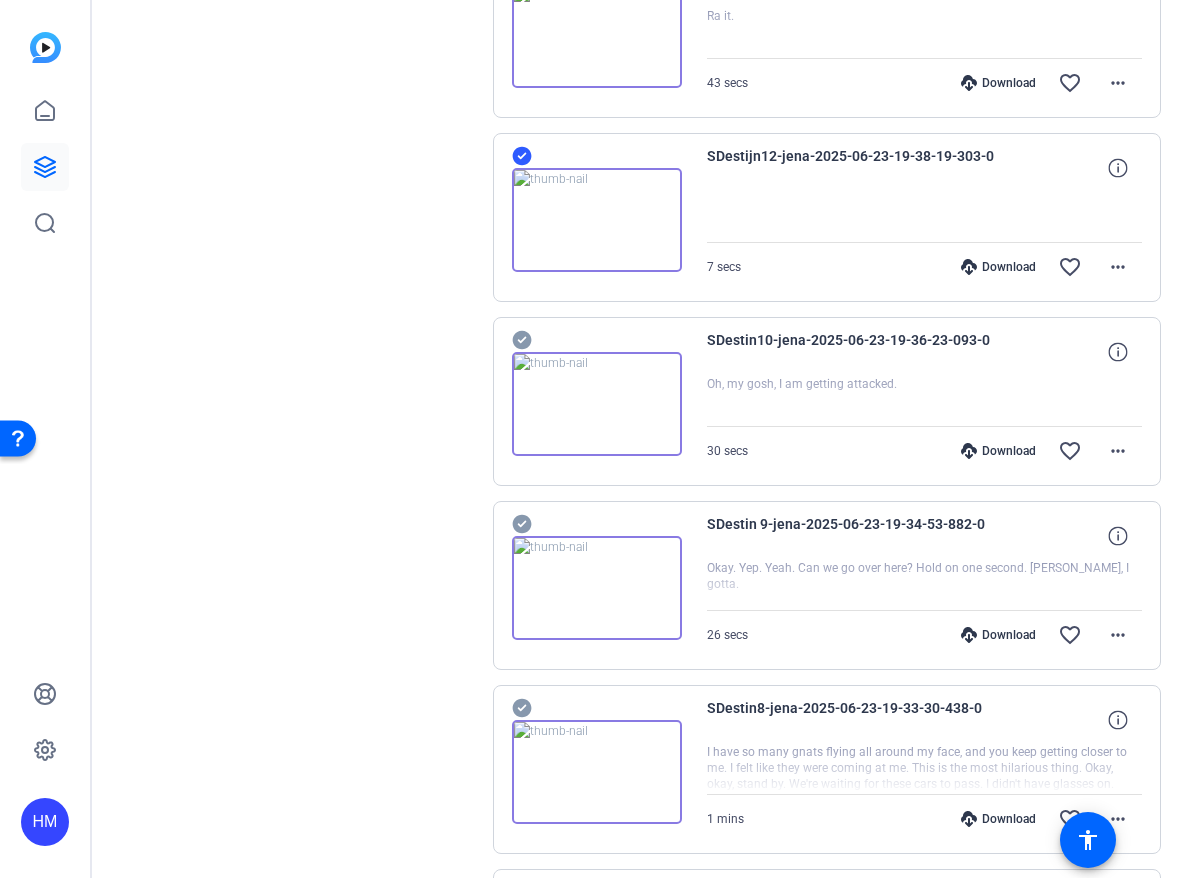 click 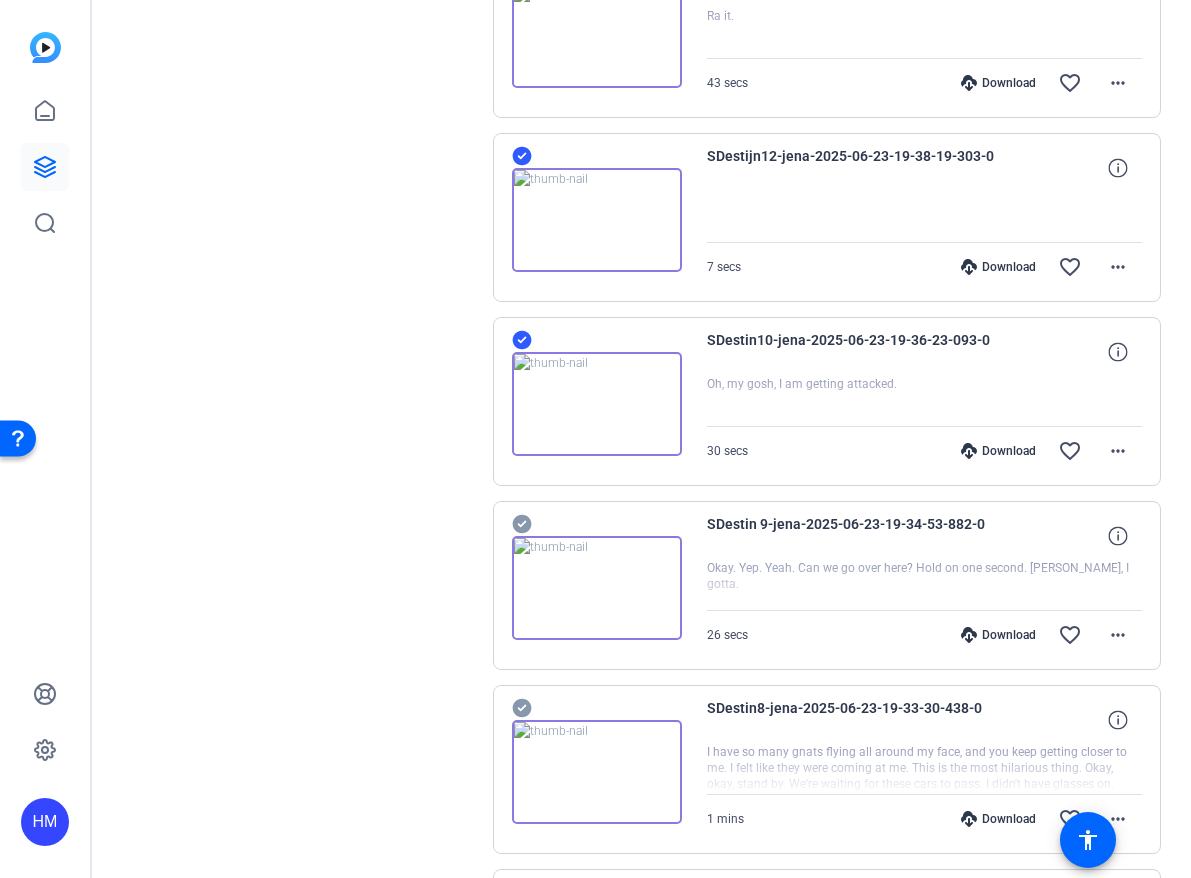 click 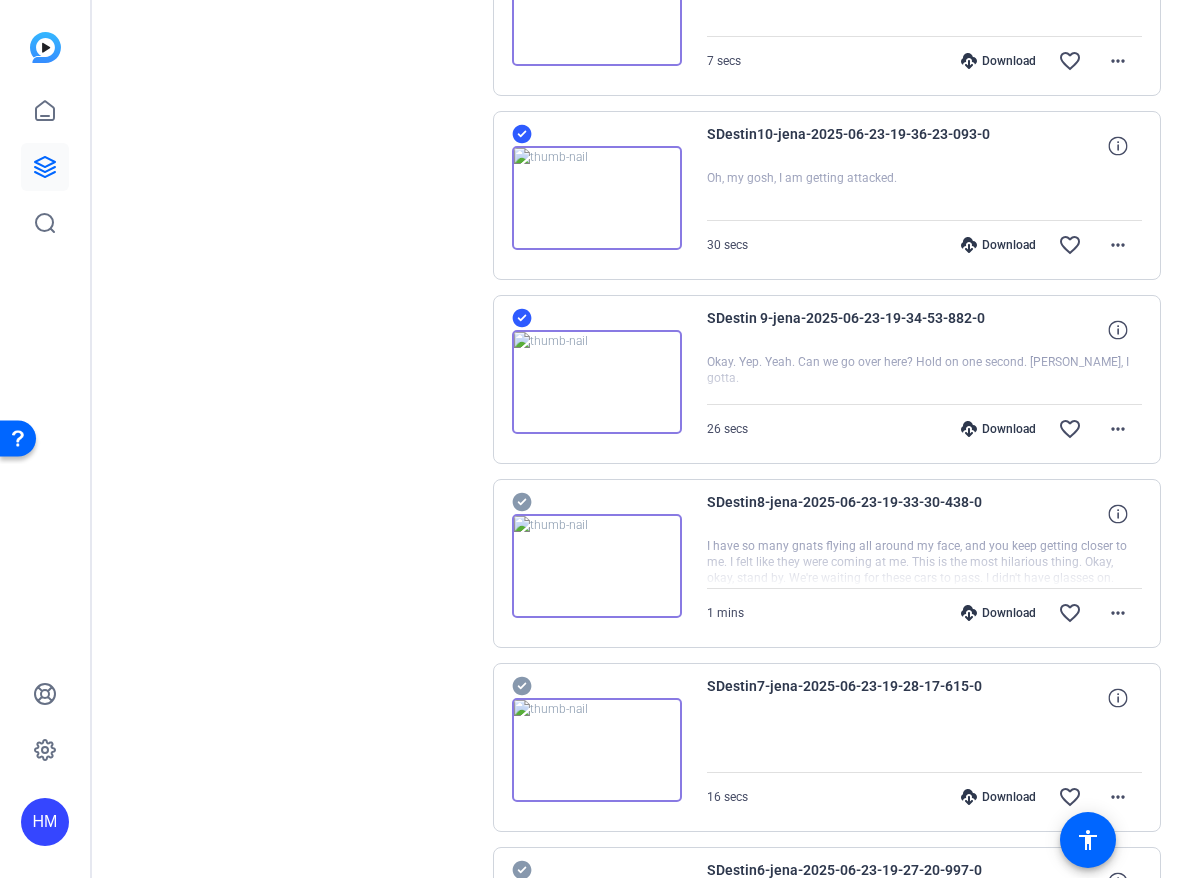 scroll, scrollTop: 6325, scrollLeft: 0, axis: vertical 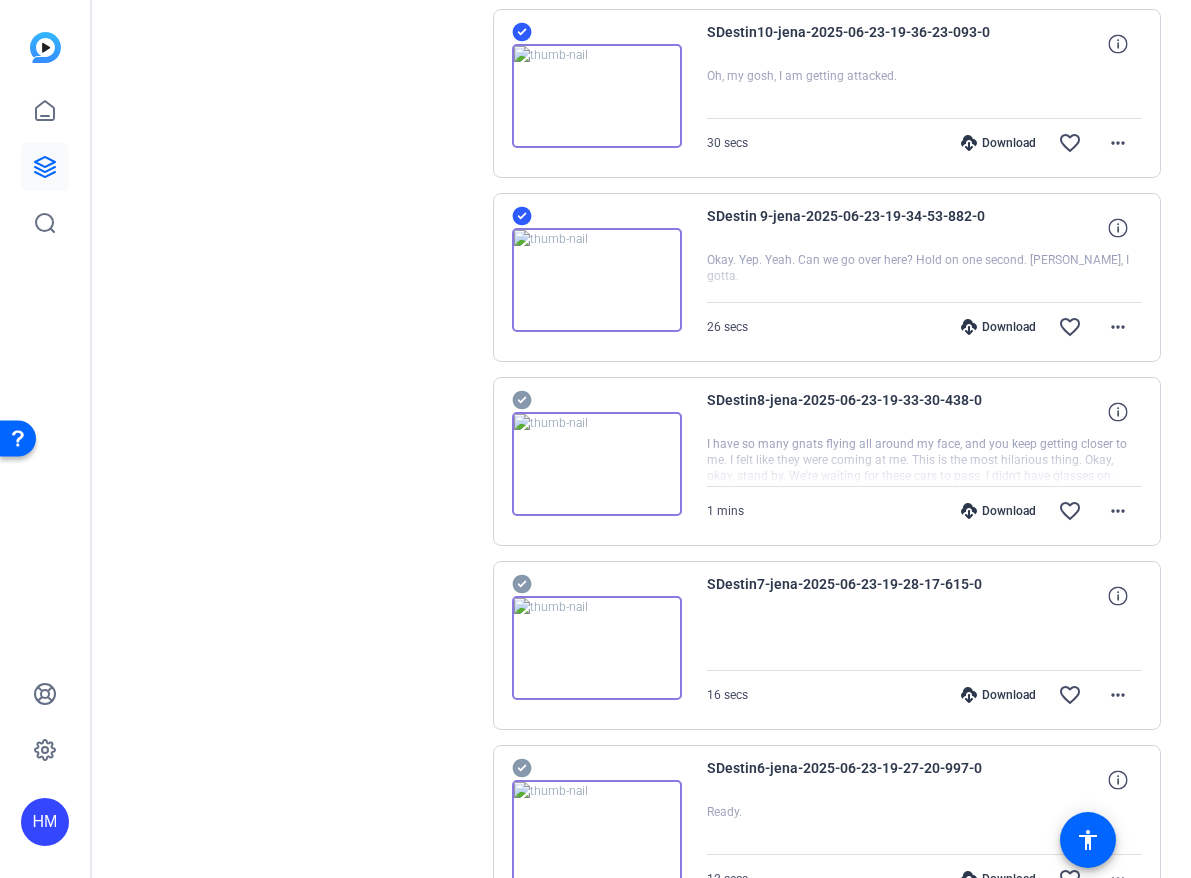 click 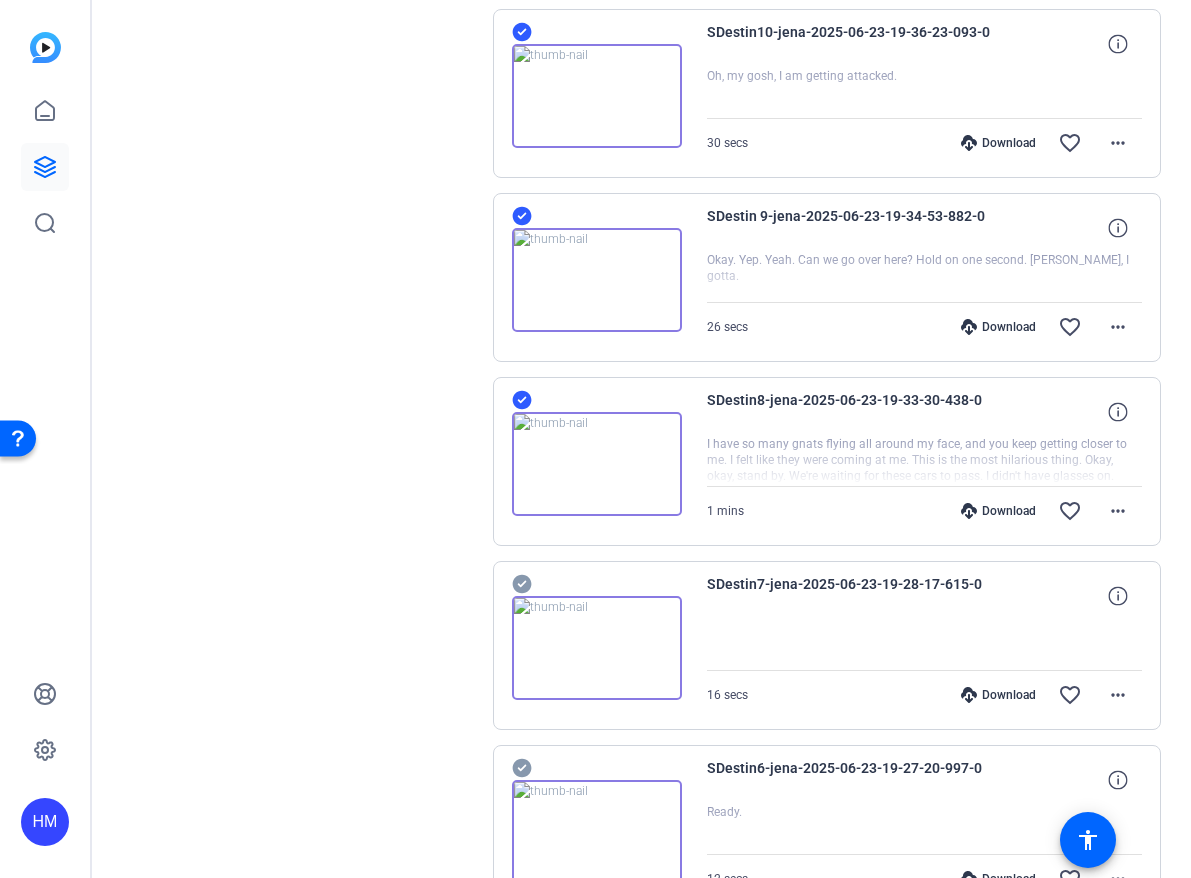 click 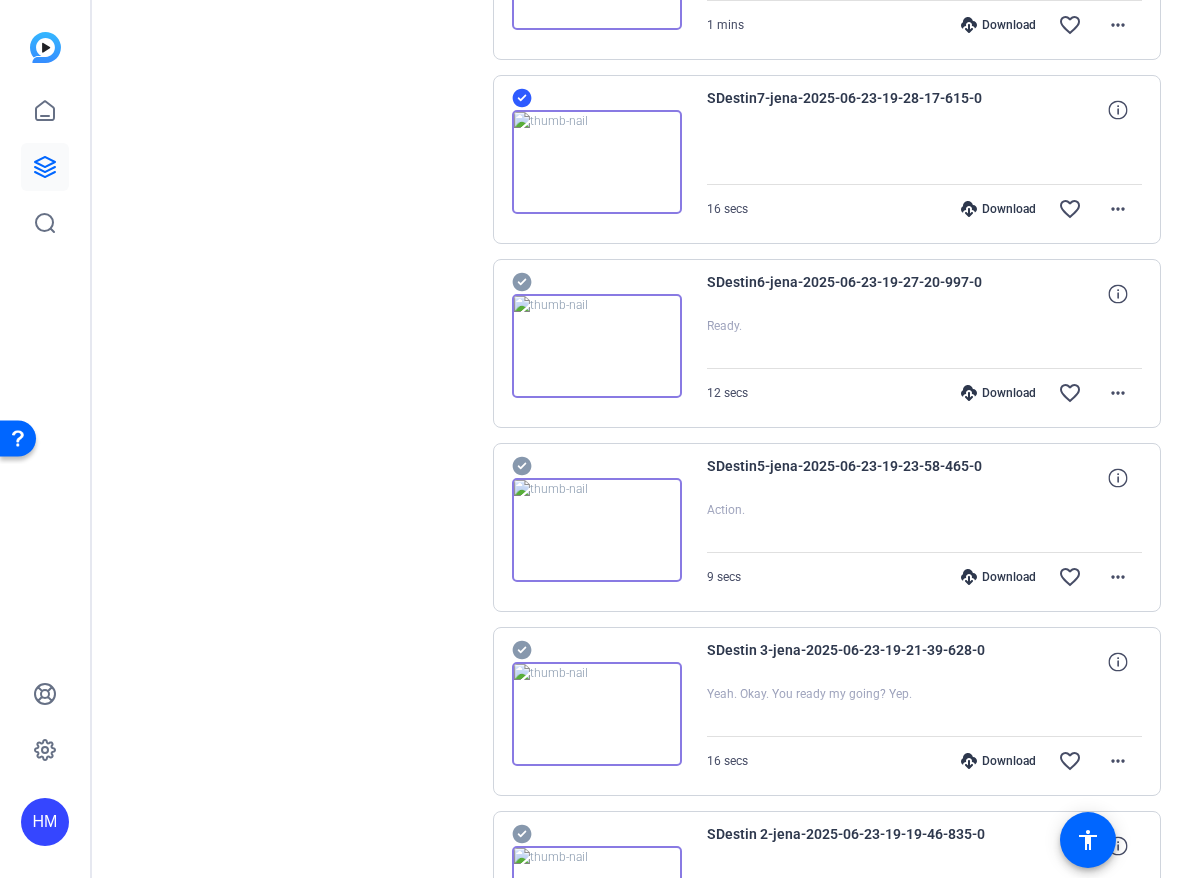 scroll, scrollTop: 6820, scrollLeft: 0, axis: vertical 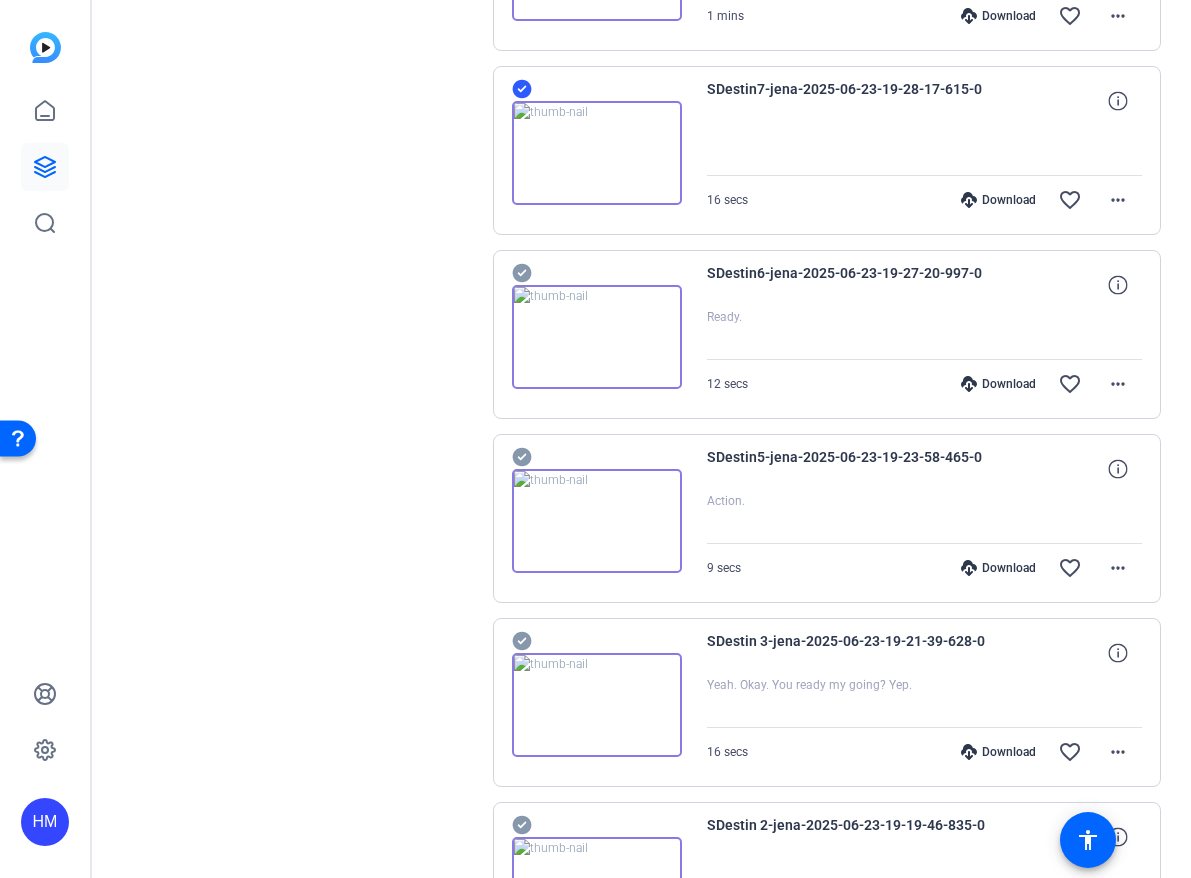 click 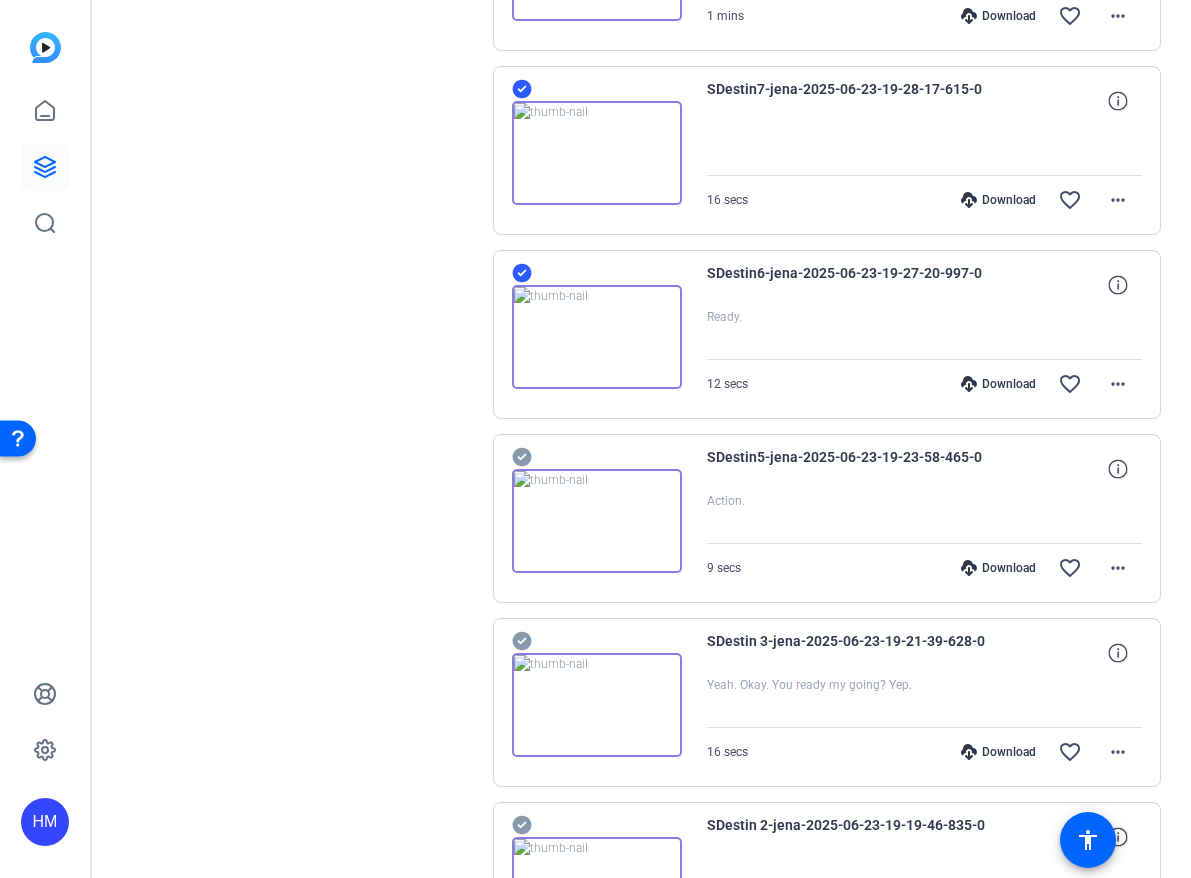 click 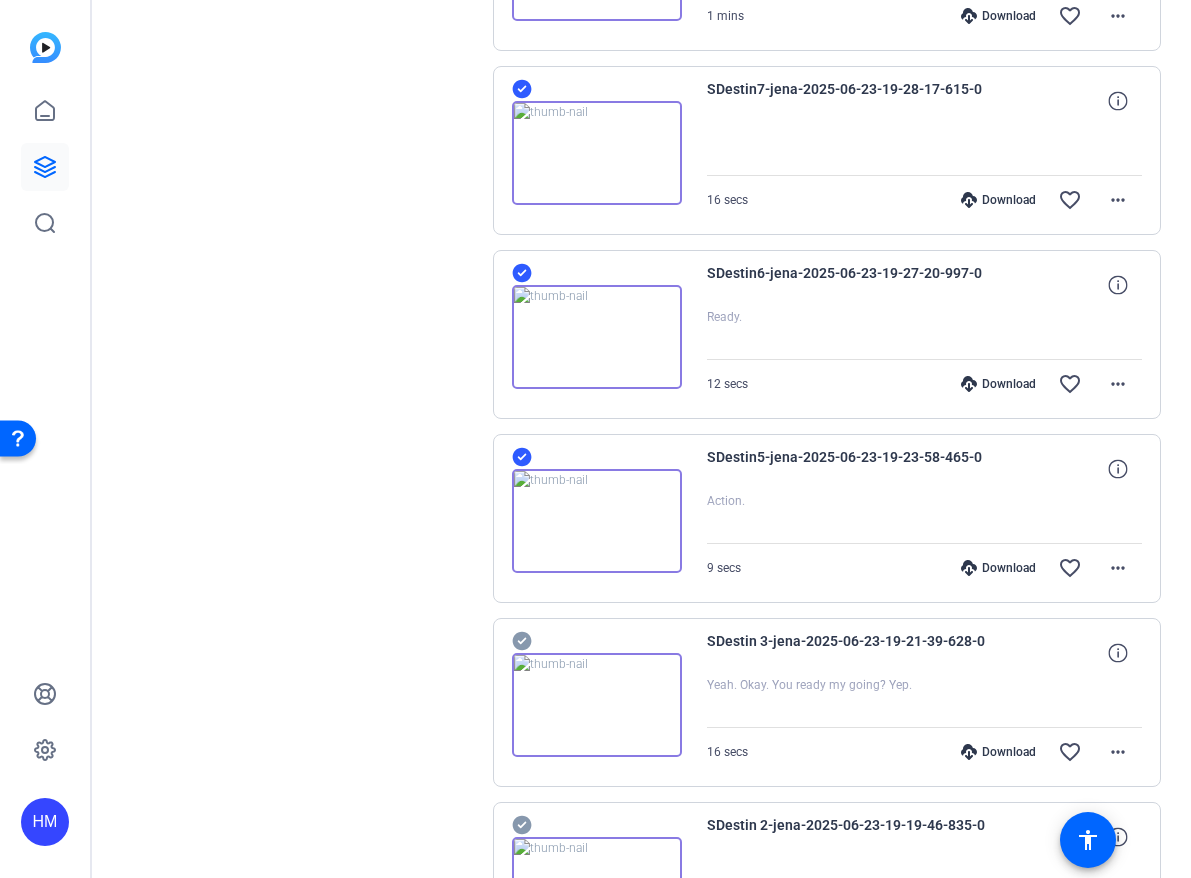 click 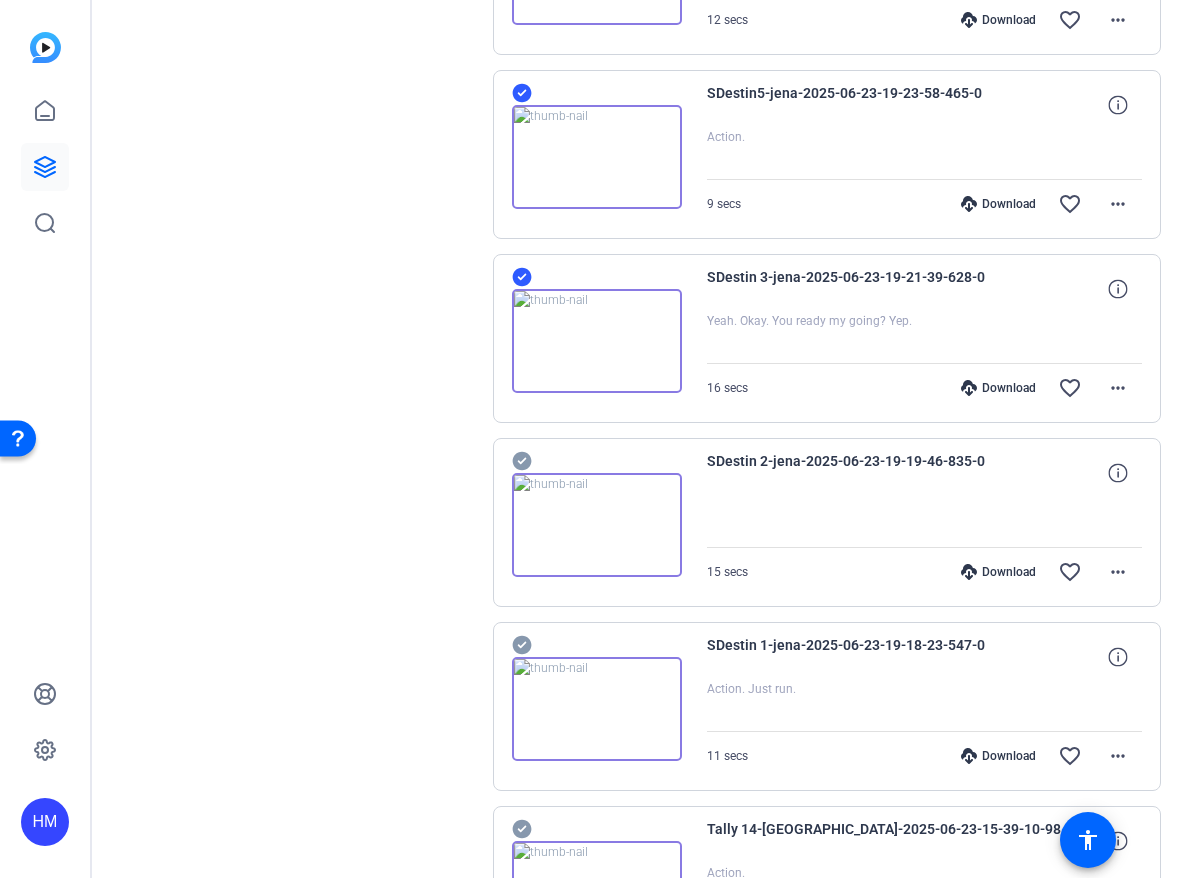 scroll, scrollTop: 7207, scrollLeft: 0, axis: vertical 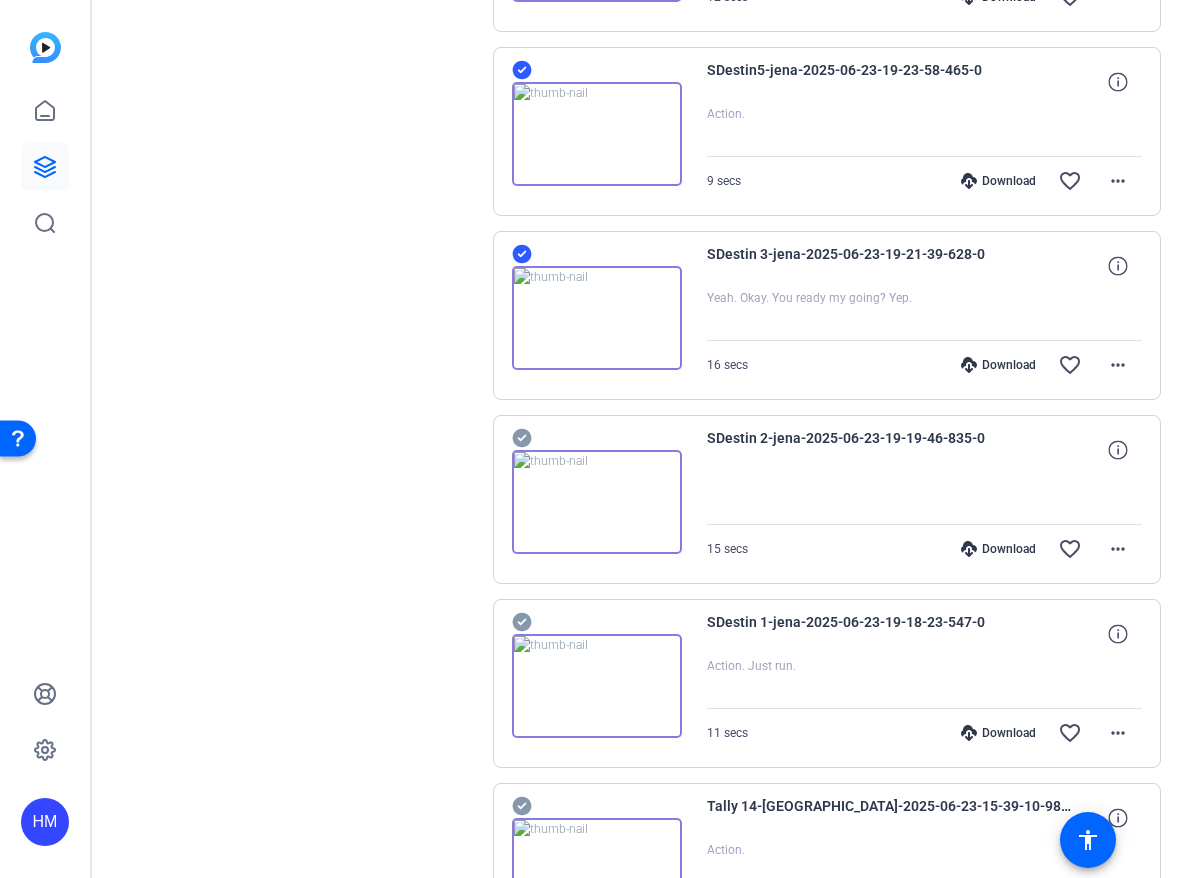 click 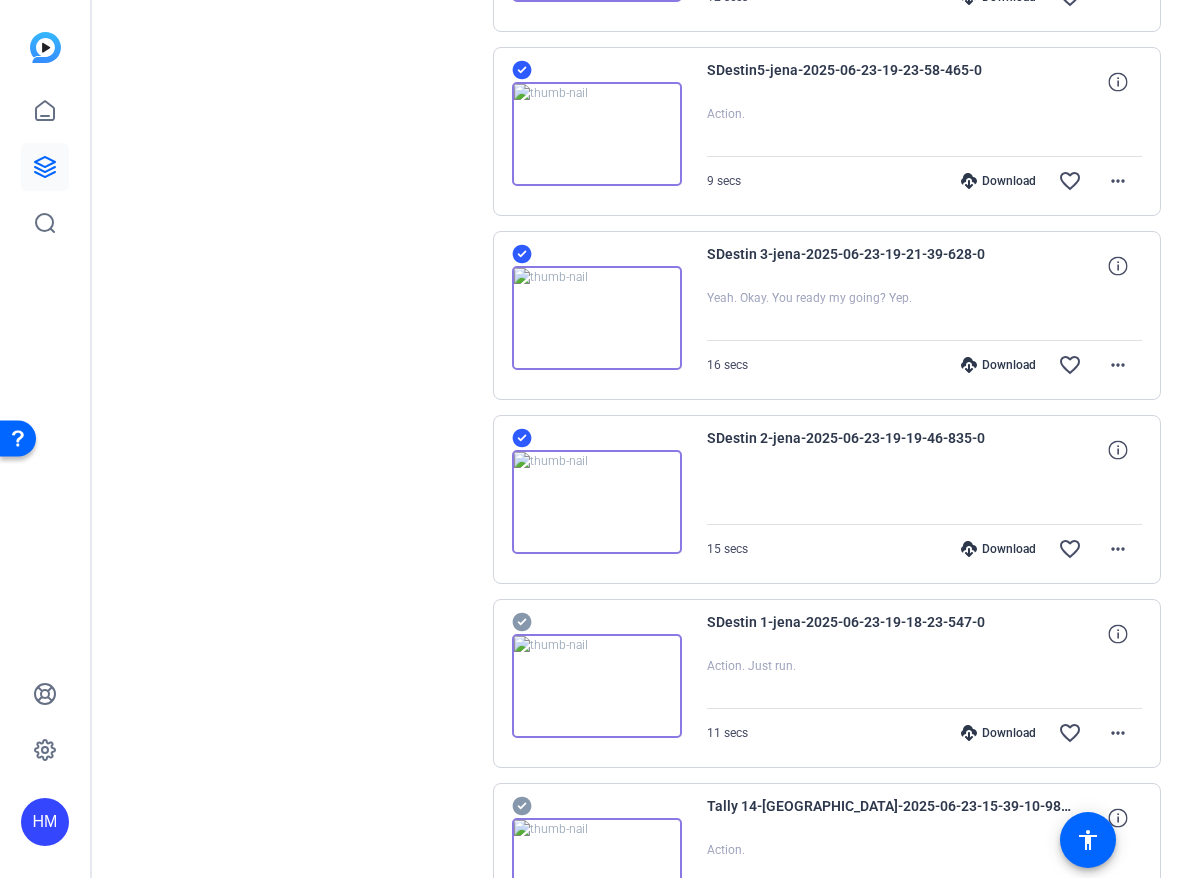 click 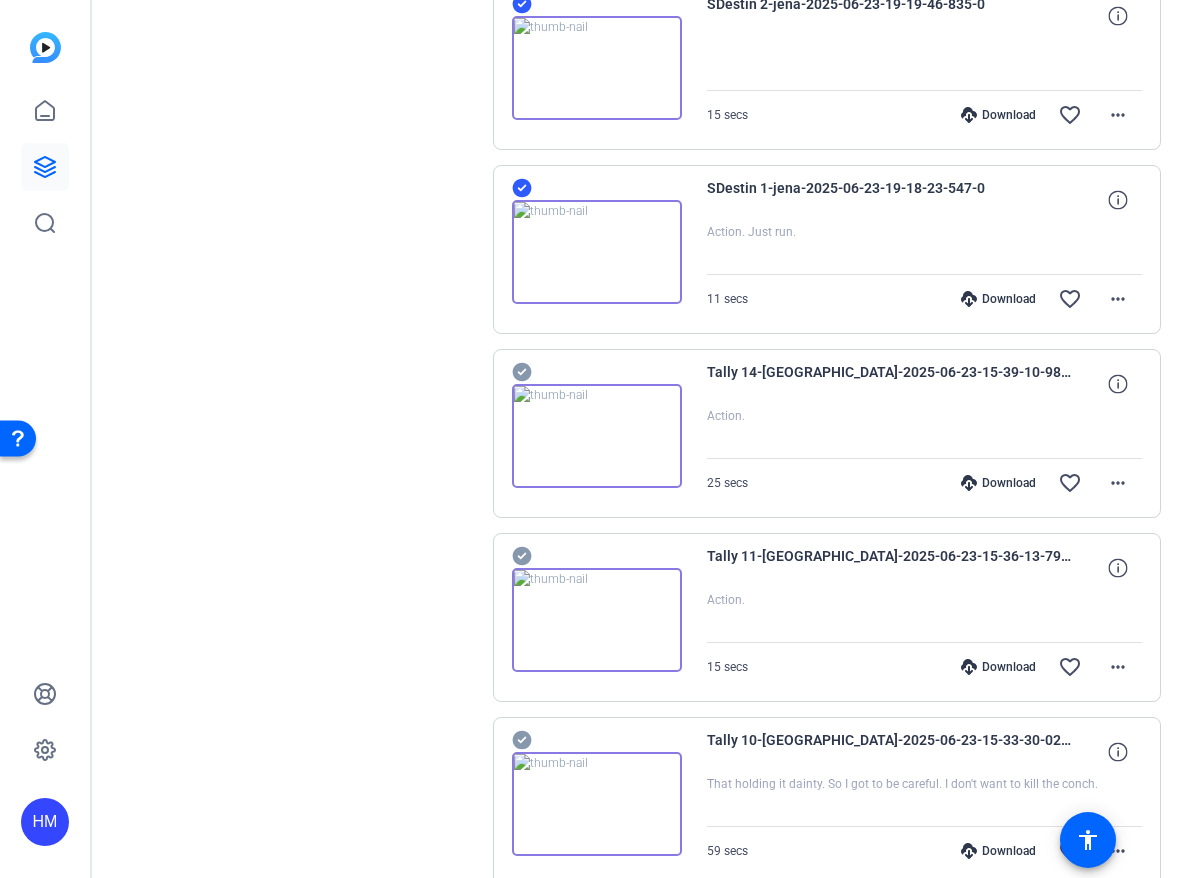 scroll, scrollTop: 7768, scrollLeft: 0, axis: vertical 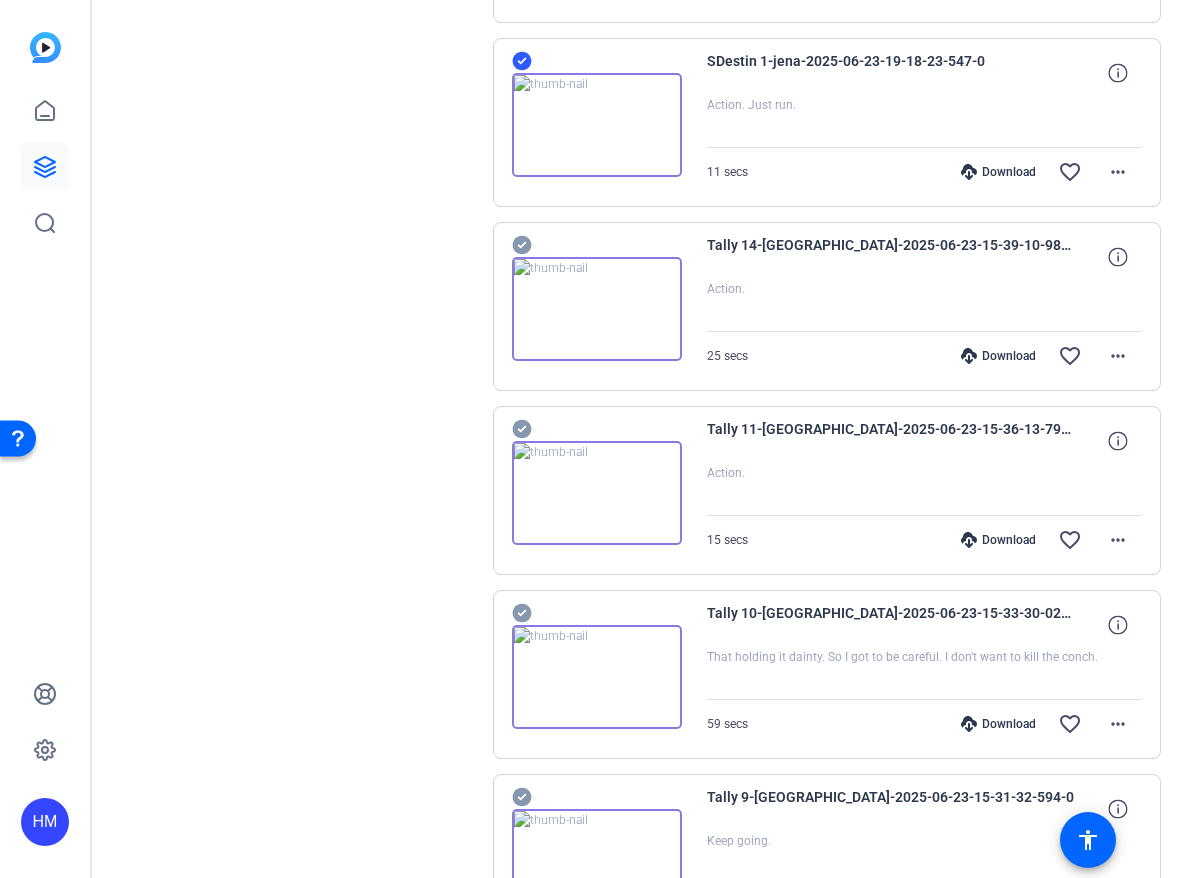 click 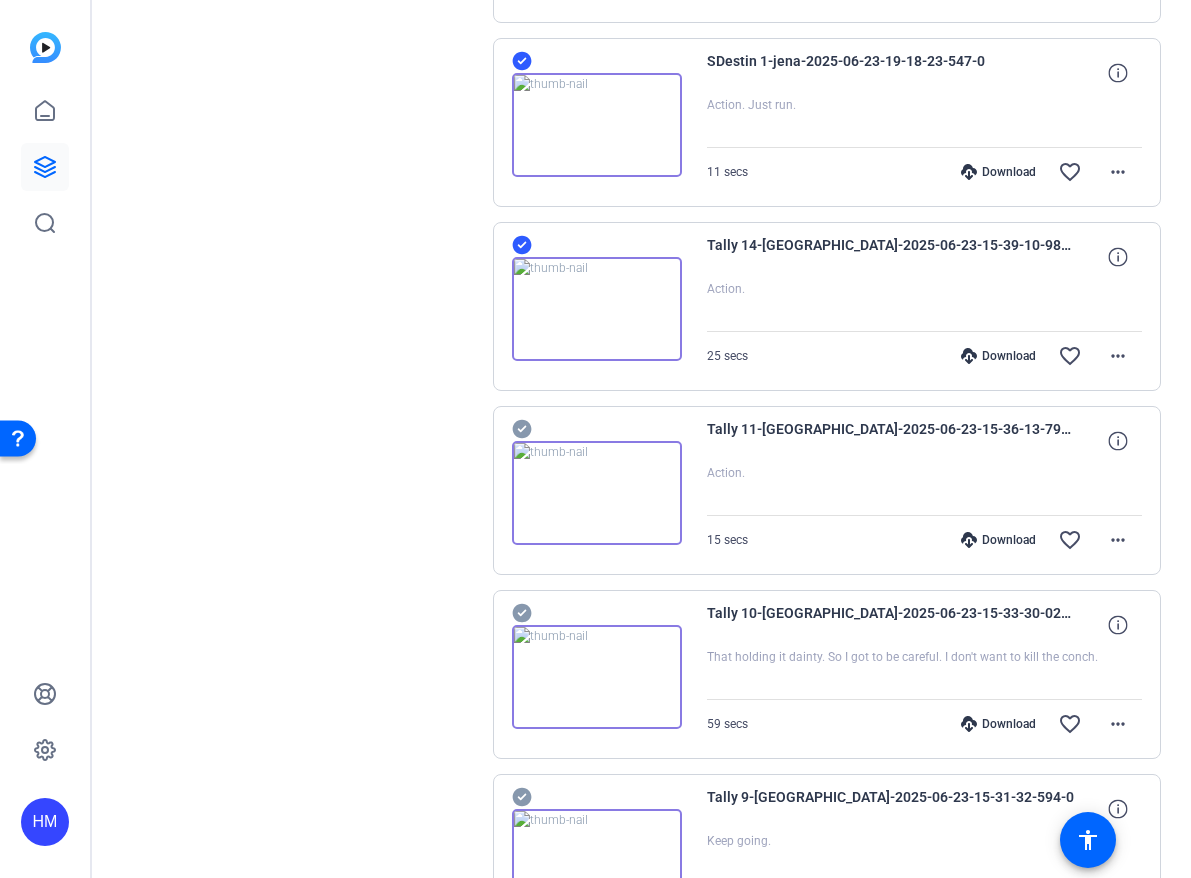 click 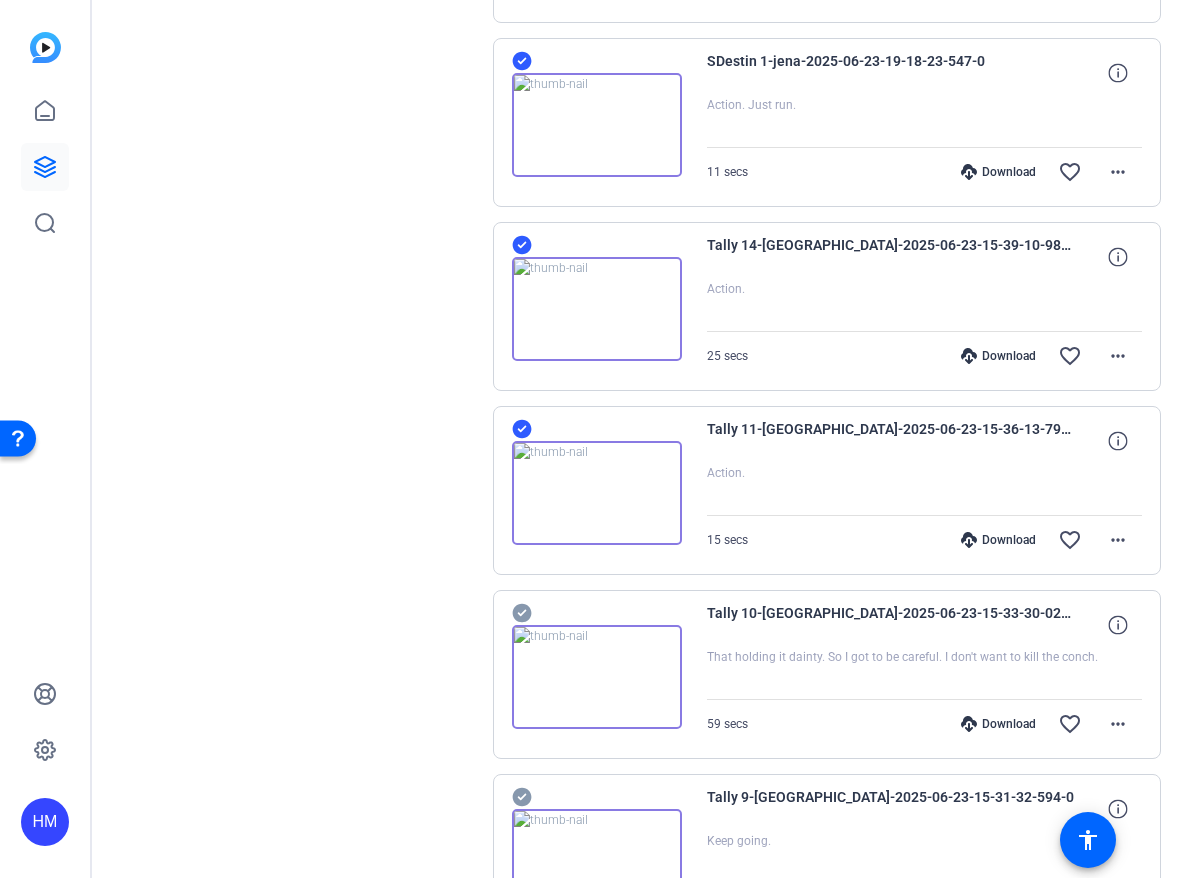 click 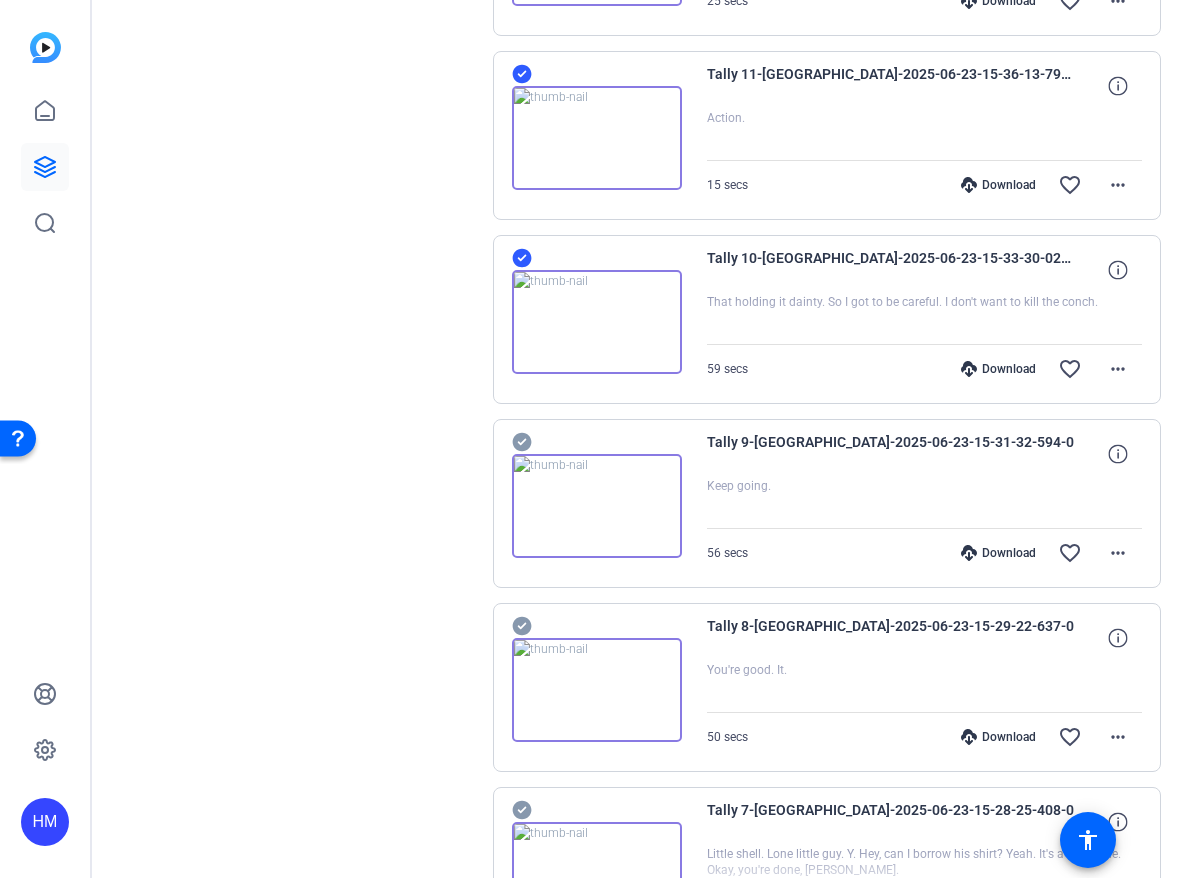 scroll, scrollTop: 8130, scrollLeft: 0, axis: vertical 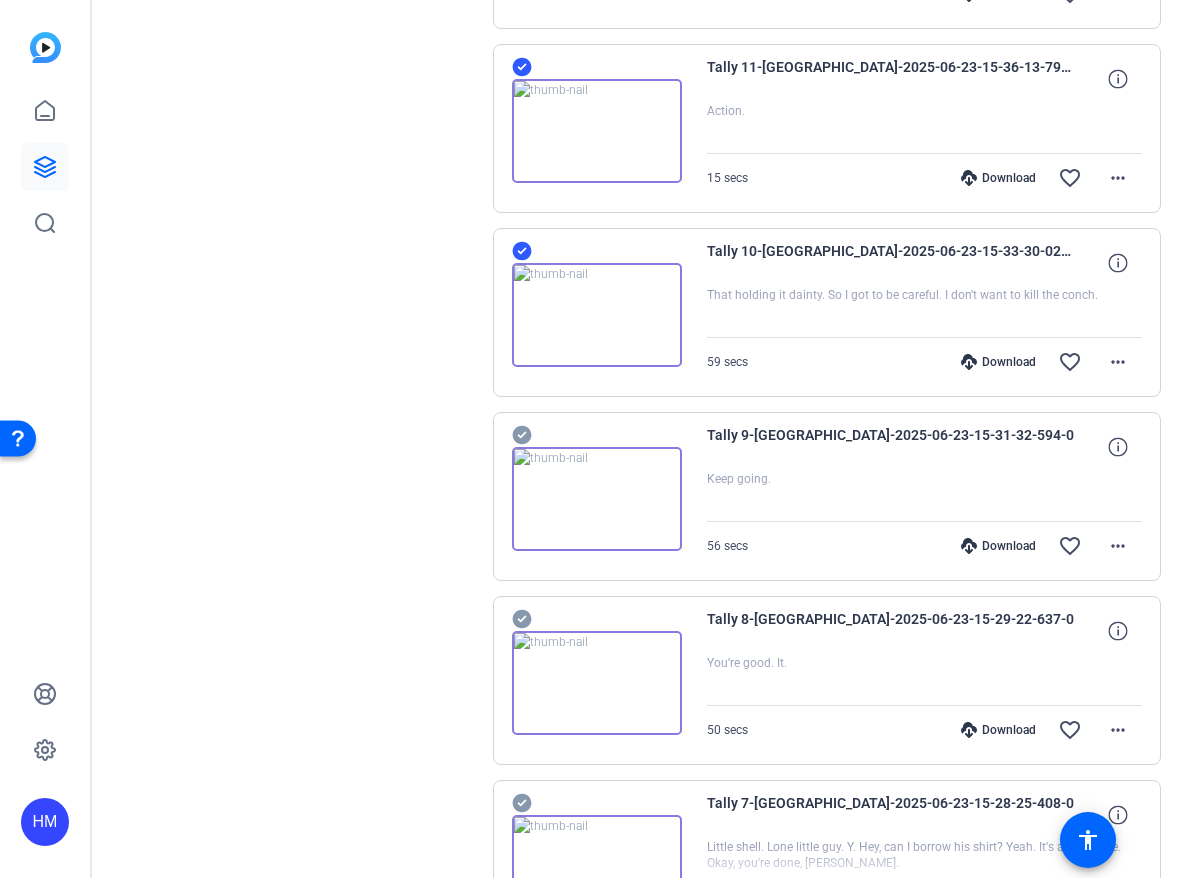 click 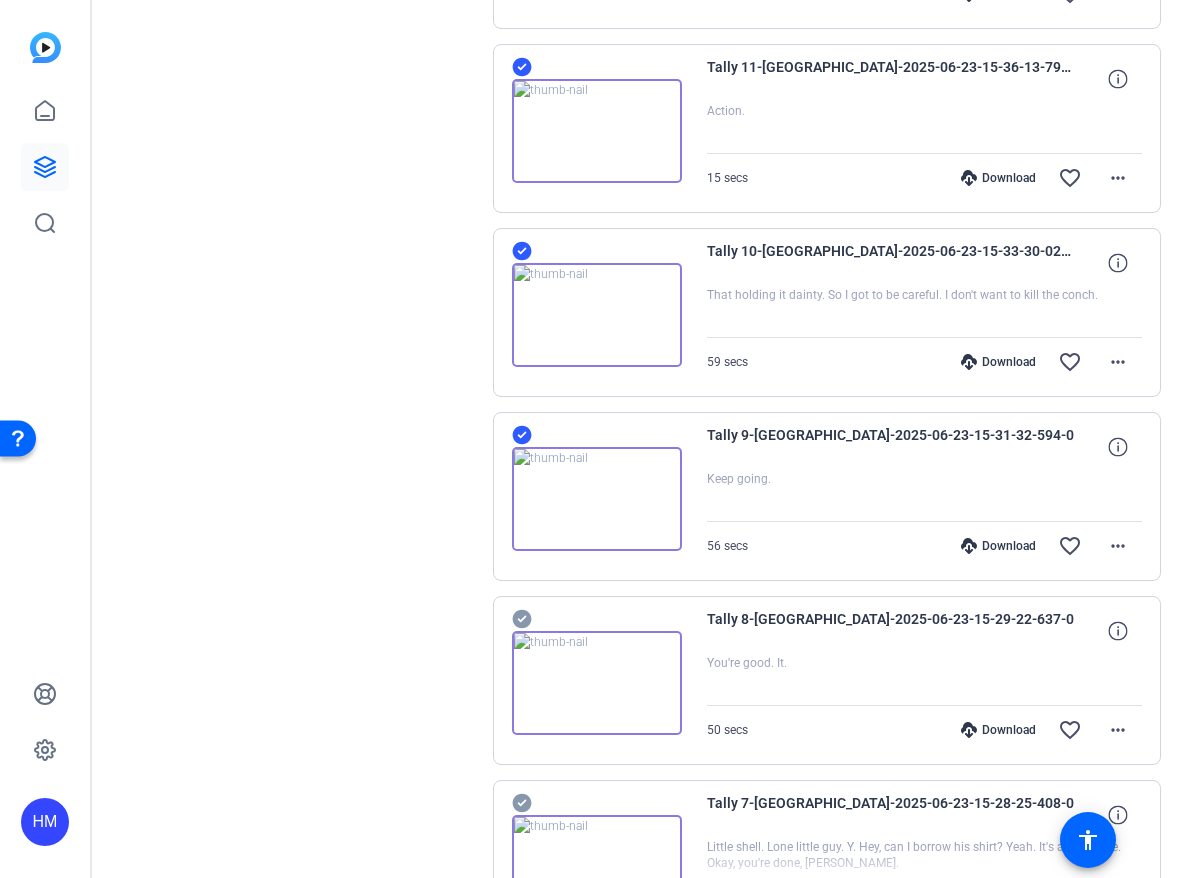 click 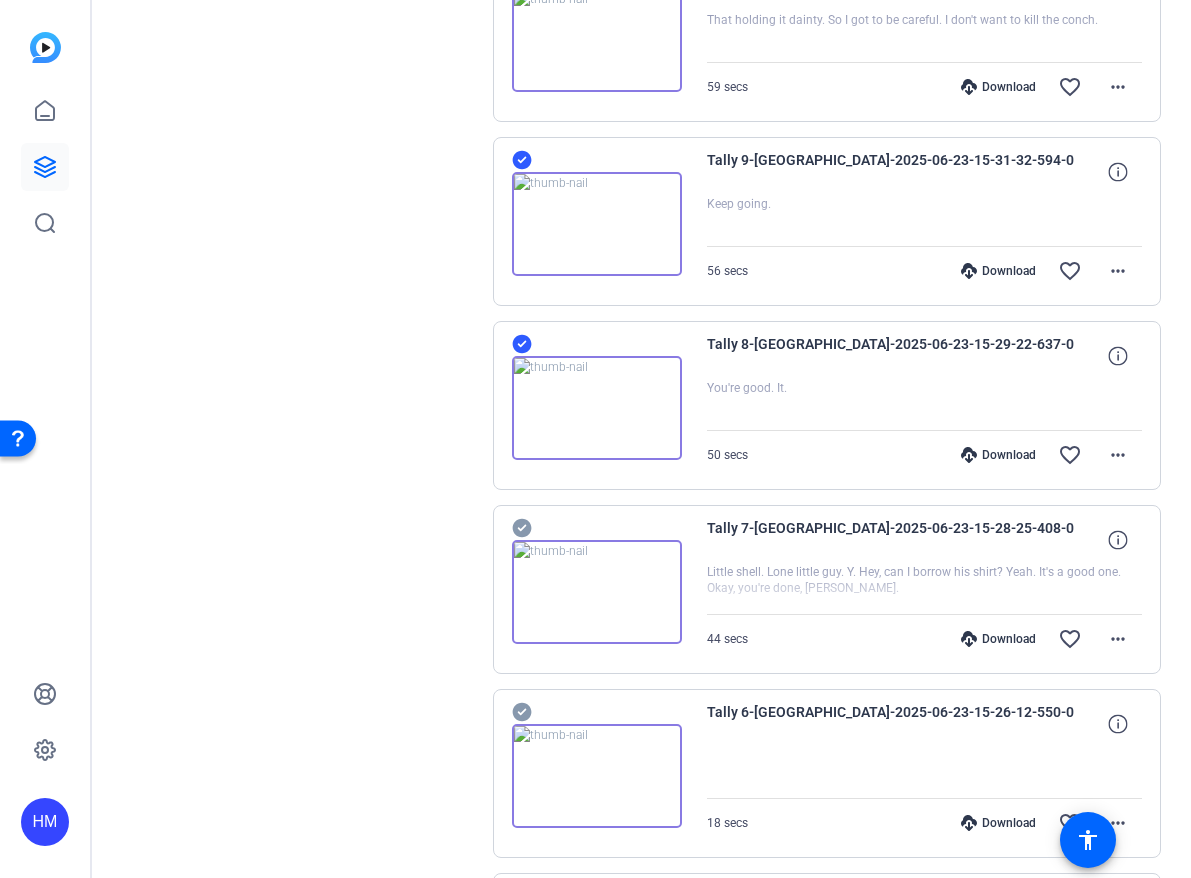 scroll, scrollTop: 8421, scrollLeft: 0, axis: vertical 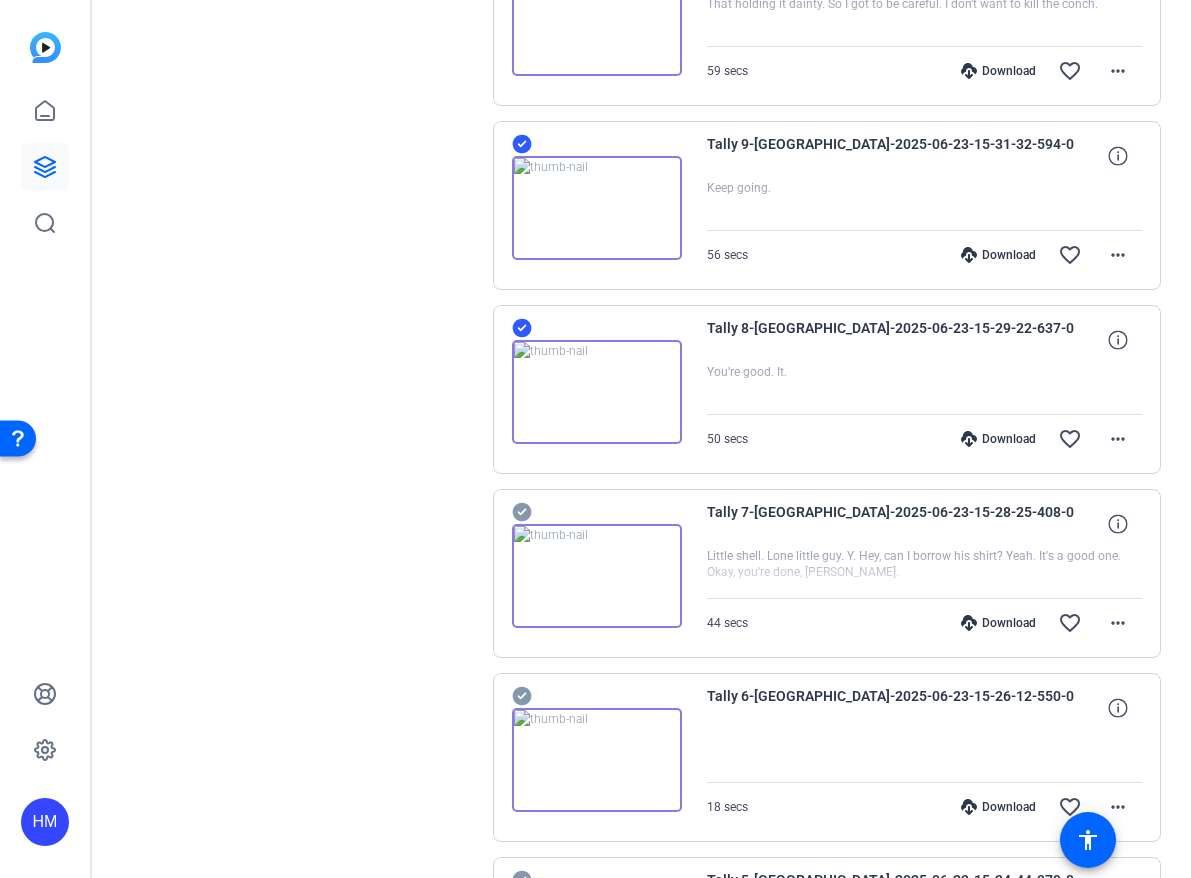 click 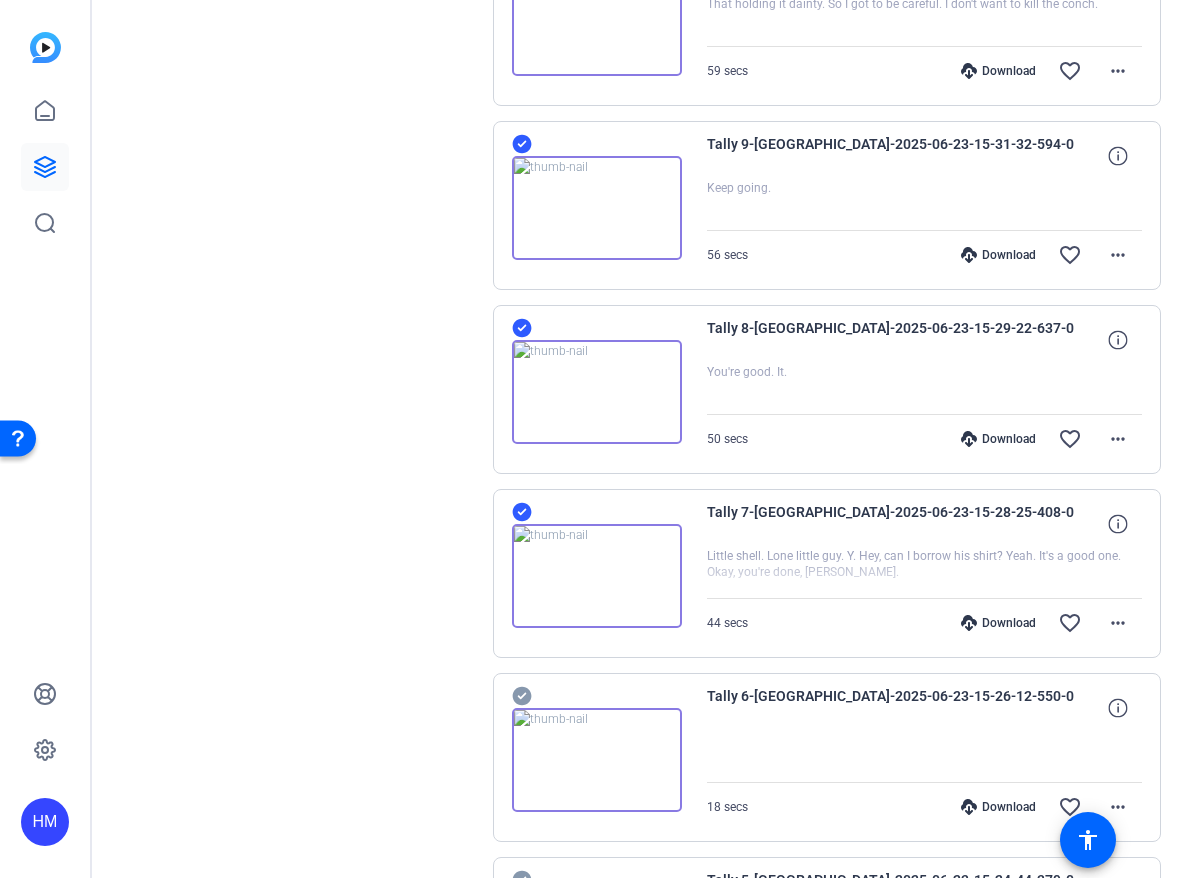 click 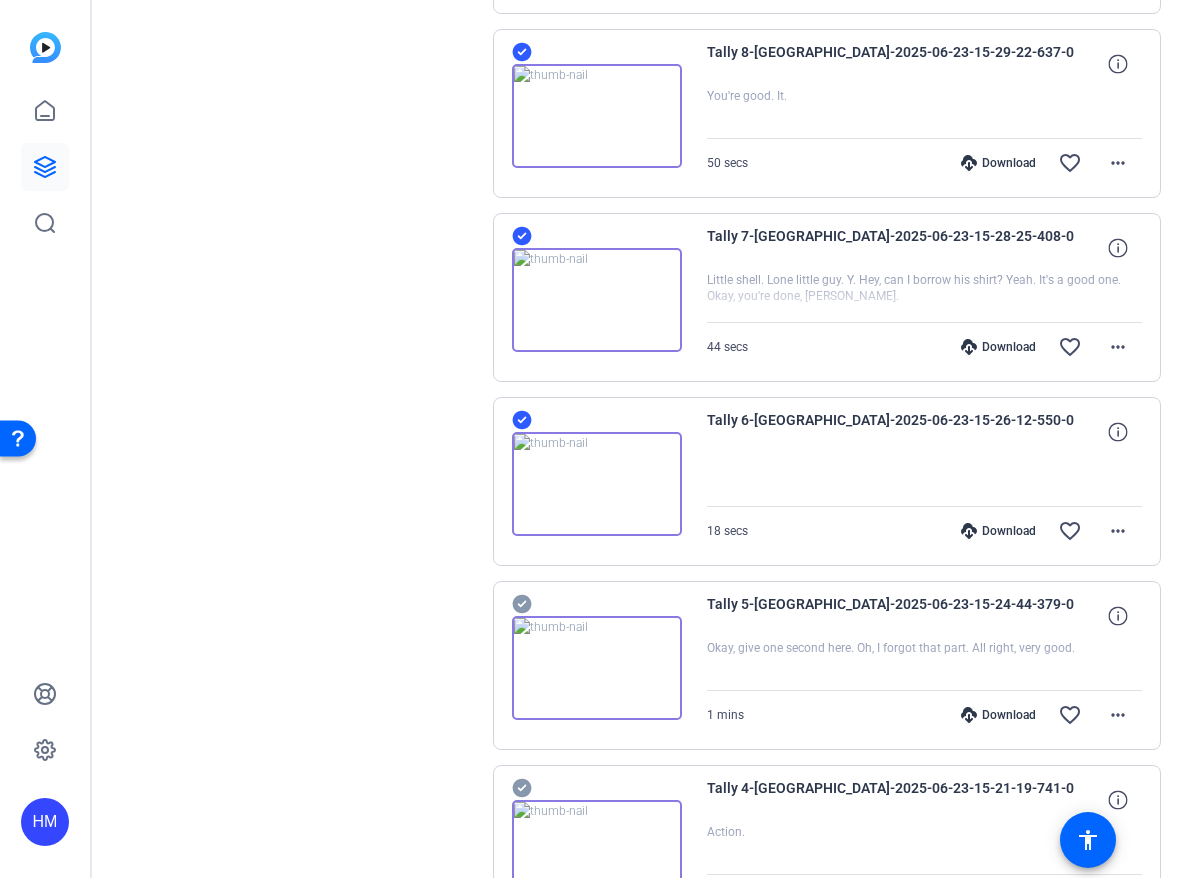 click 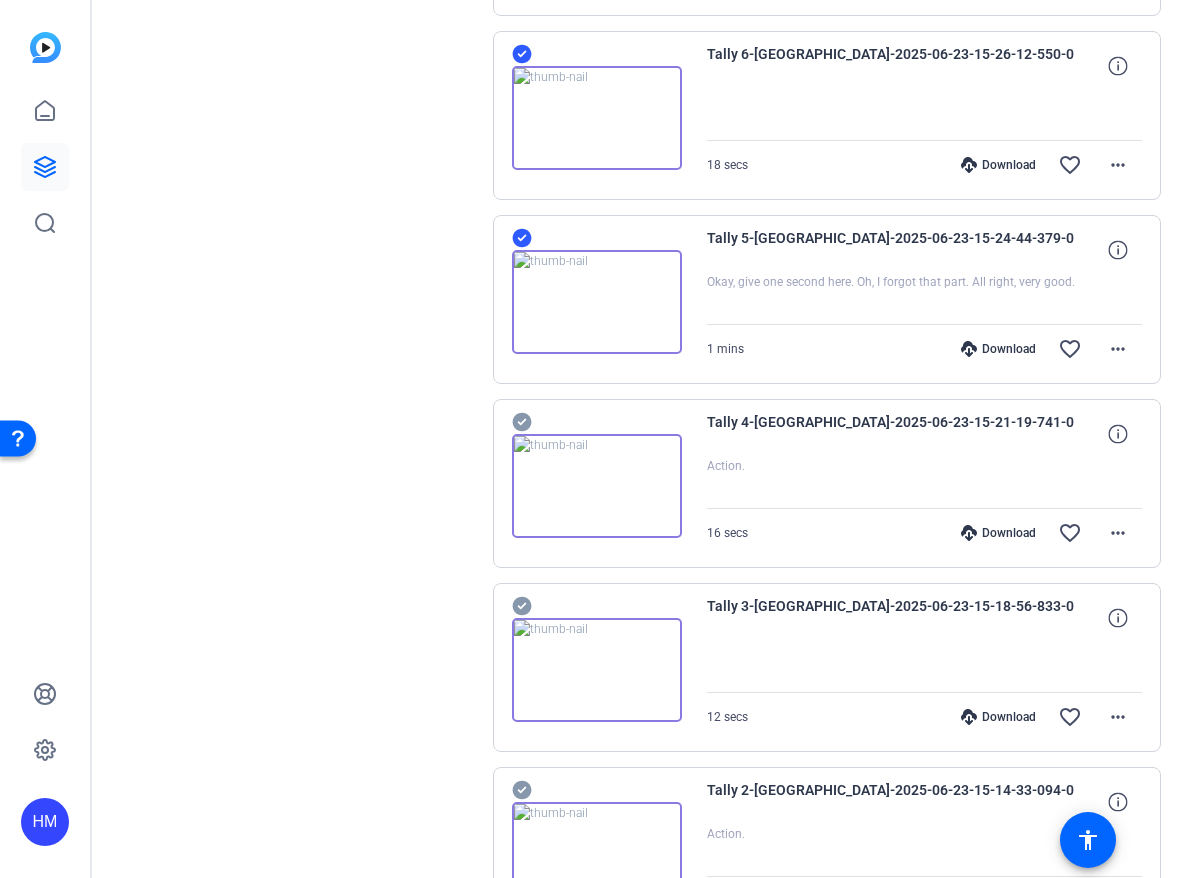 scroll, scrollTop: 9147, scrollLeft: 0, axis: vertical 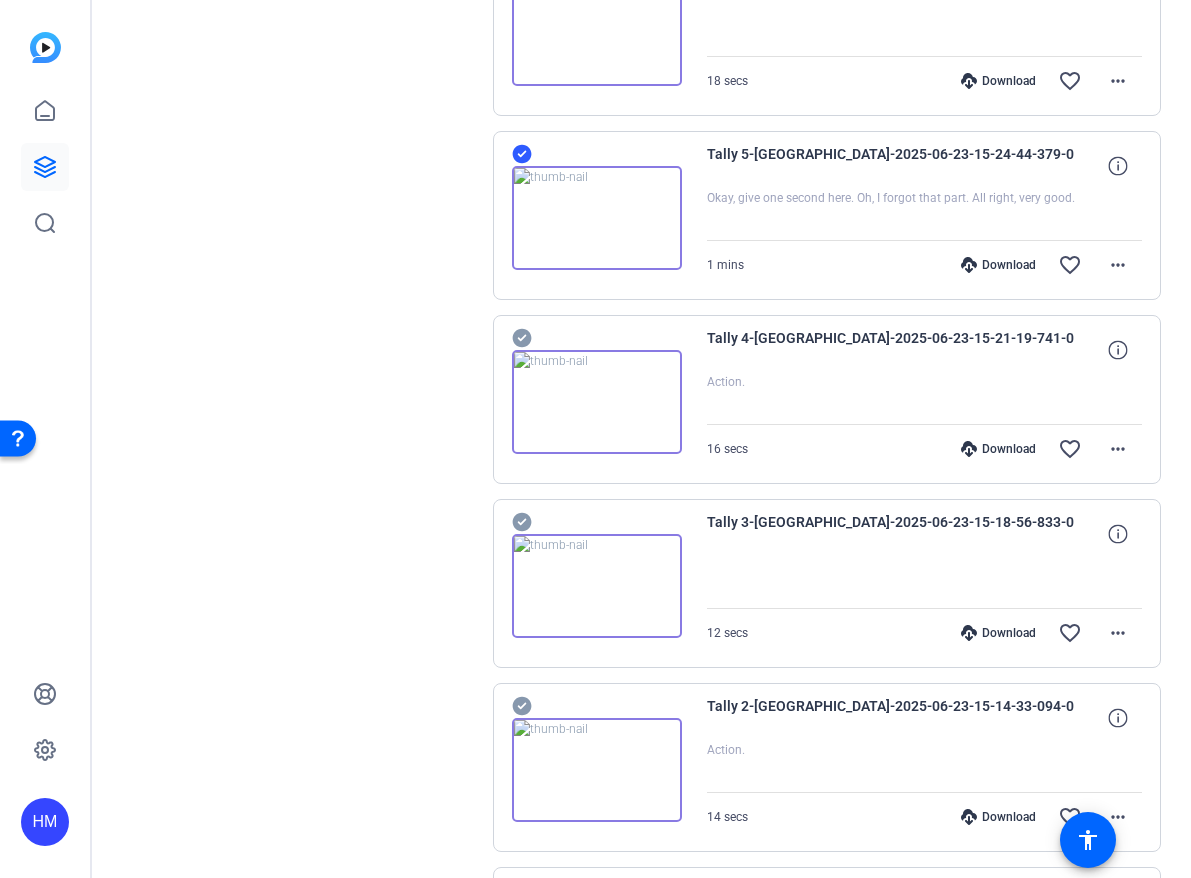 click 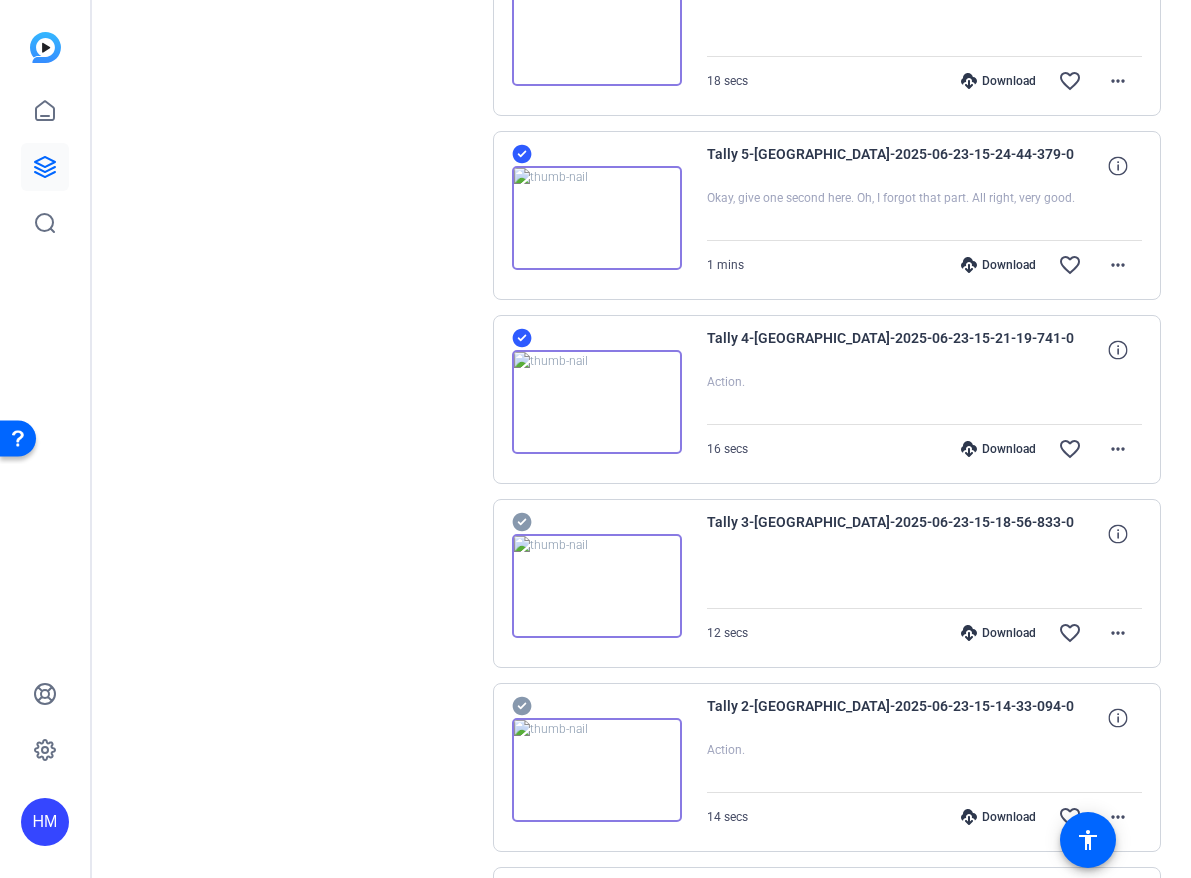 click 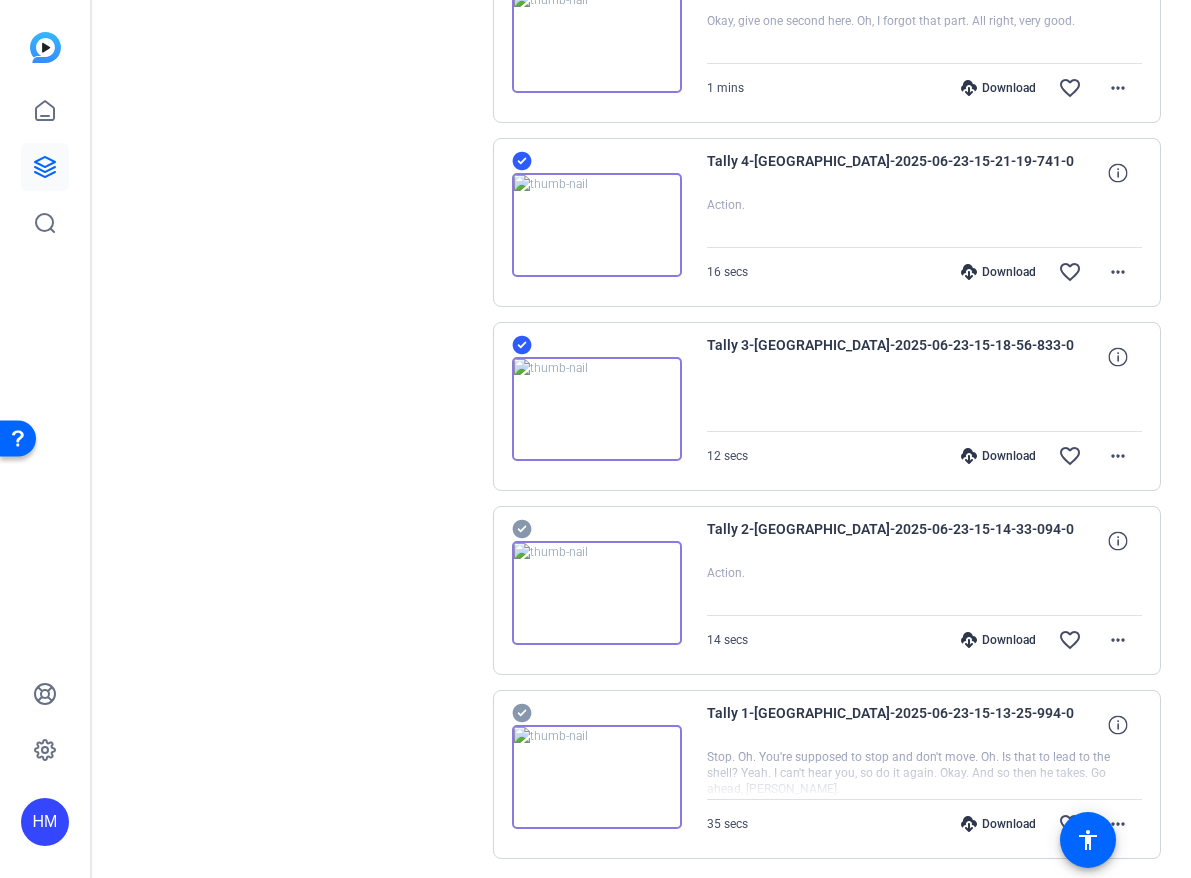 scroll, scrollTop: 9351, scrollLeft: 0, axis: vertical 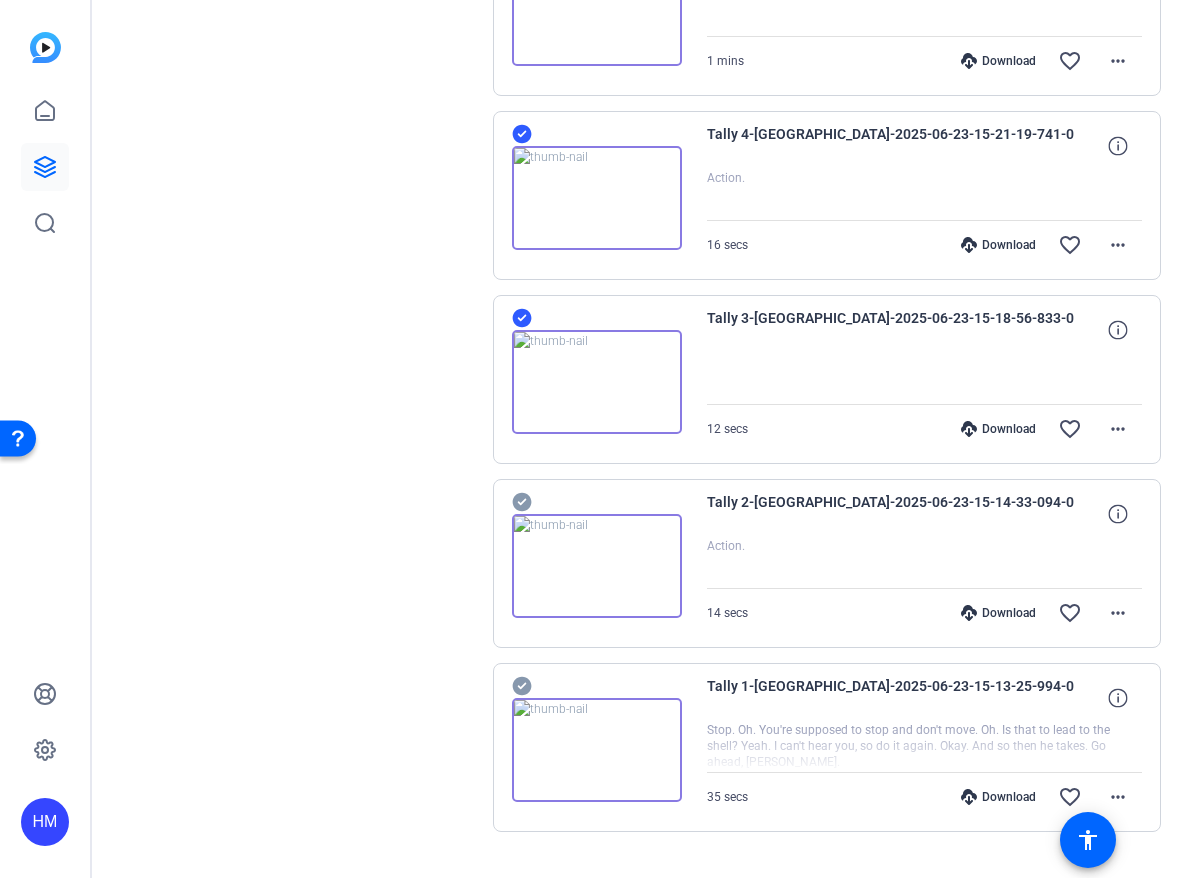 click 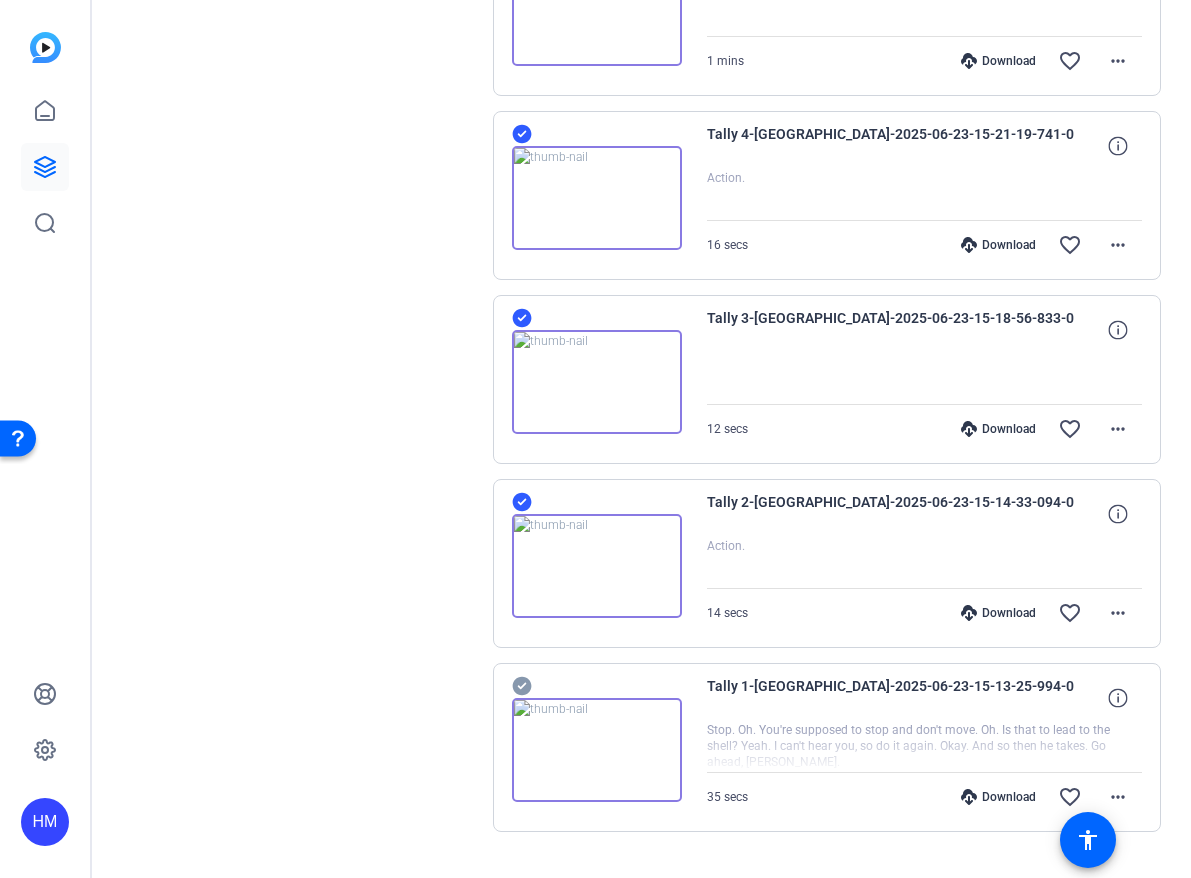 scroll, scrollTop: 9394, scrollLeft: 0, axis: vertical 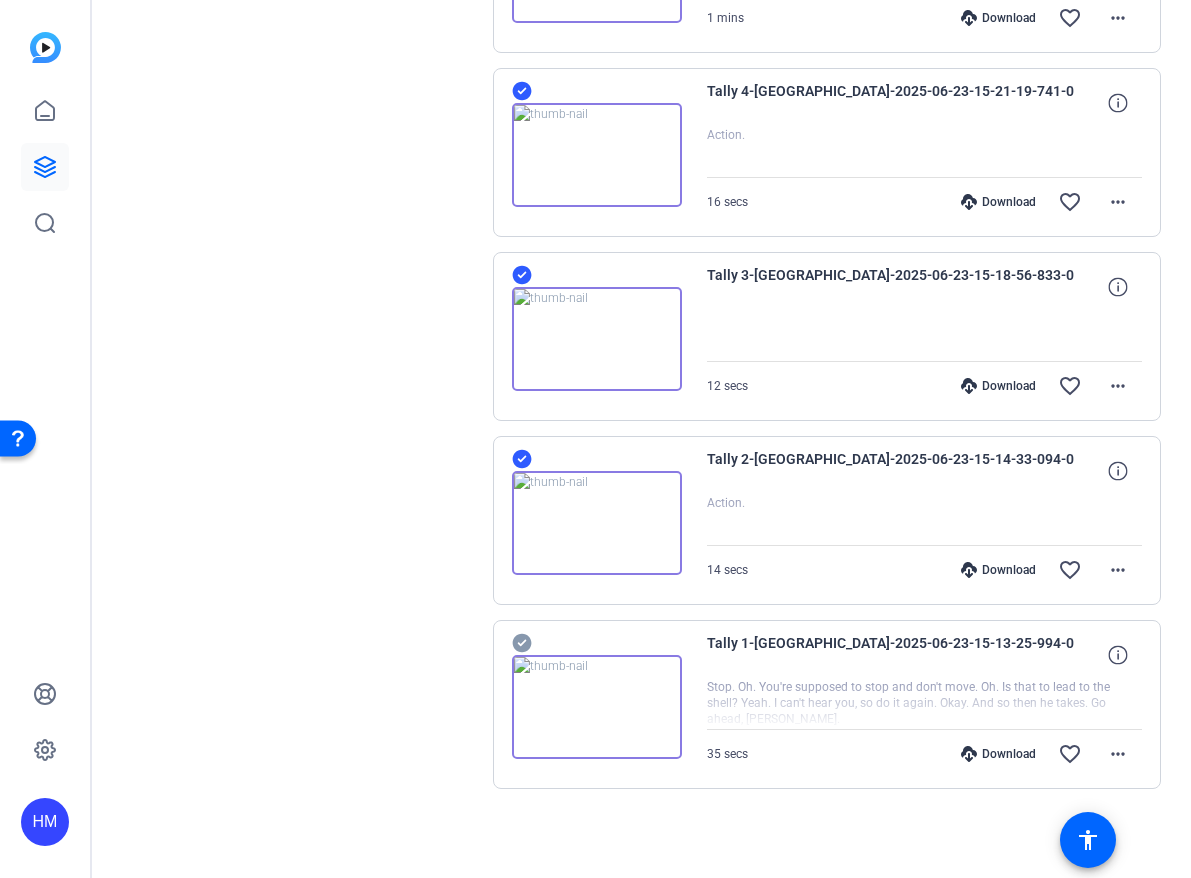click 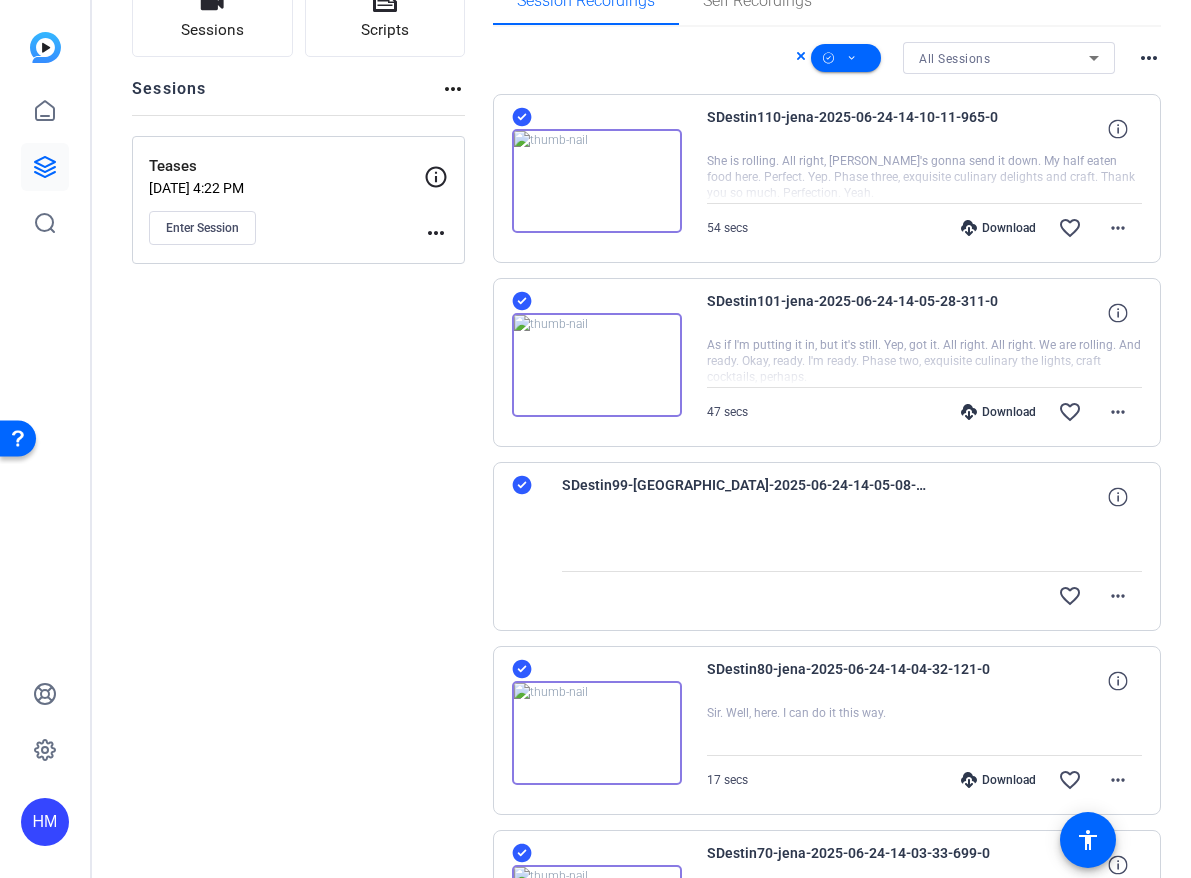 scroll, scrollTop: 0, scrollLeft: 0, axis: both 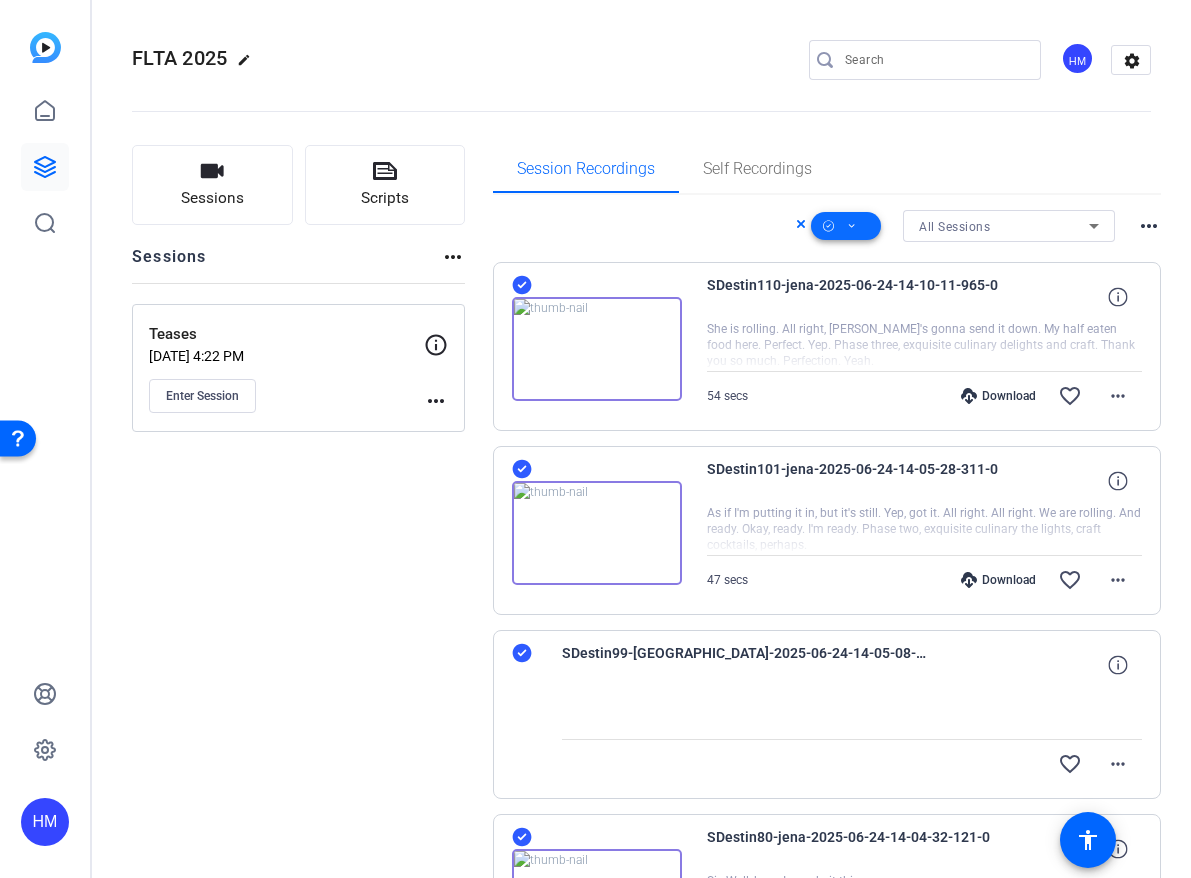 click at bounding box center (846, 226) 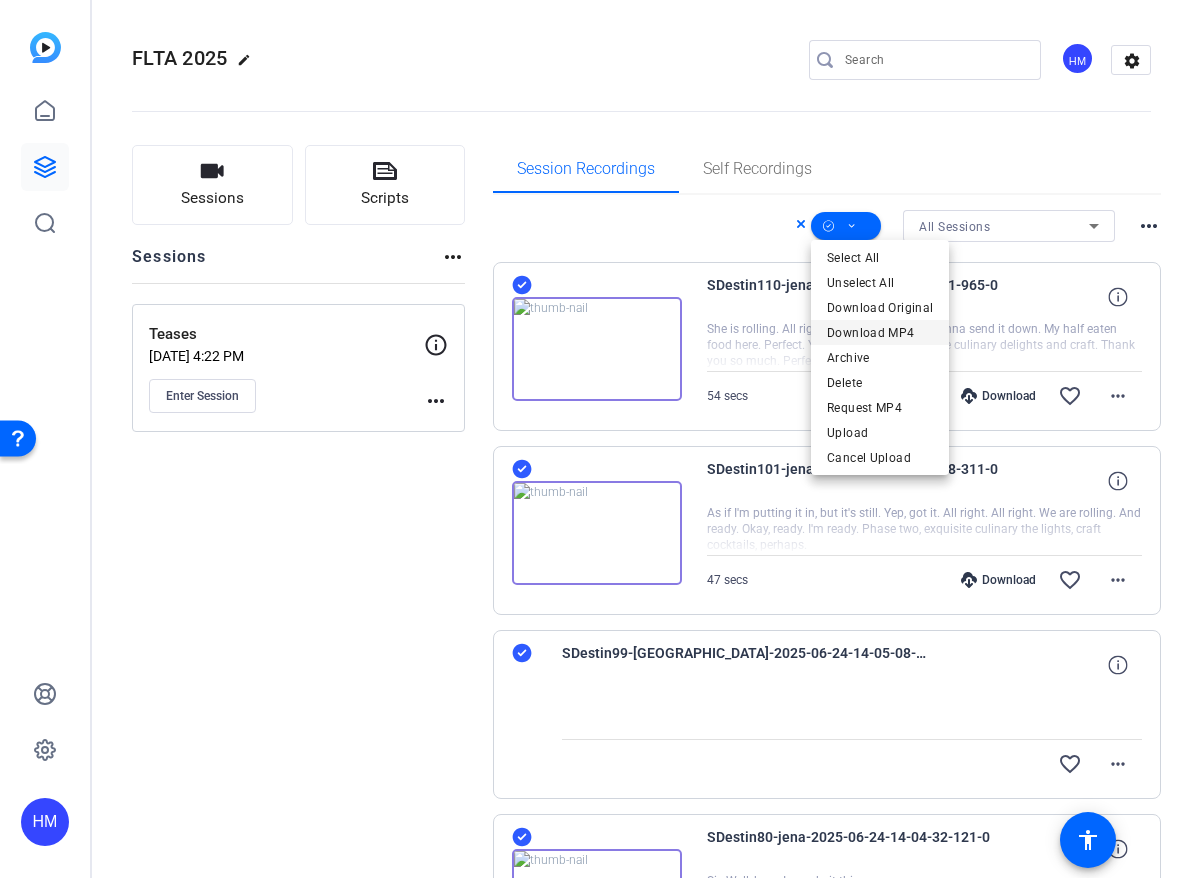 click on "Download MP4" at bounding box center (880, 333) 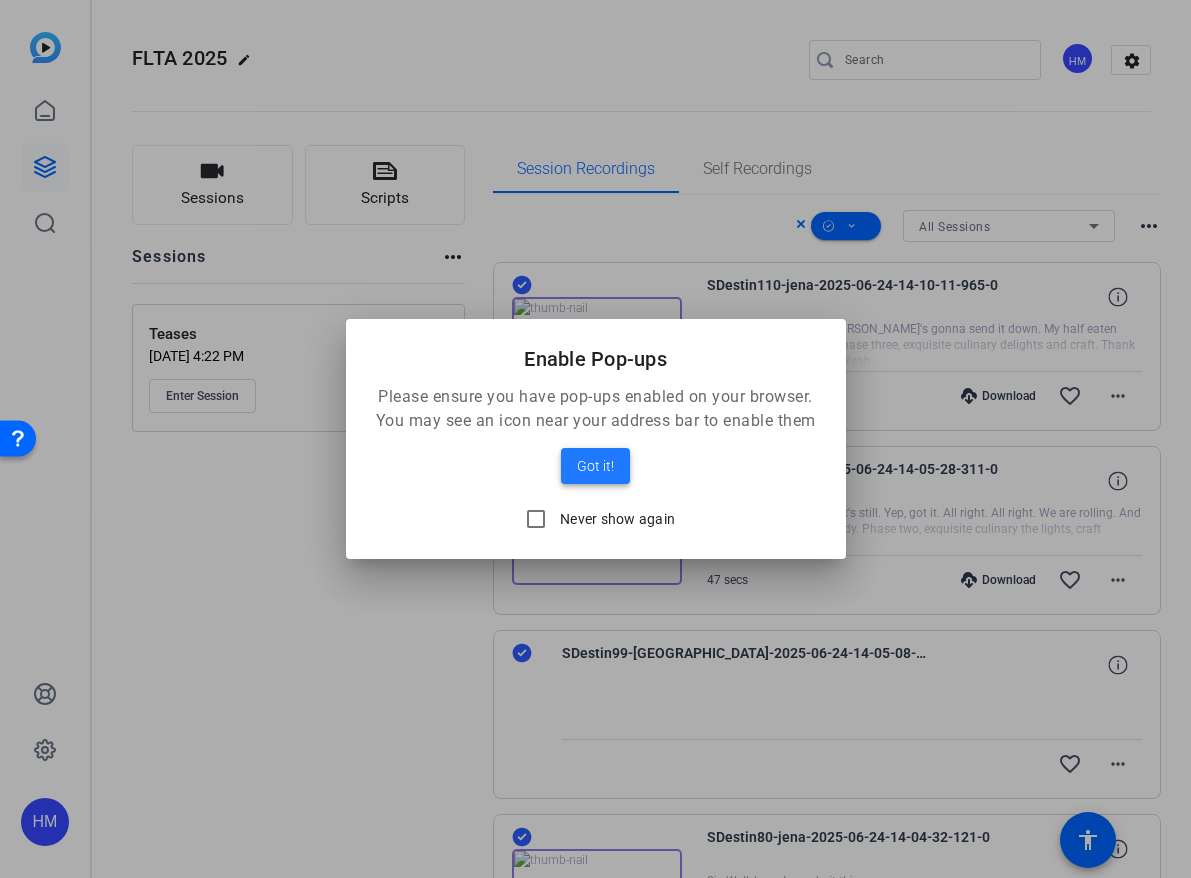 click on "Got it!" at bounding box center (595, 466) 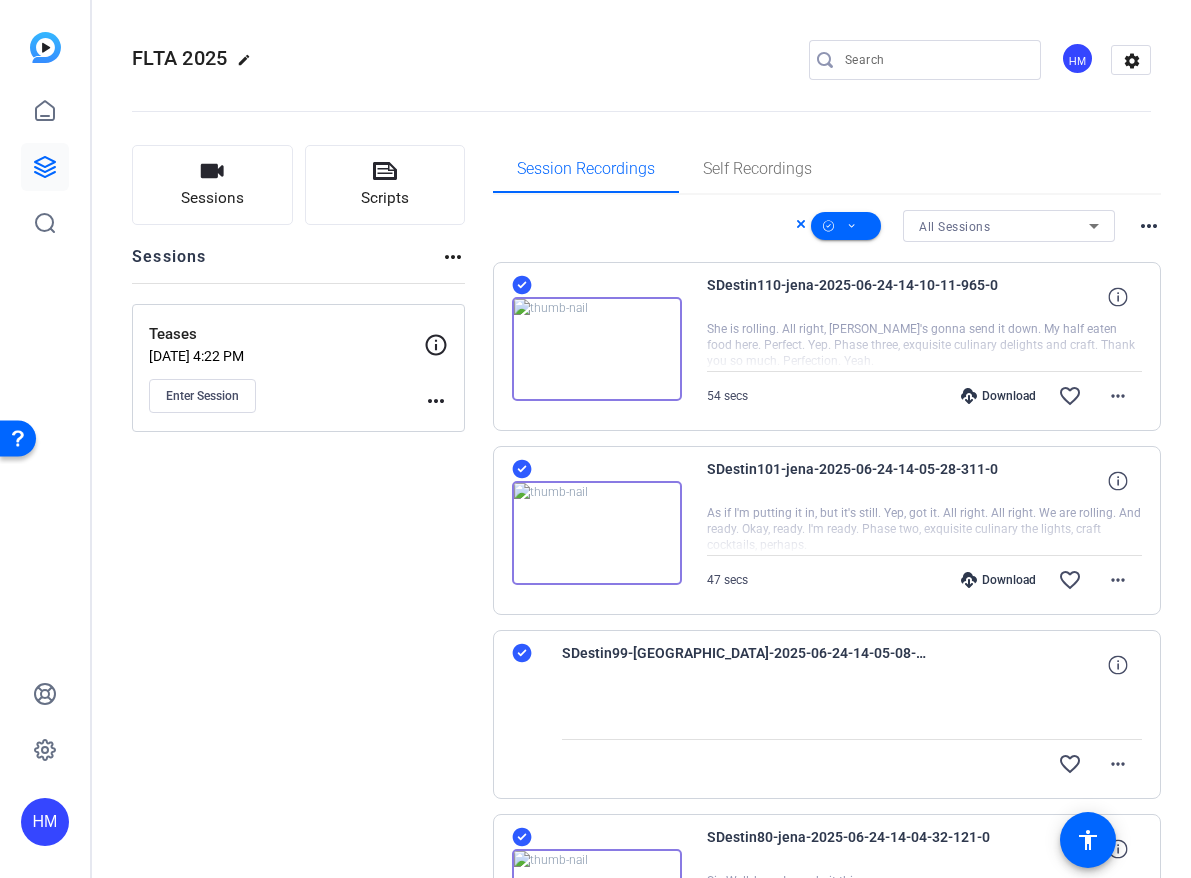 click on "FLTA 2025  edit
HM  settings" 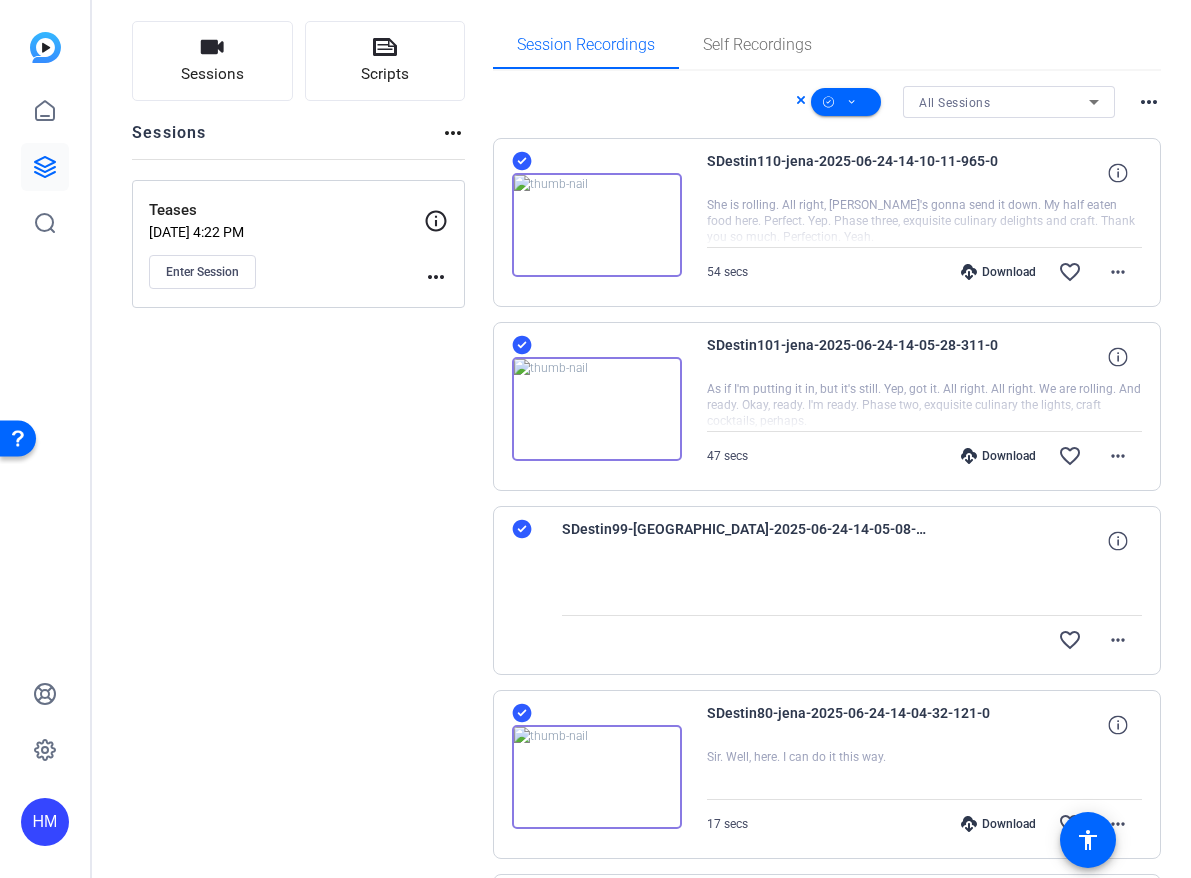 scroll, scrollTop: 0, scrollLeft: 0, axis: both 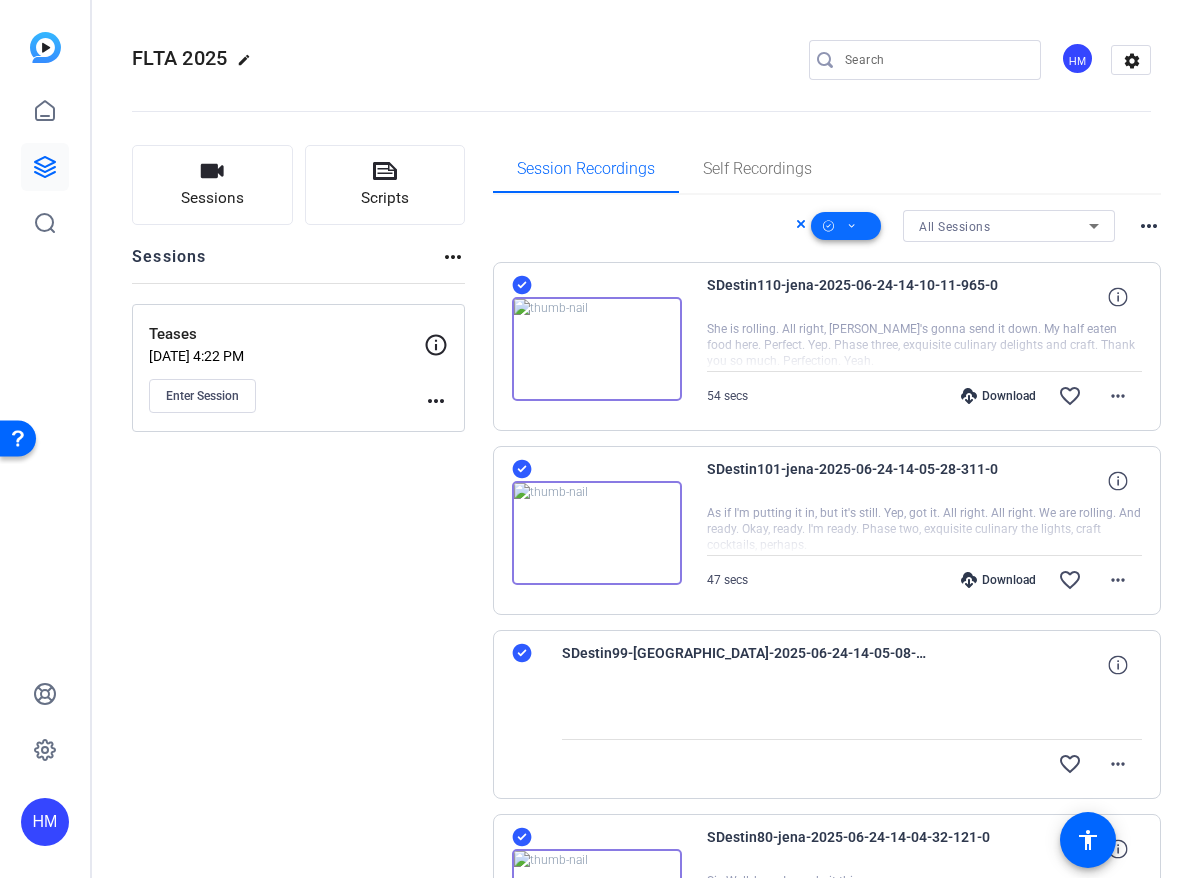 click 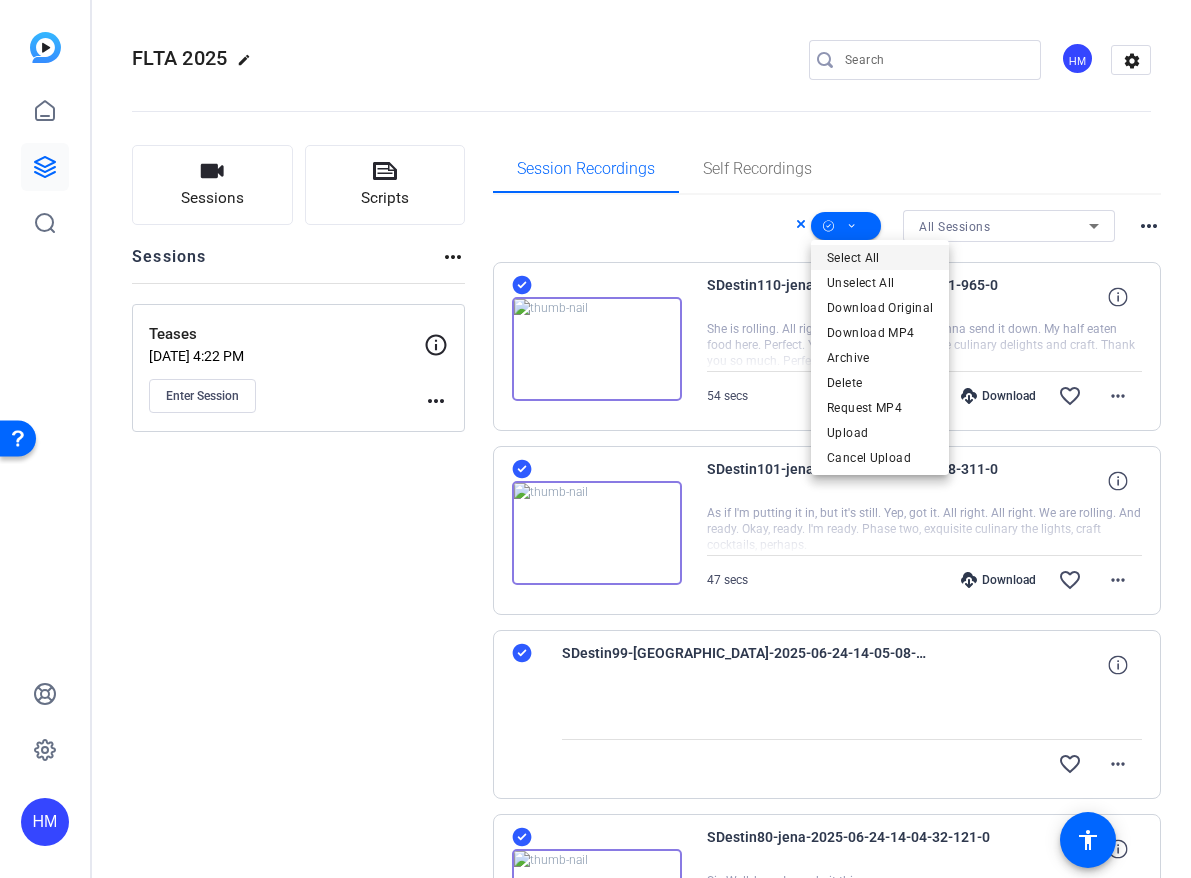 click on "Select All" at bounding box center [880, 258] 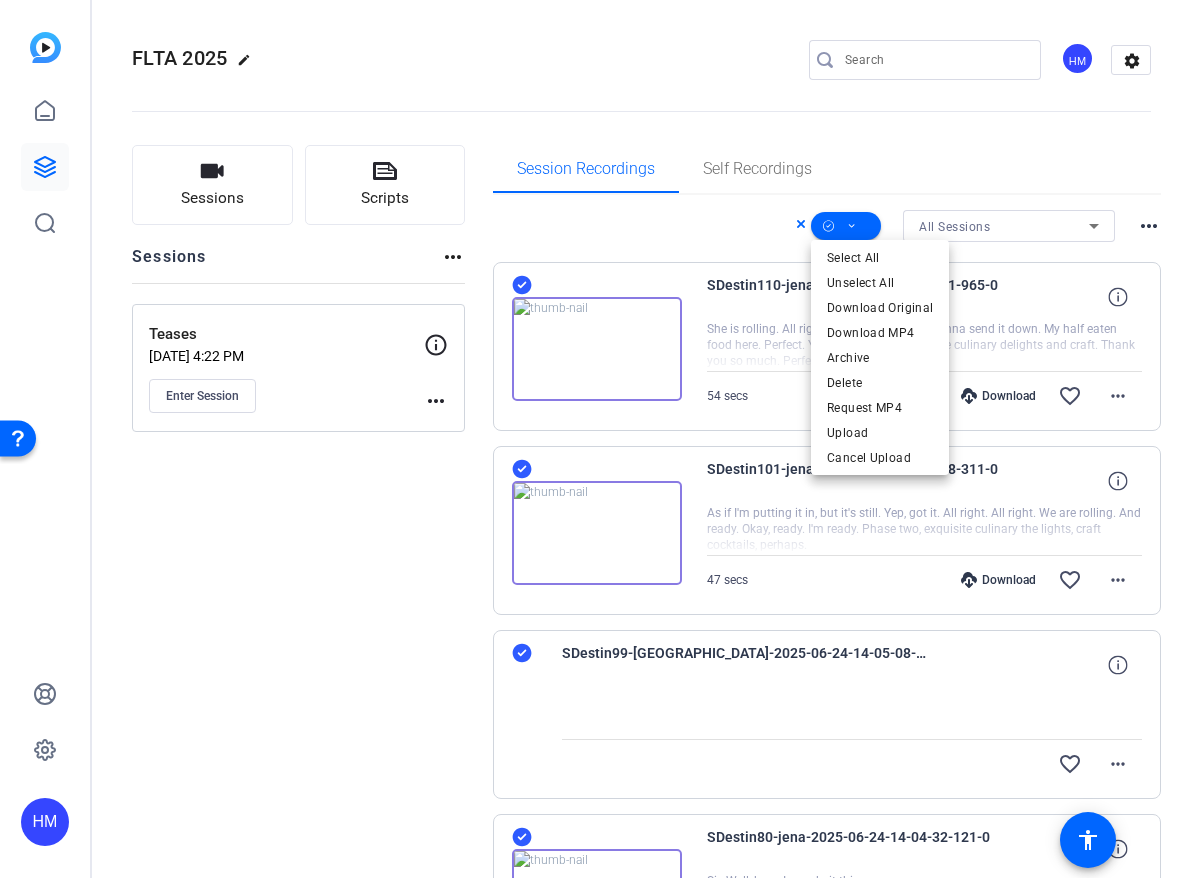 click at bounding box center [595, 439] 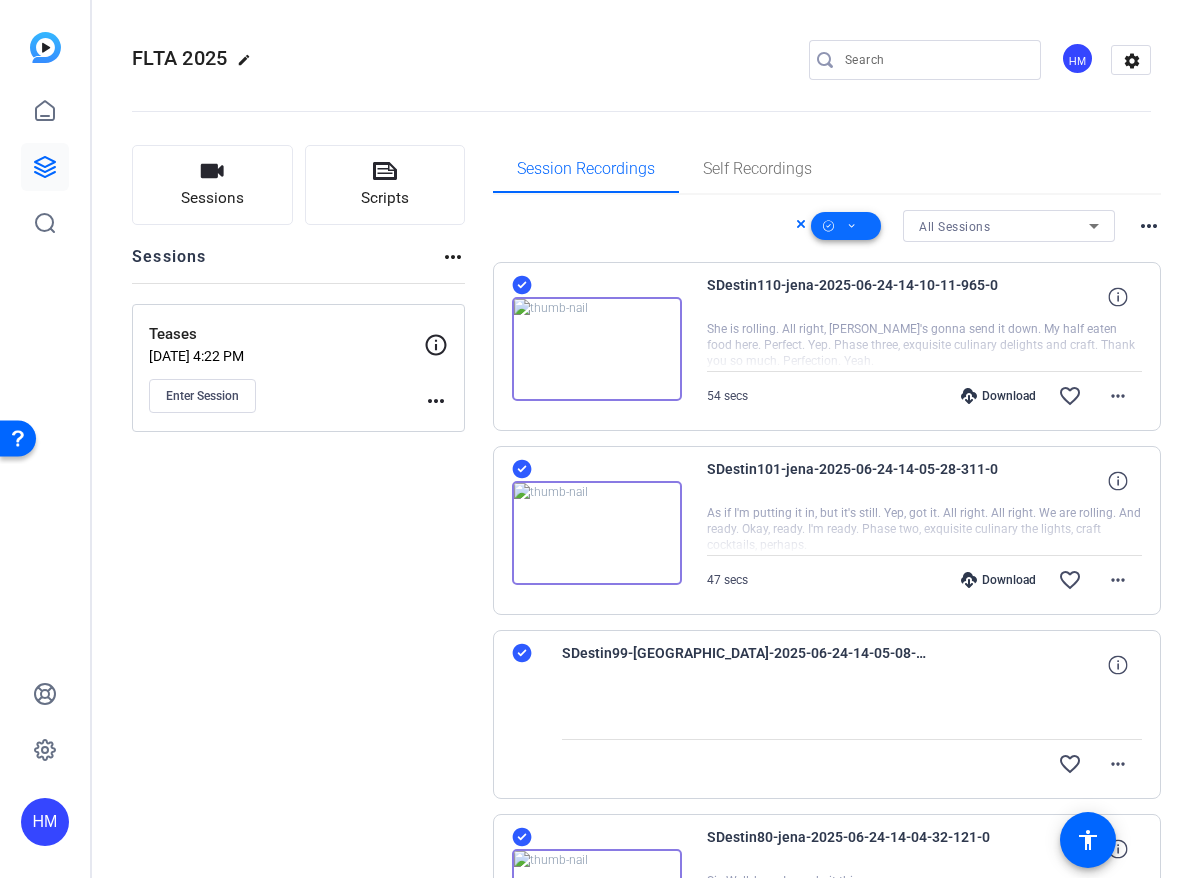 click at bounding box center (846, 226) 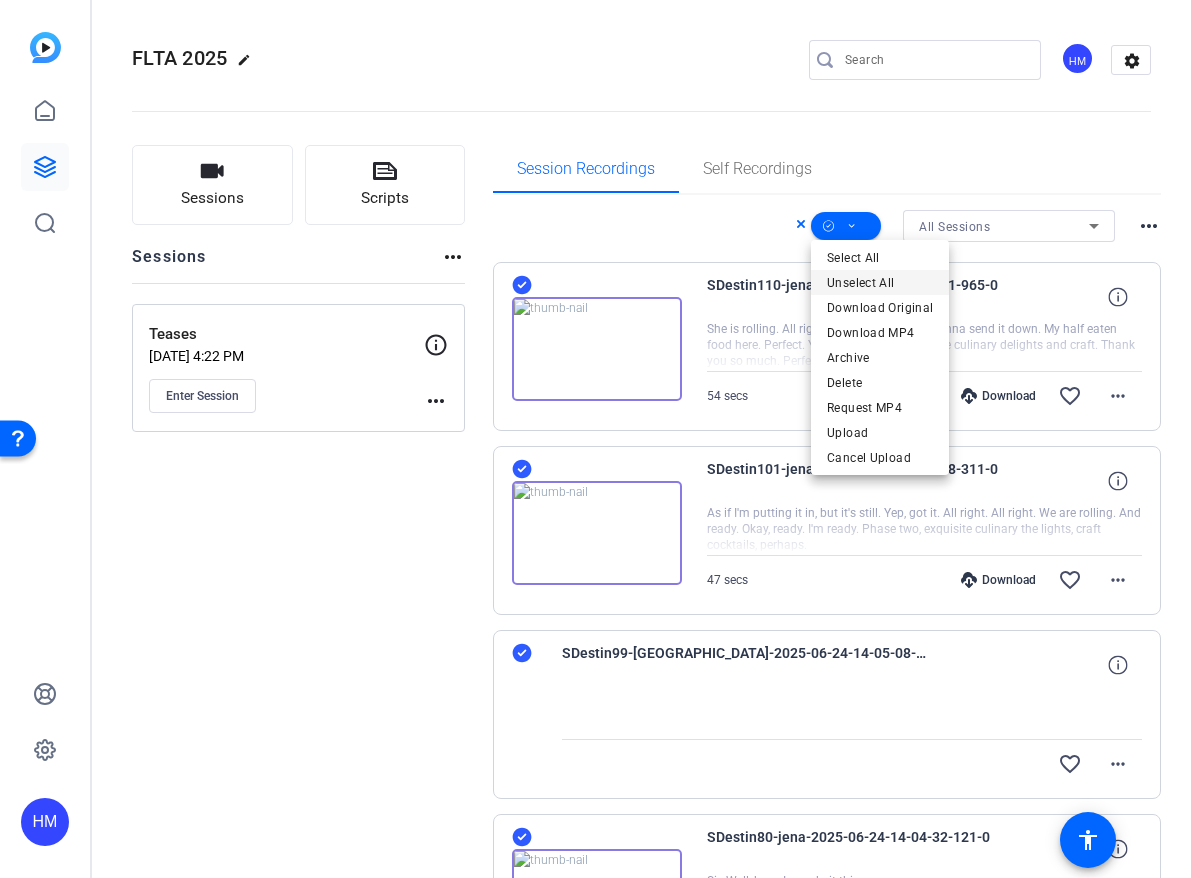 click on "Unselect All" at bounding box center (880, 283) 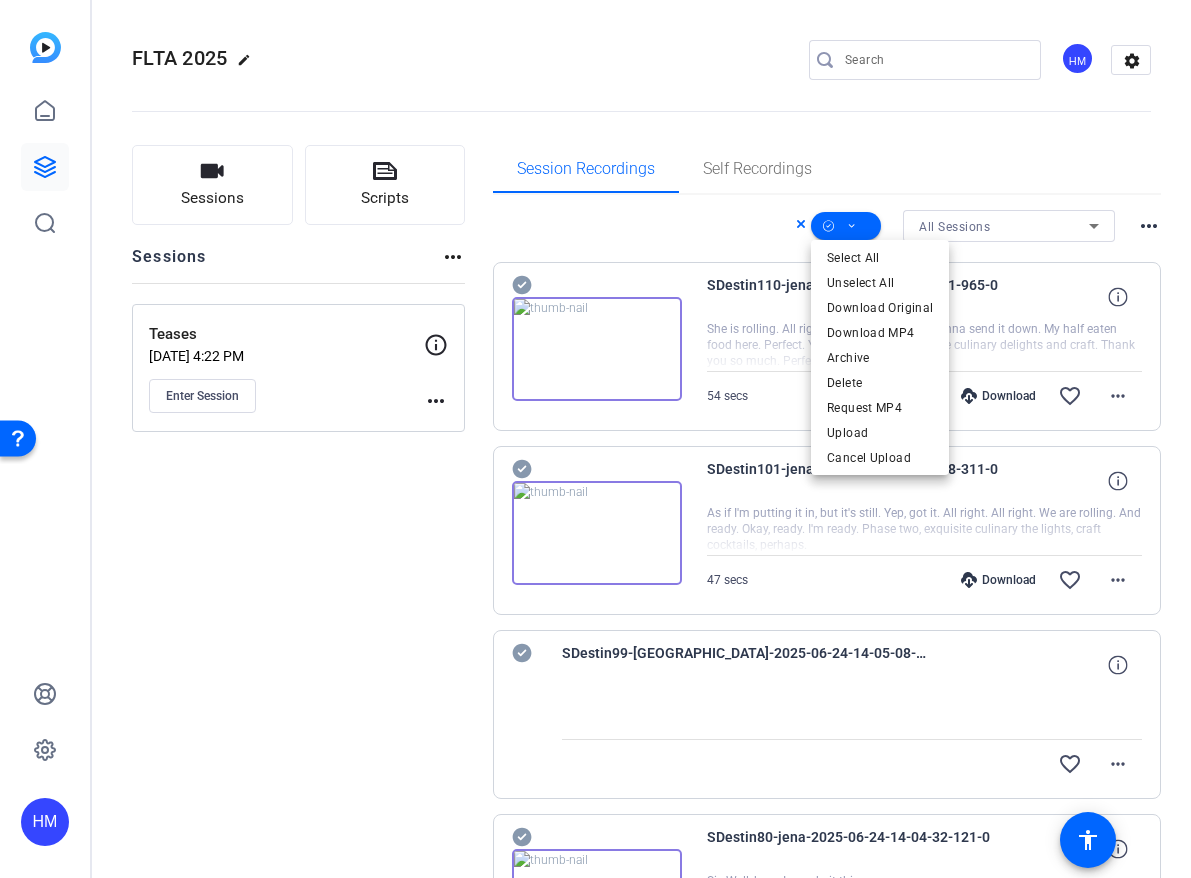 click at bounding box center (595, 439) 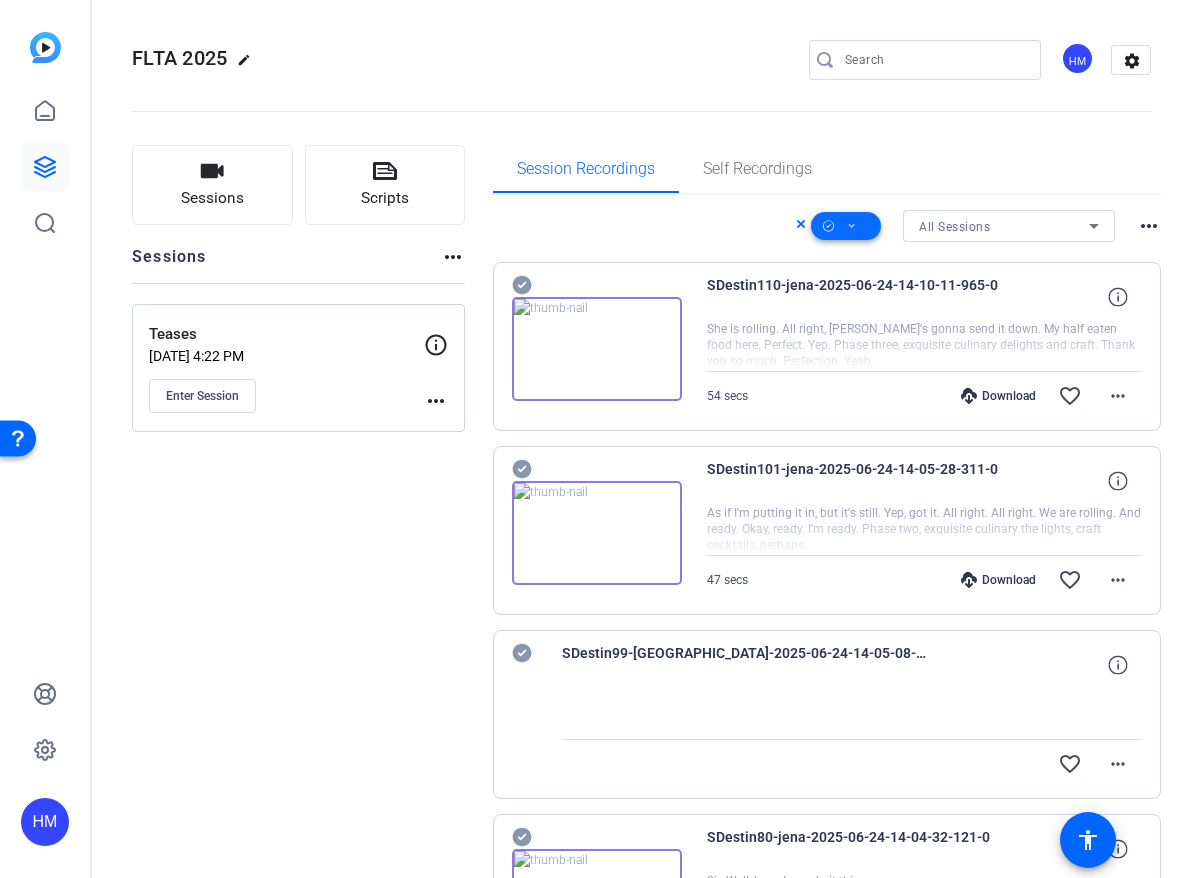 click 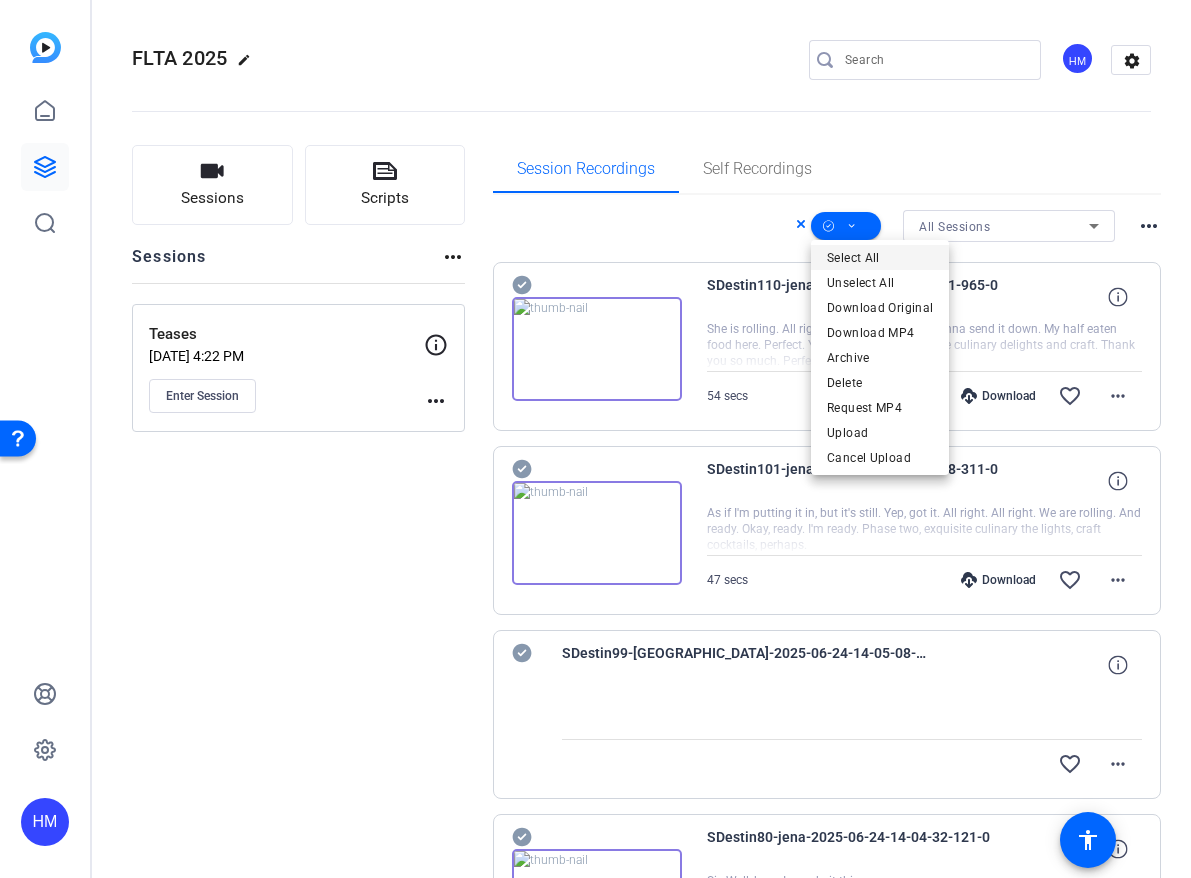 click on "Select All" at bounding box center [880, 258] 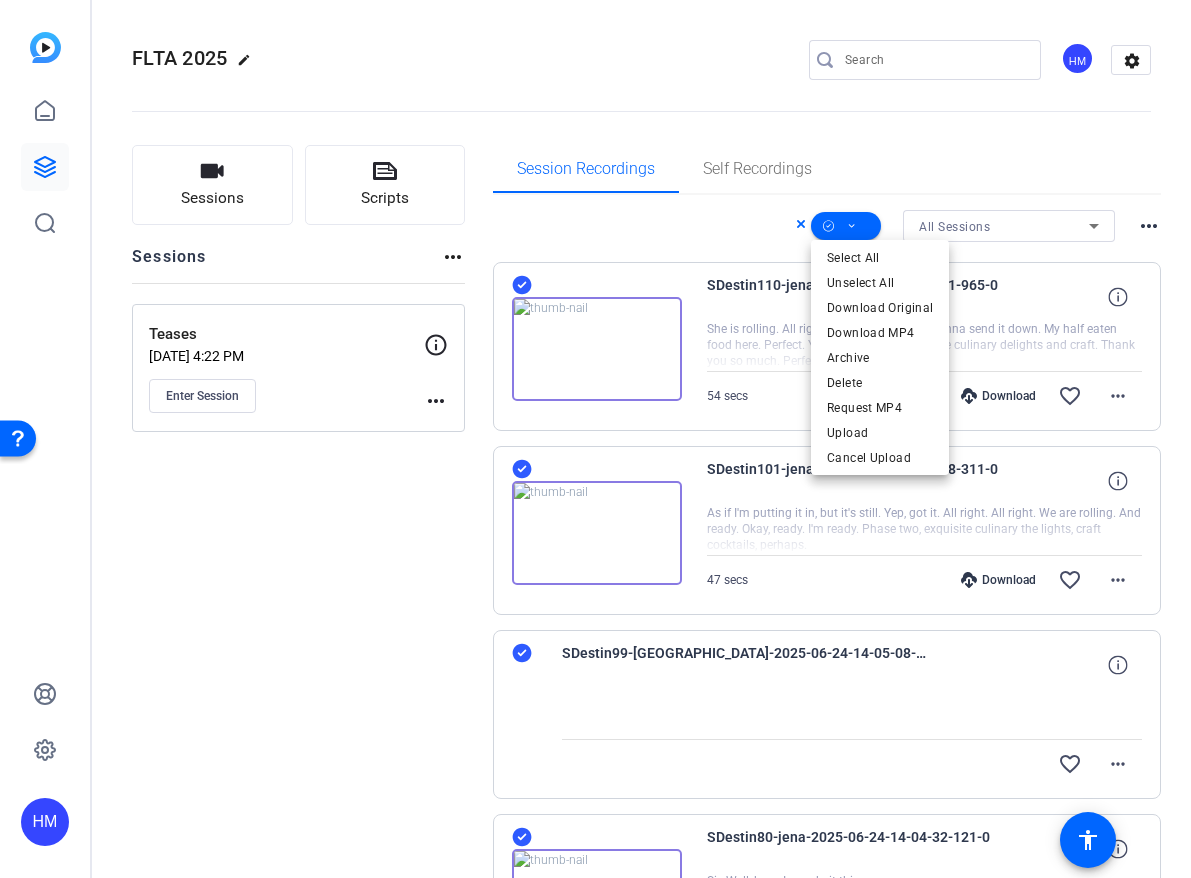 click at bounding box center (595, 439) 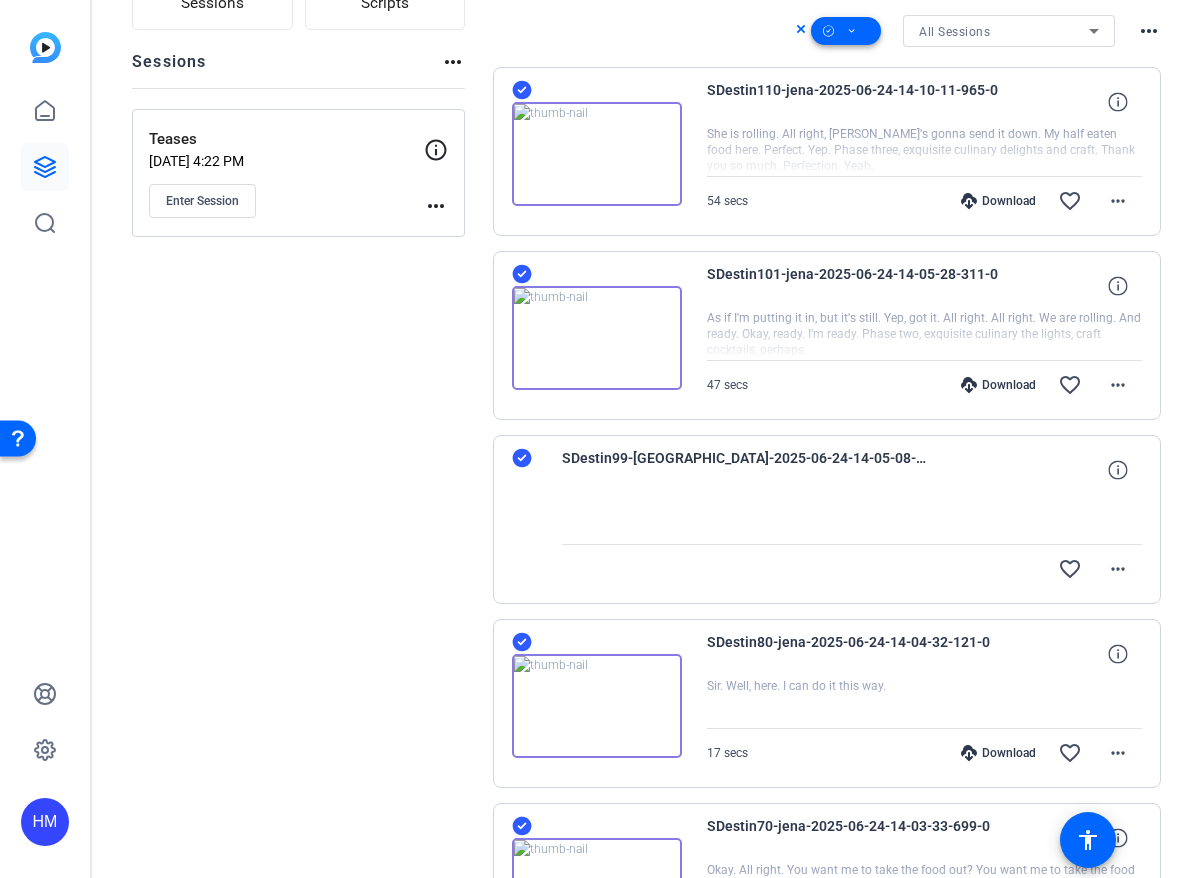 scroll, scrollTop: 0, scrollLeft: 0, axis: both 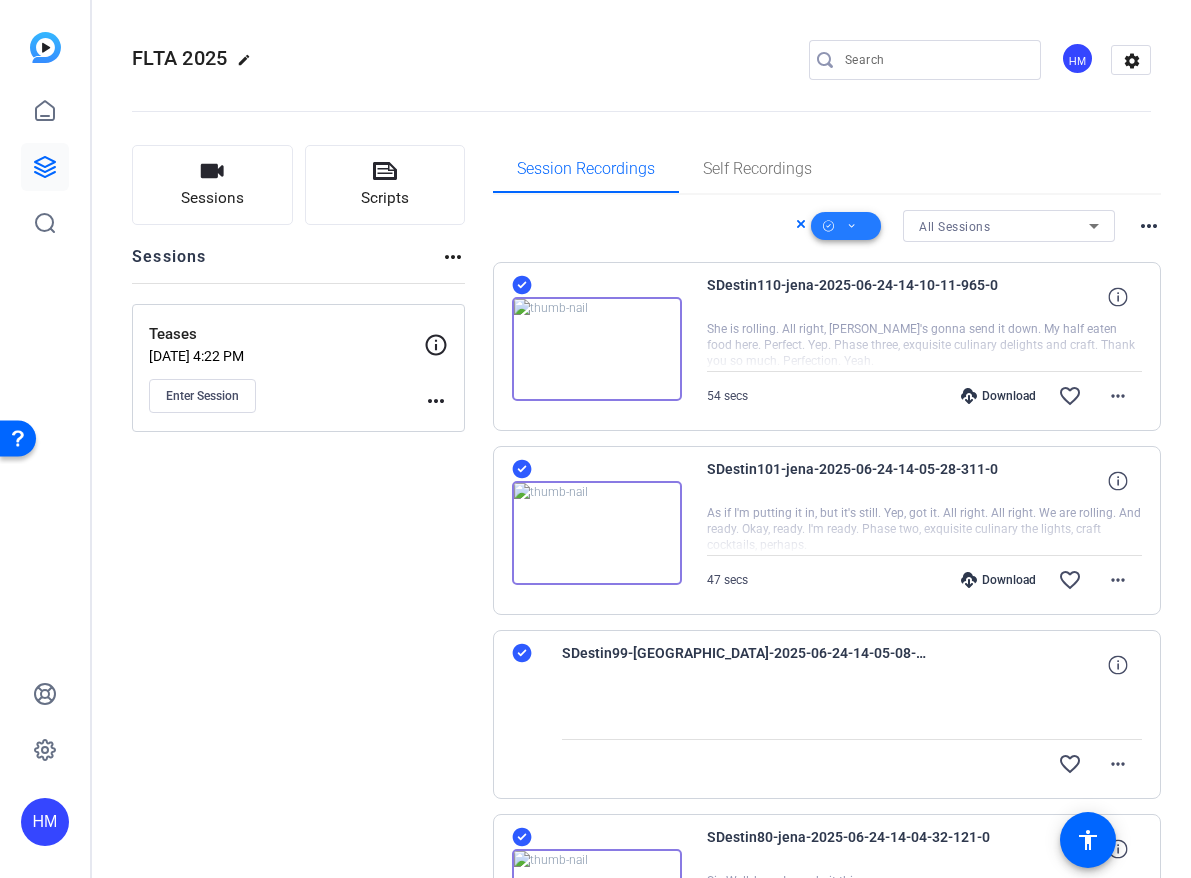 click 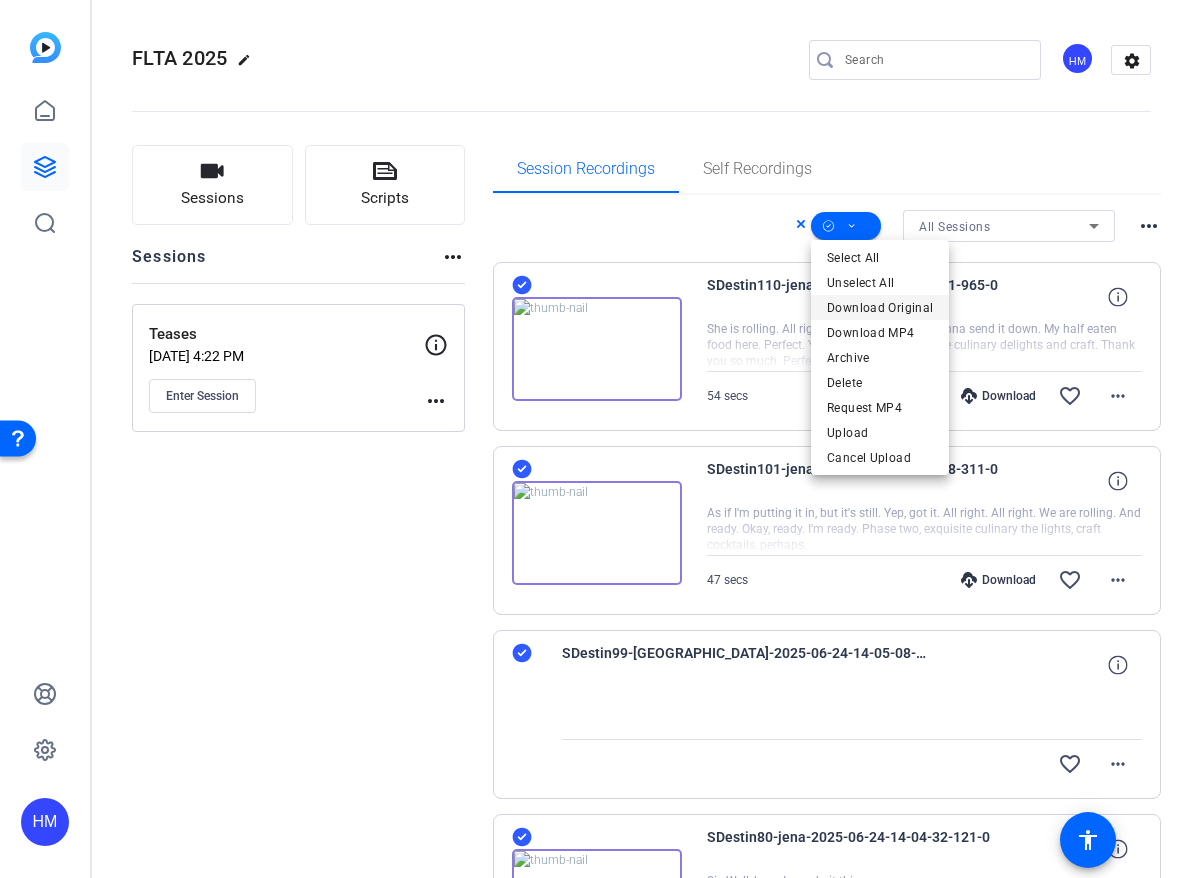 click on "Download Original" at bounding box center [880, 308] 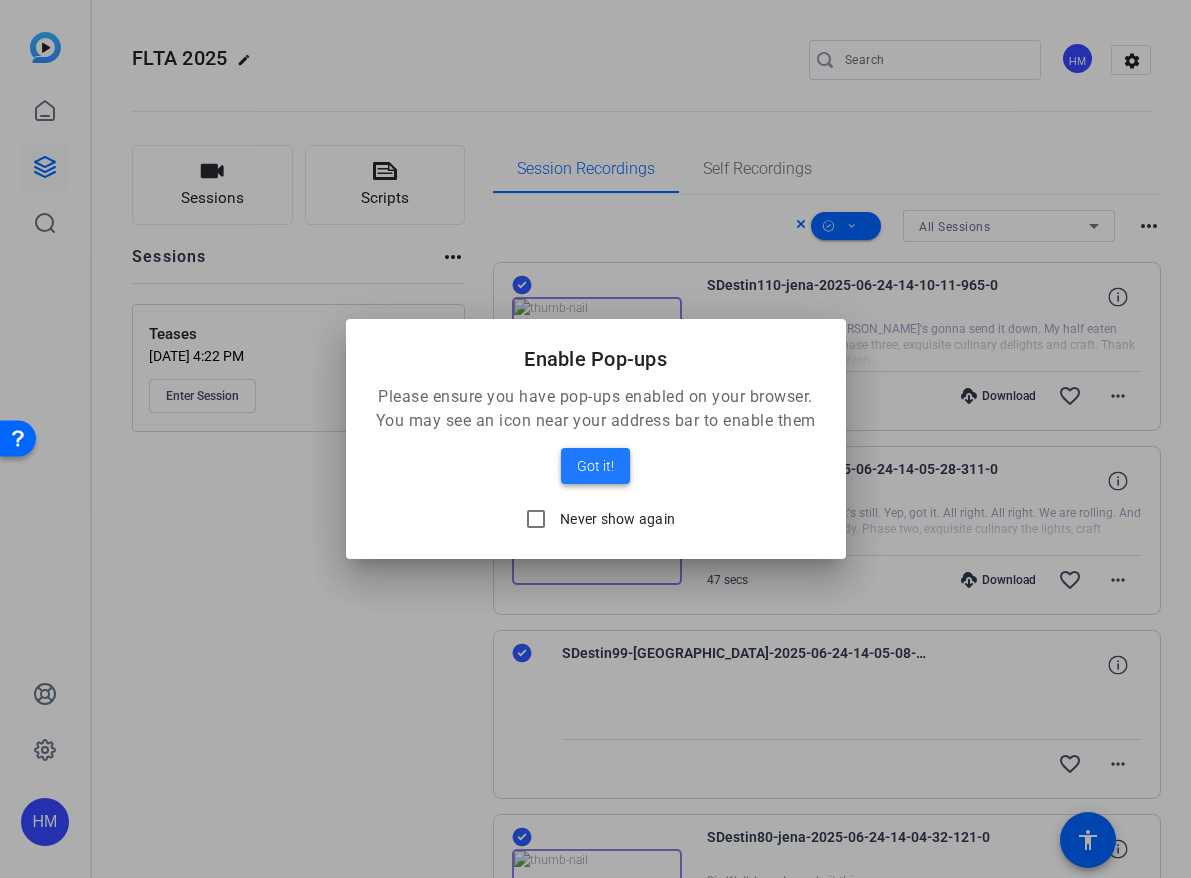 click on "Got it!" at bounding box center (595, 466) 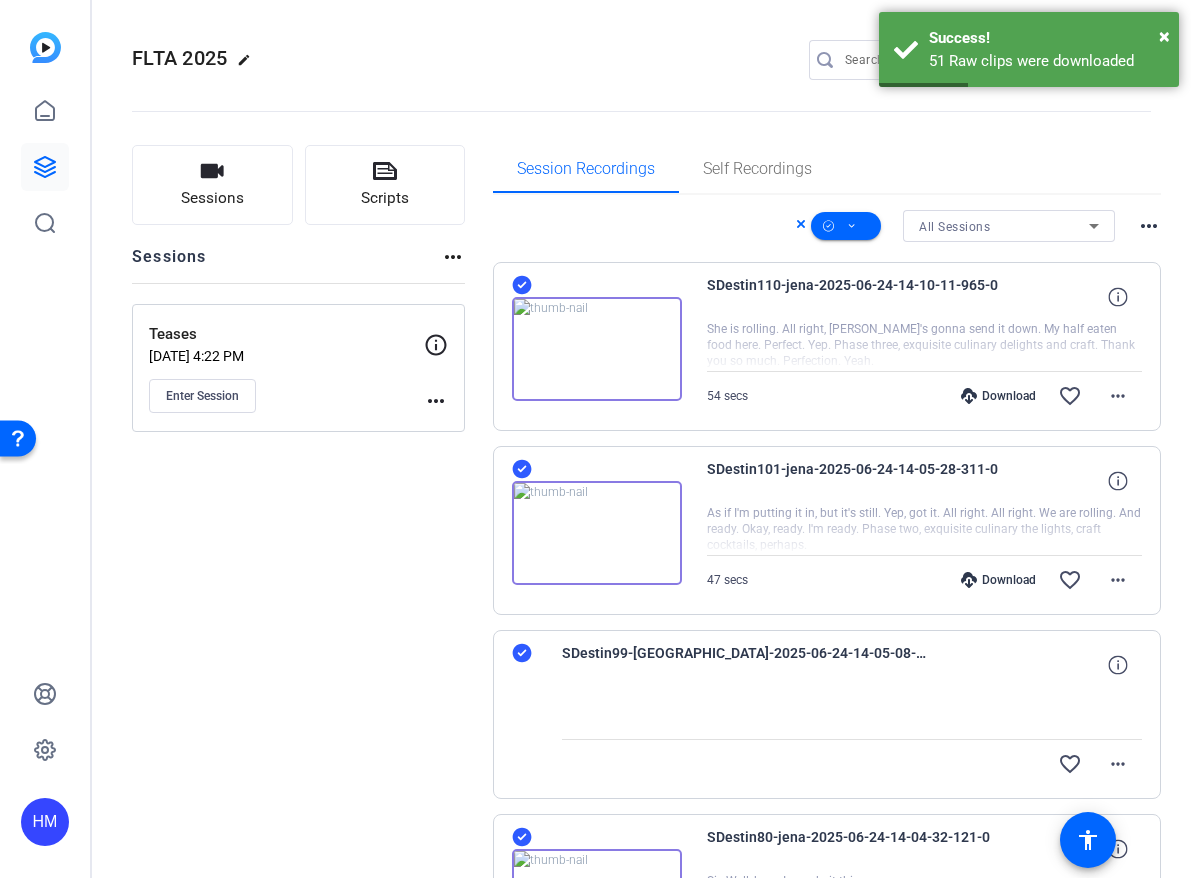 click 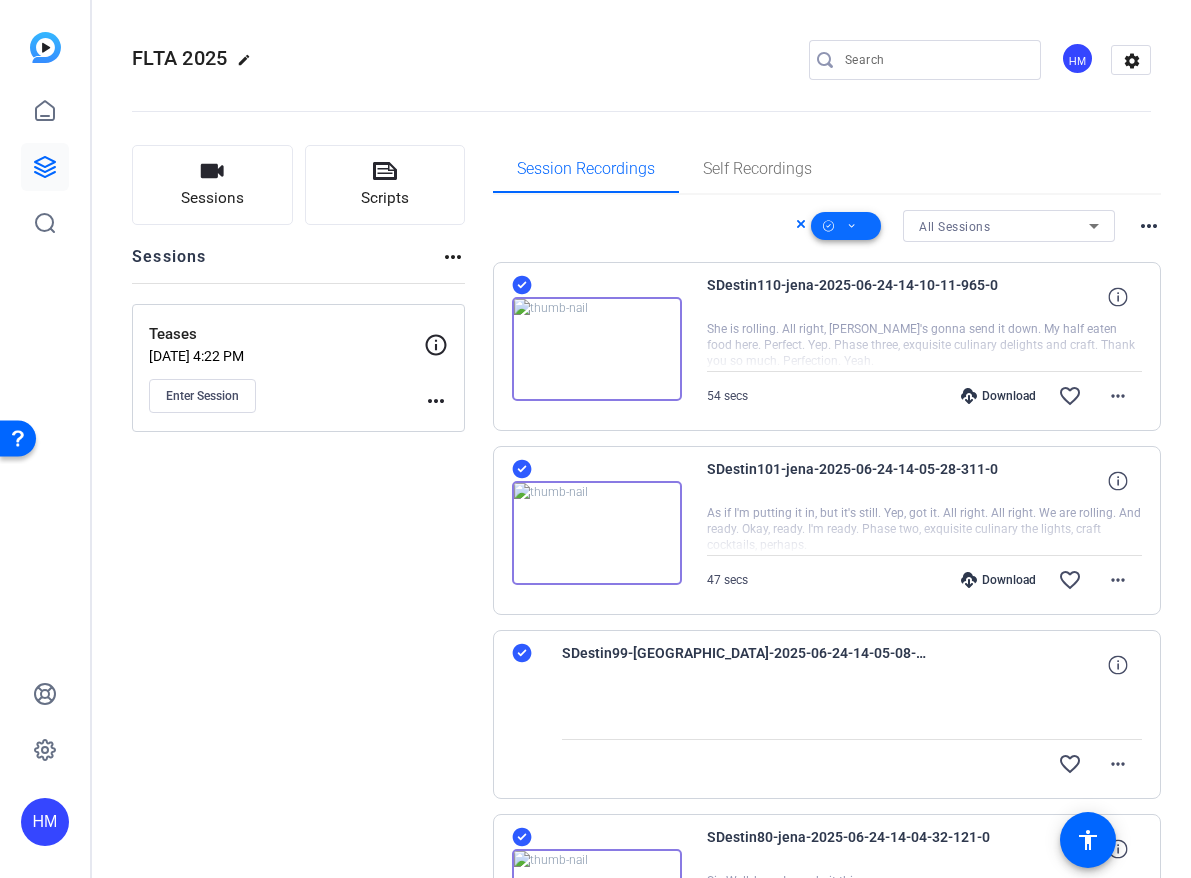 click at bounding box center (846, 226) 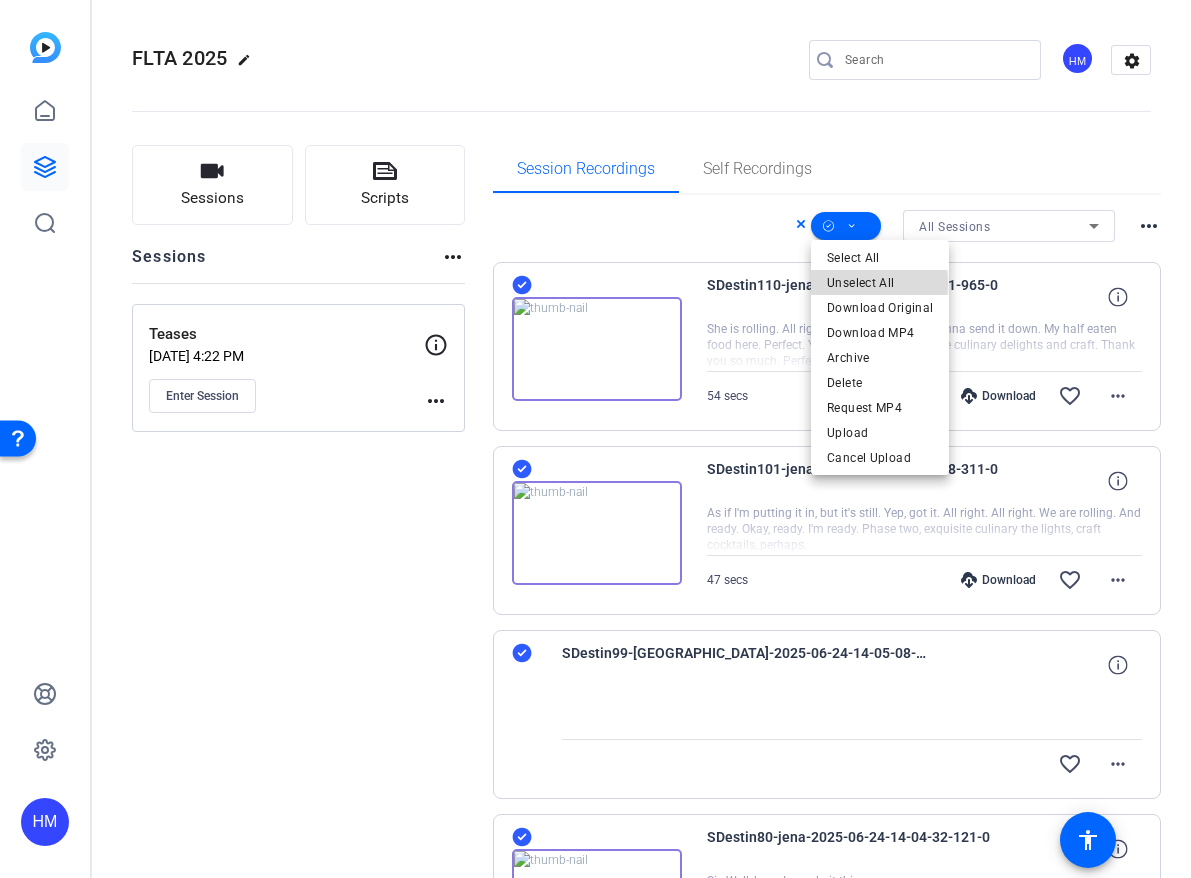 click on "Unselect All" at bounding box center [880, 283] 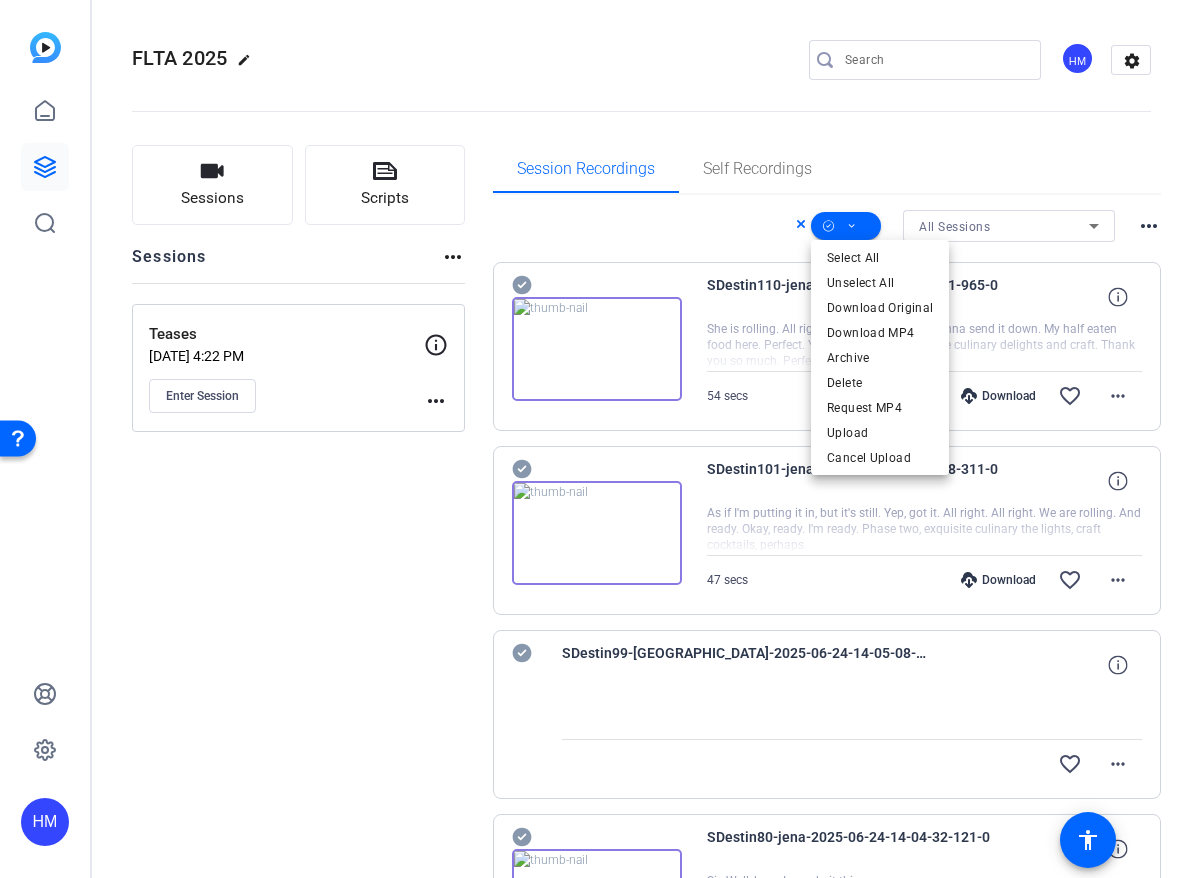click at bounding box center (595, 439) 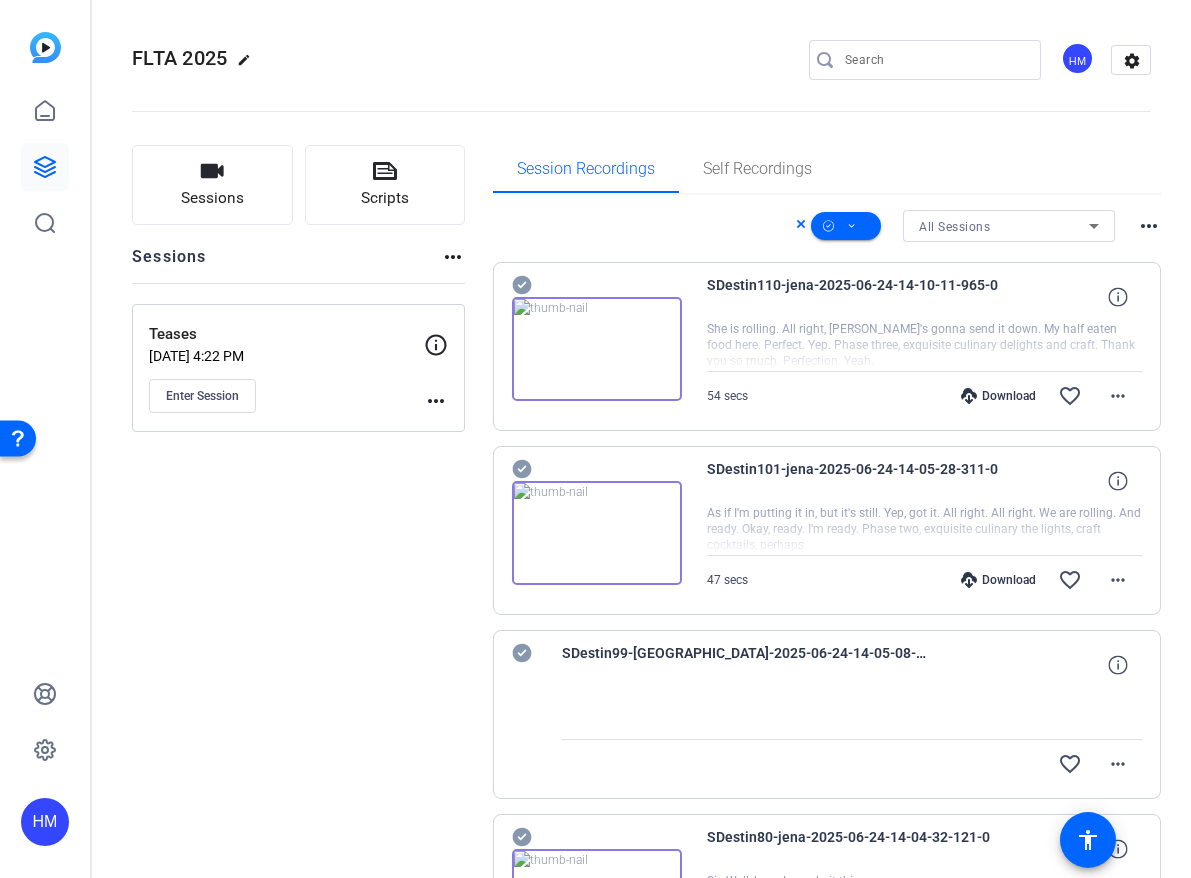 click on "Download" at bounding box center (998, 396) 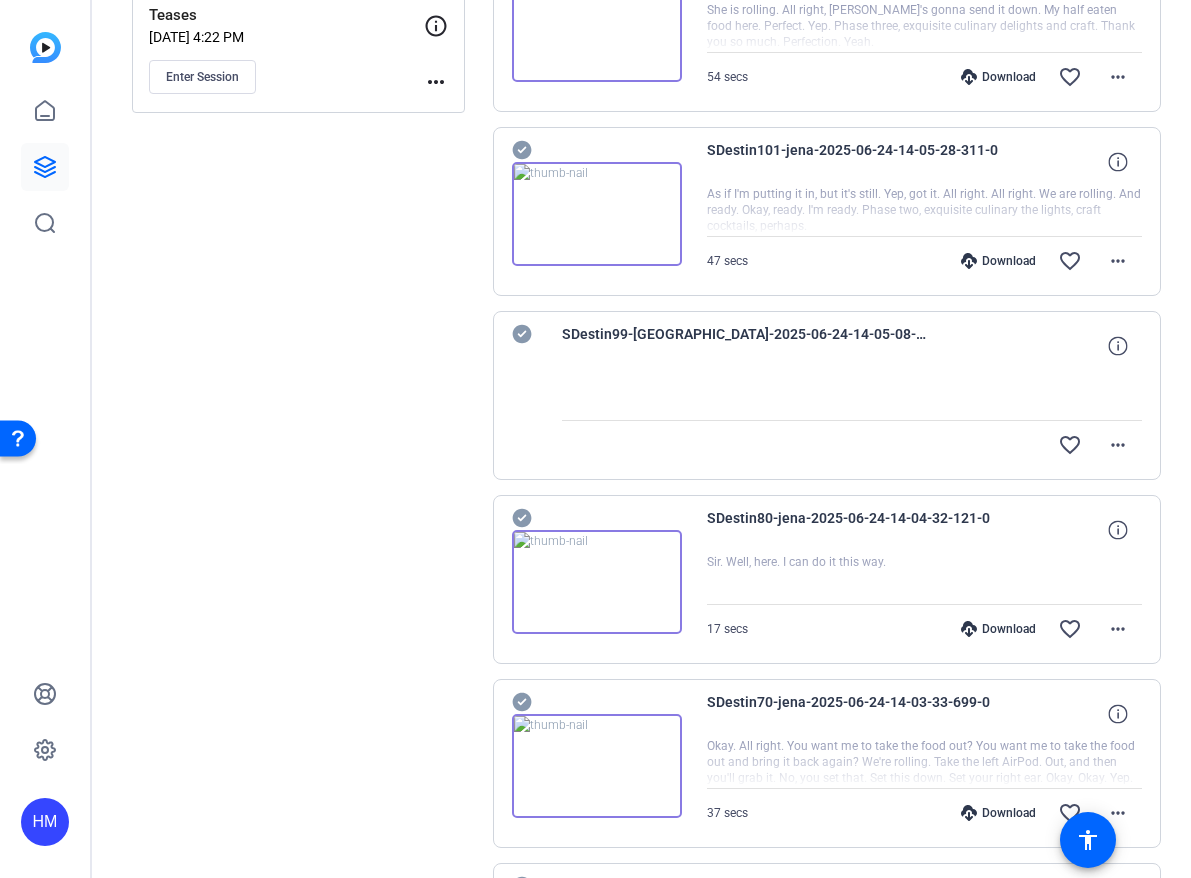 scroll, scrollTop: 373, scrollLeft: 0, axis: vertical 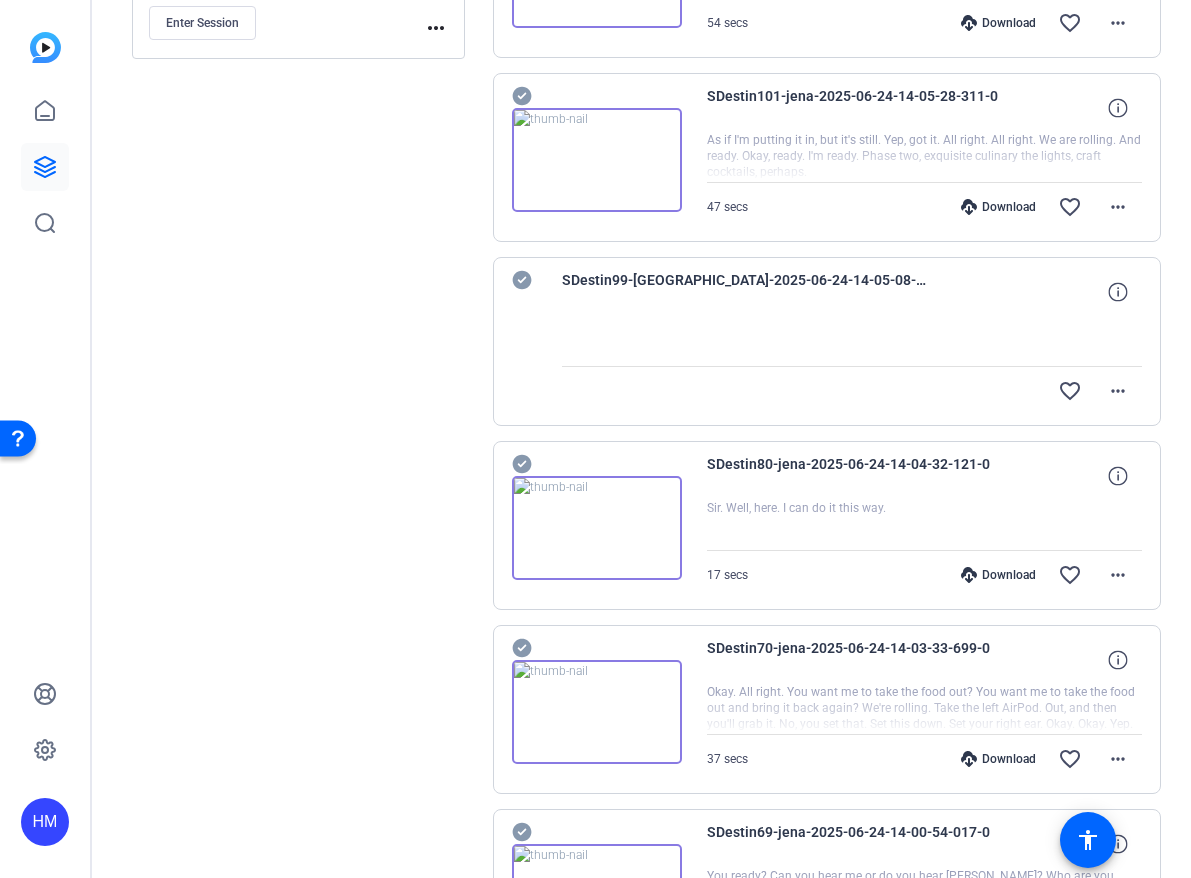 click on "Download" at bounding box center [998, 575] 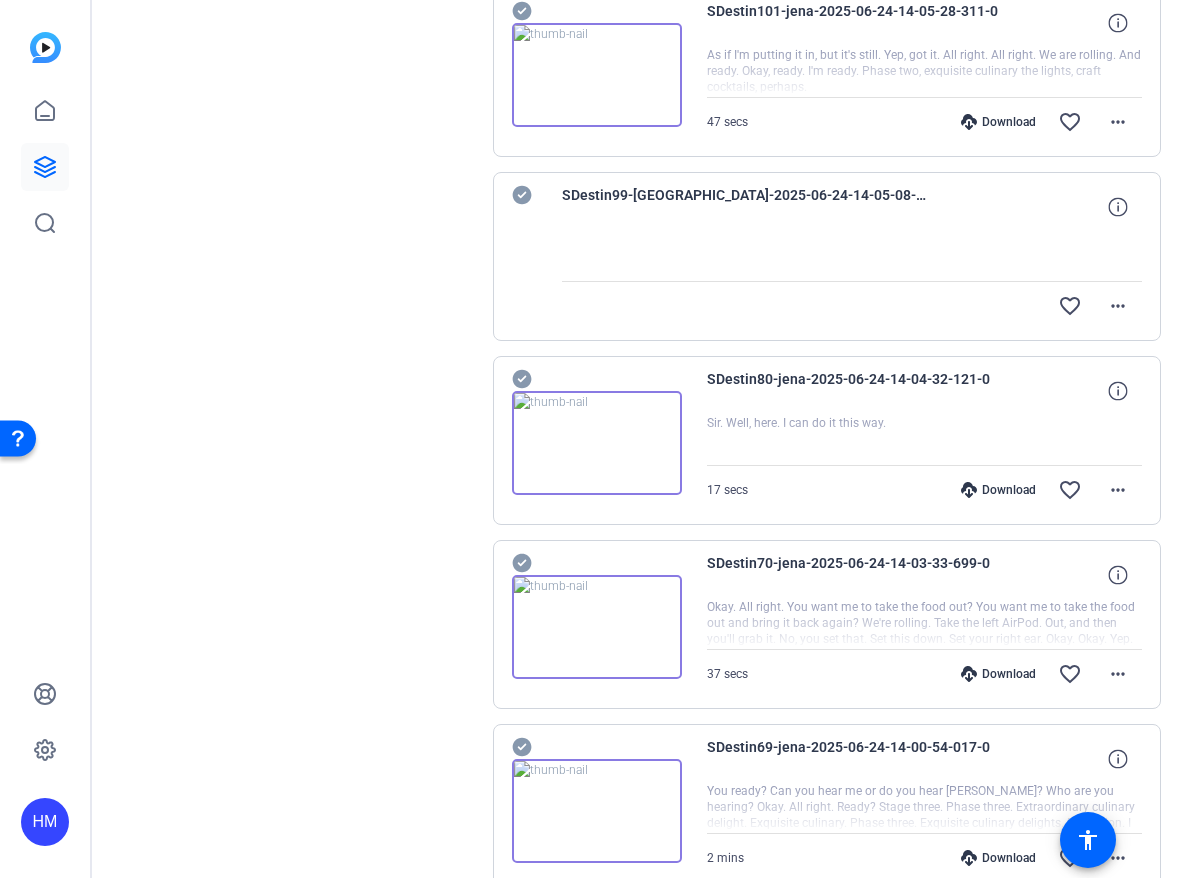 scroll, scrollTop: 524, scrollLeft: 0, axis: vertical 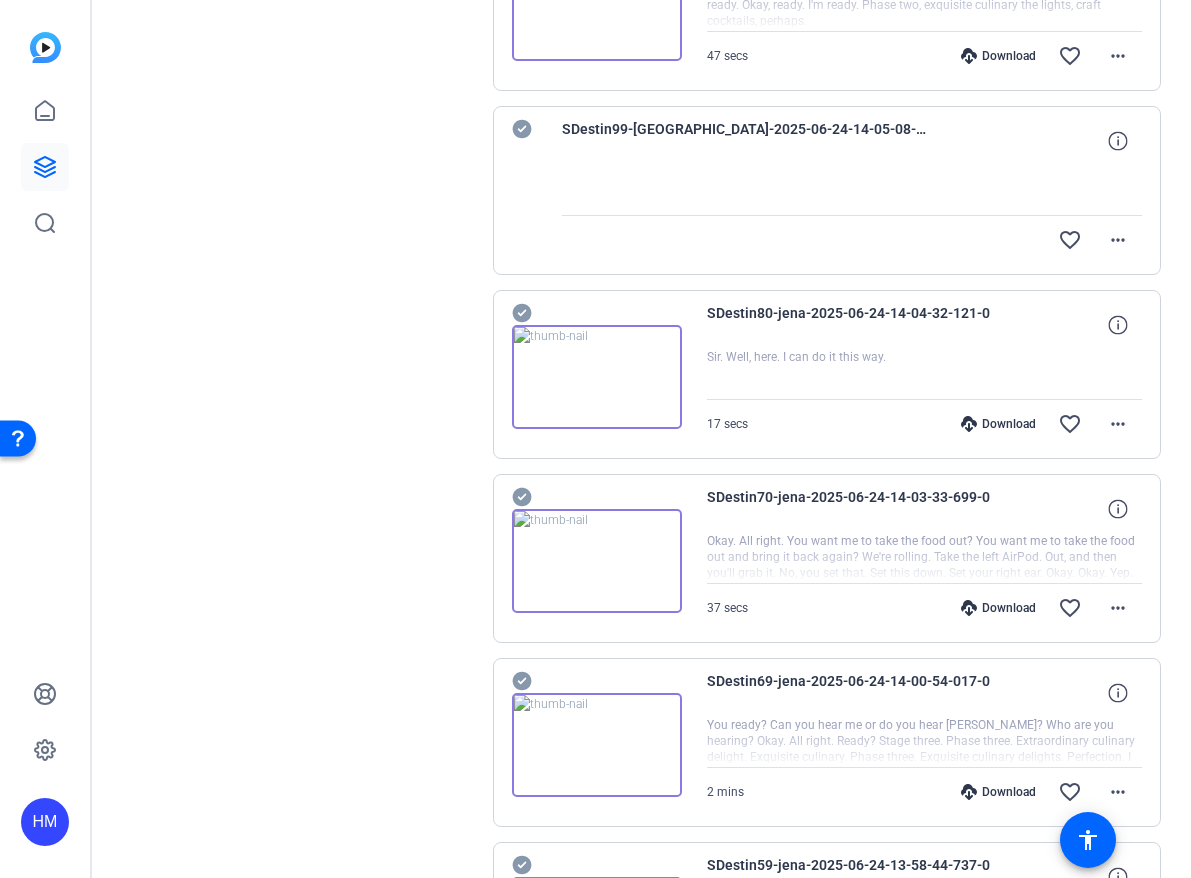 click on "Download" at bounding box center (998, 608) 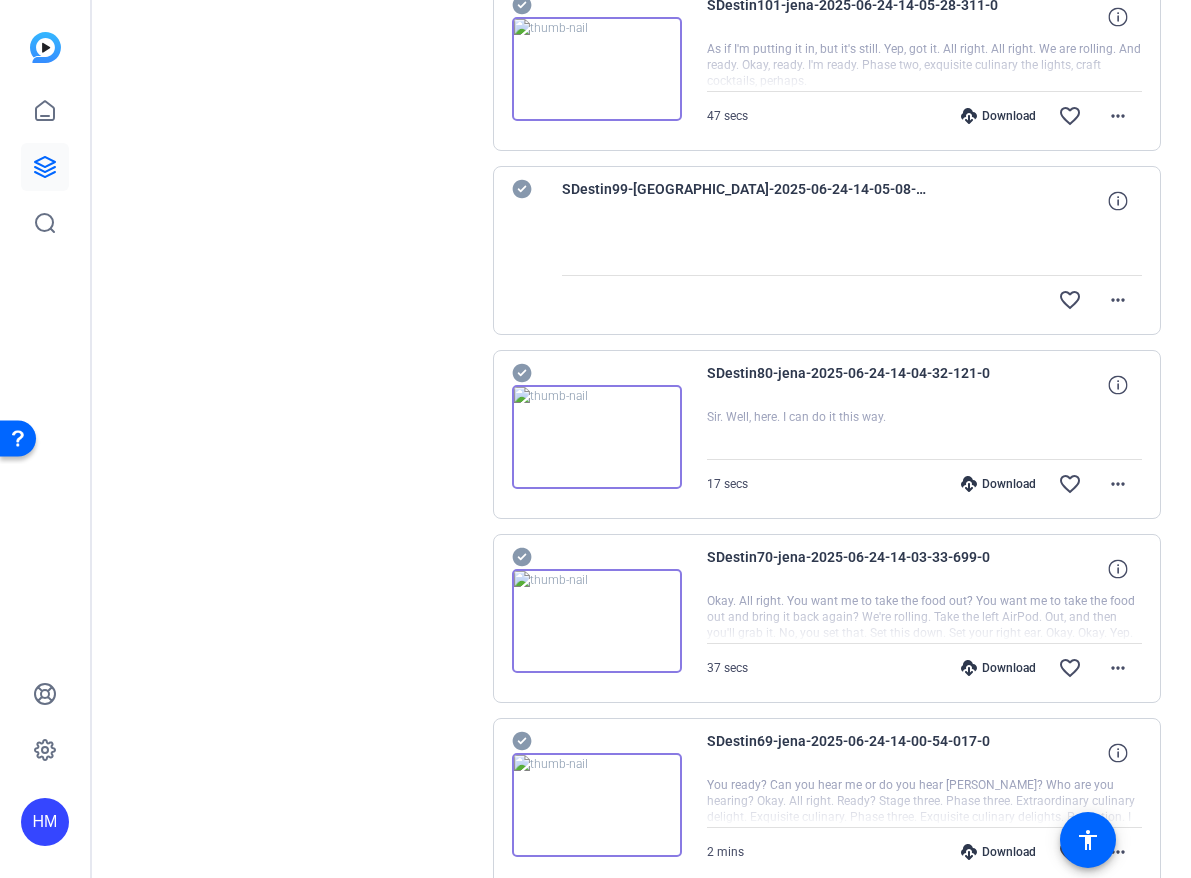scroll, scrollTop: 468, scrollLeft: 0, axis: vertical 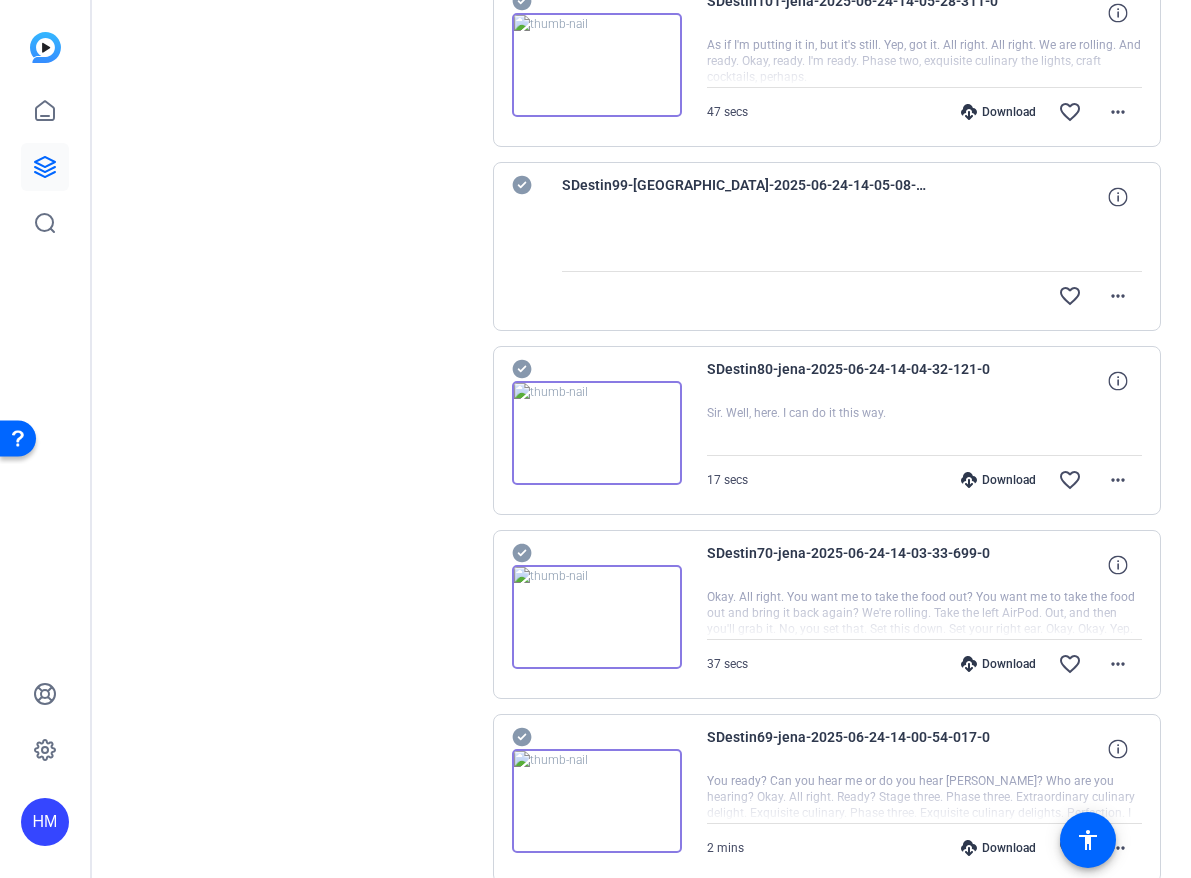 click on "Download" at bounding box center (998, 664) 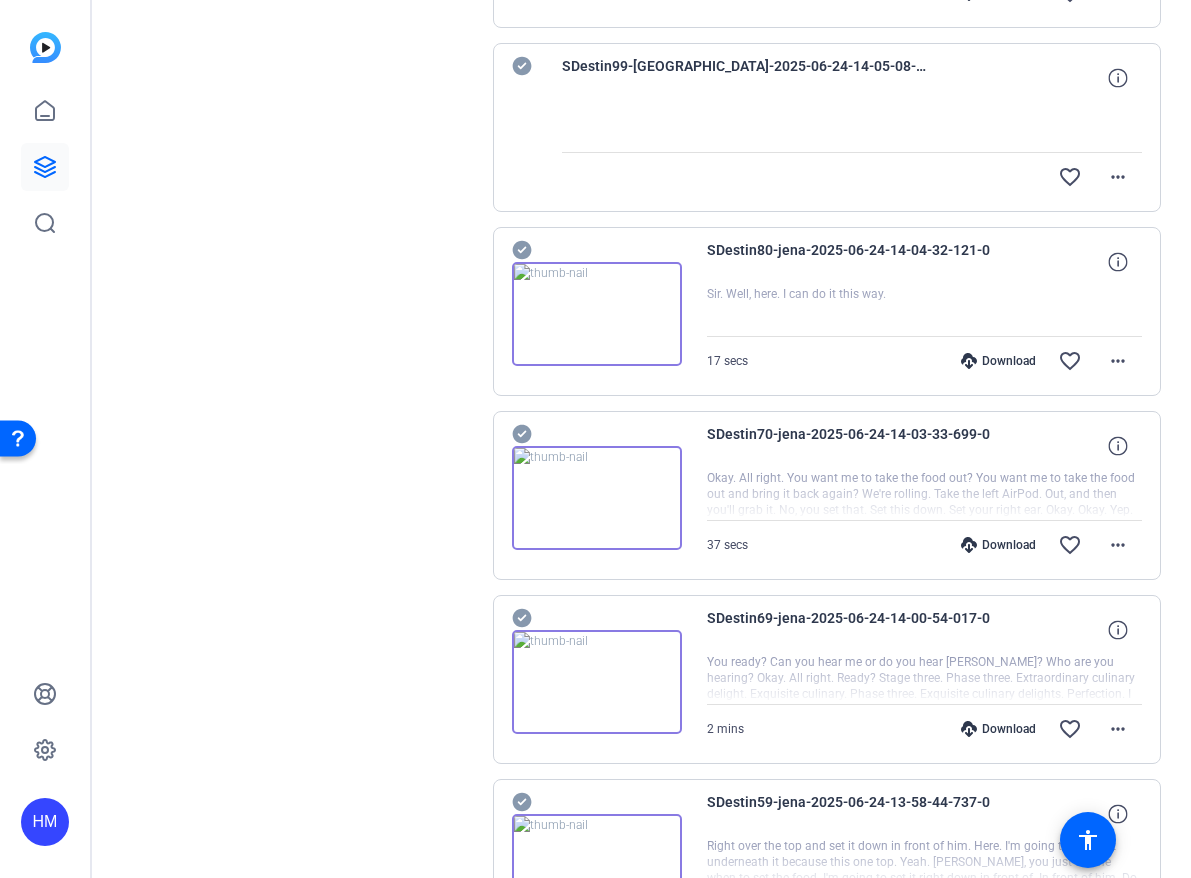 scroll, scrollTop: 617, scrollLeft: 0, axis: vertical 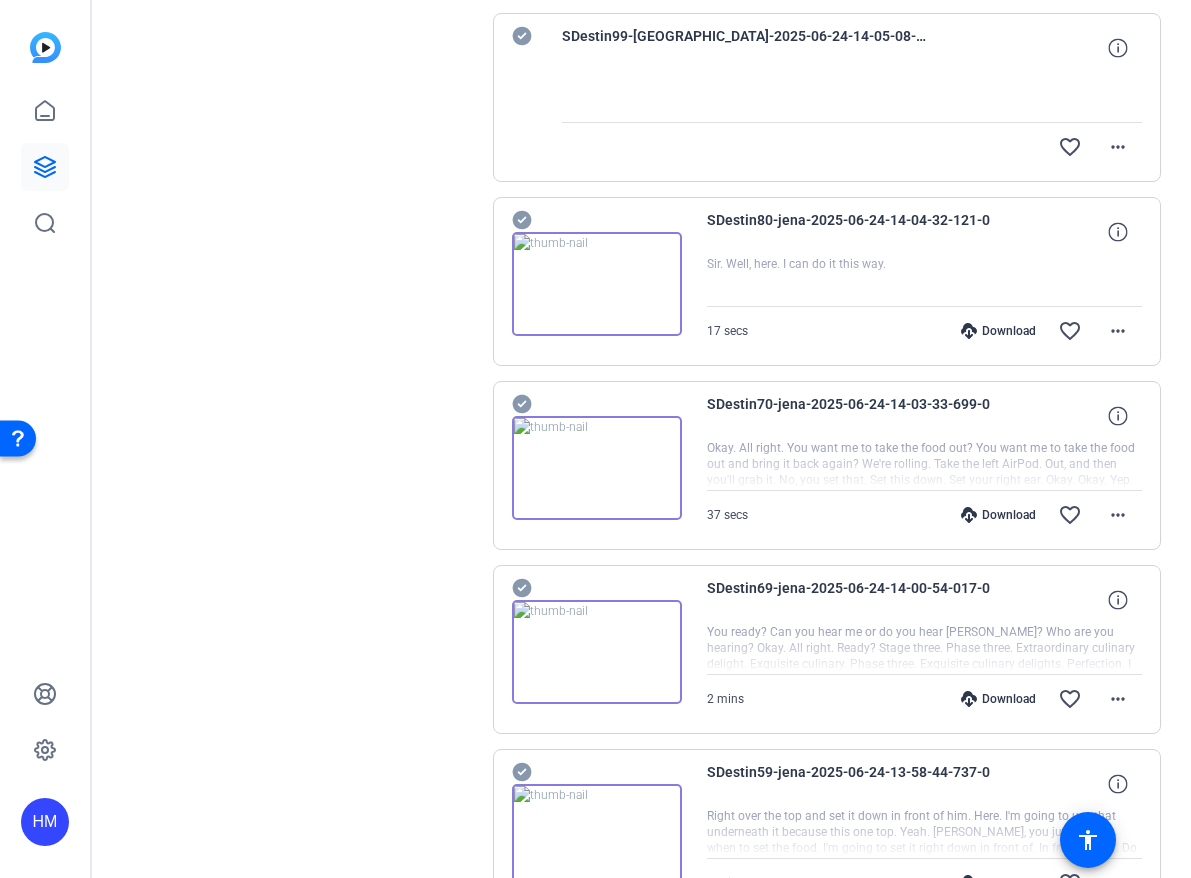 click on "Download" at bounding box center (998, 699) 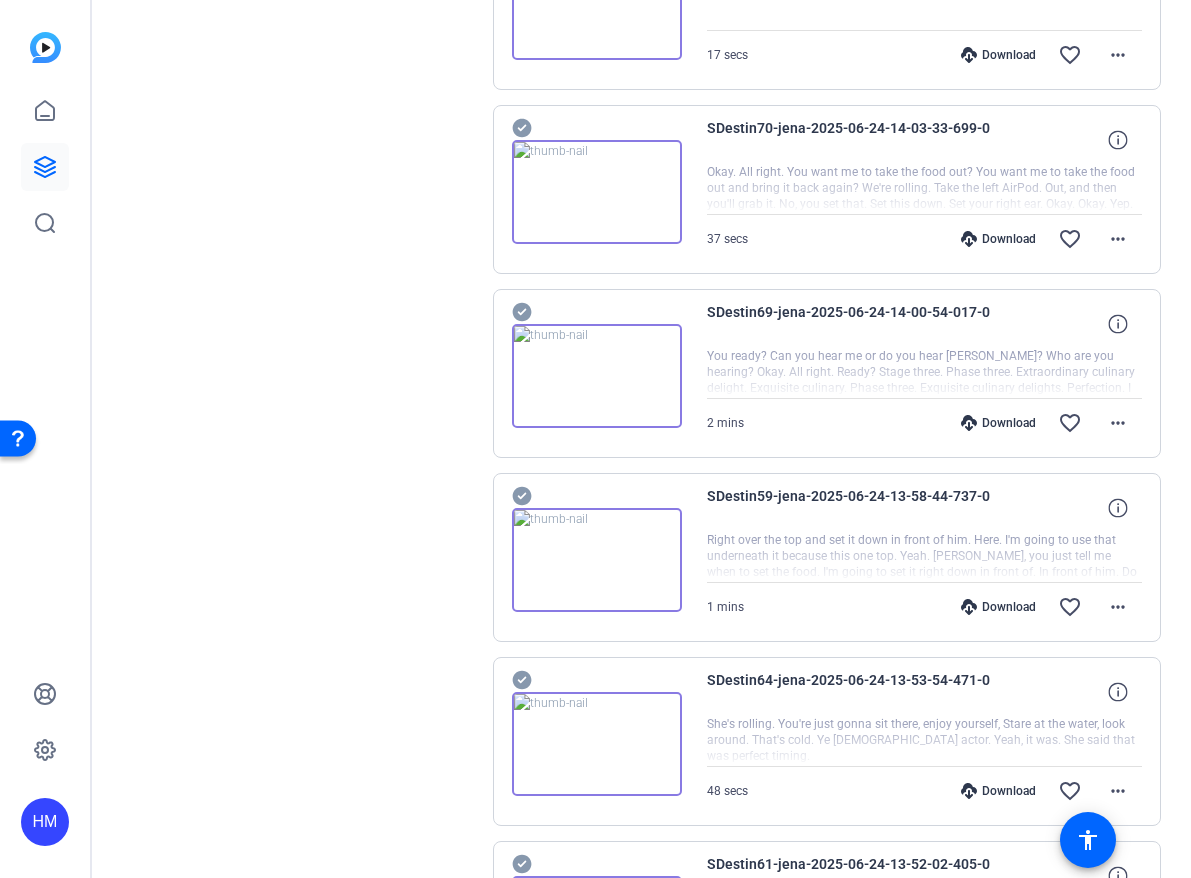 scroll, scrollTop: 911, scrollLeft: 0, axis: vertical 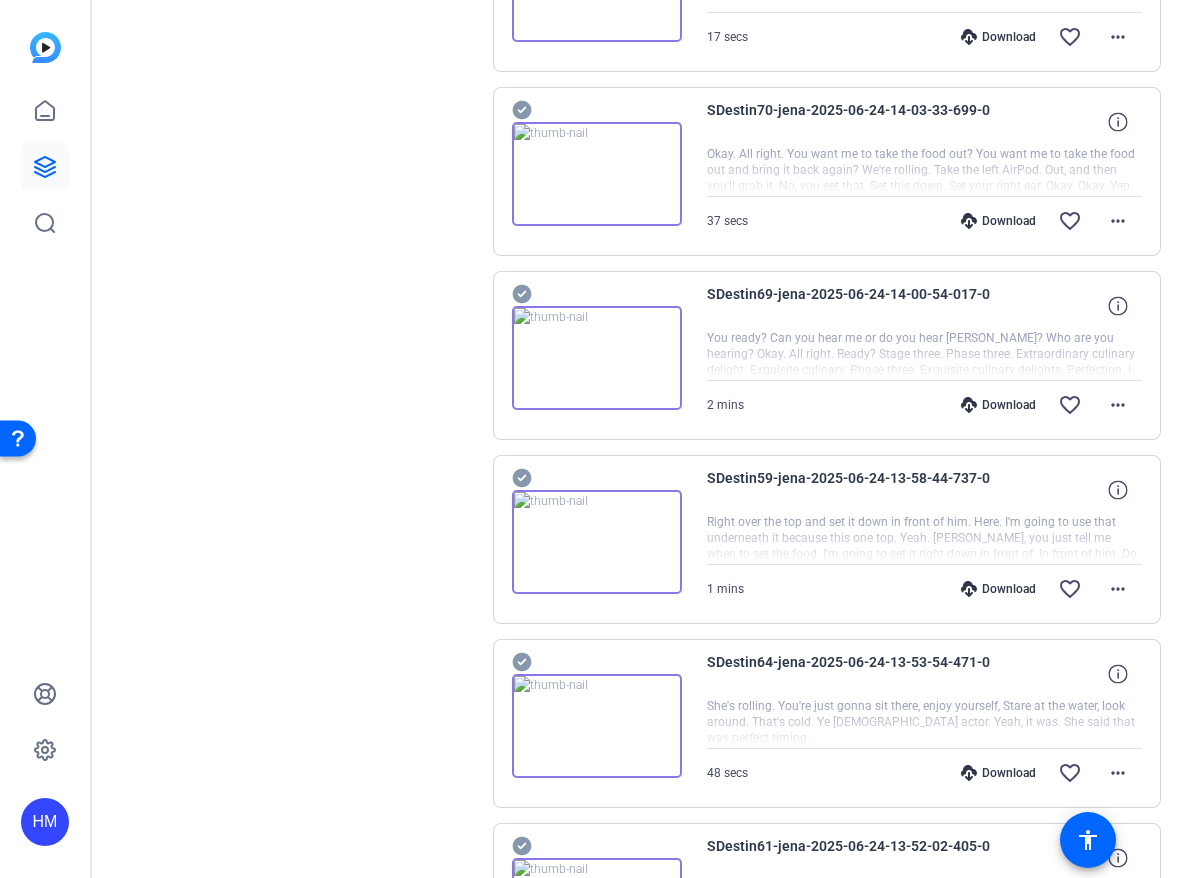 click on "Download" at bounding box center [998, 589] 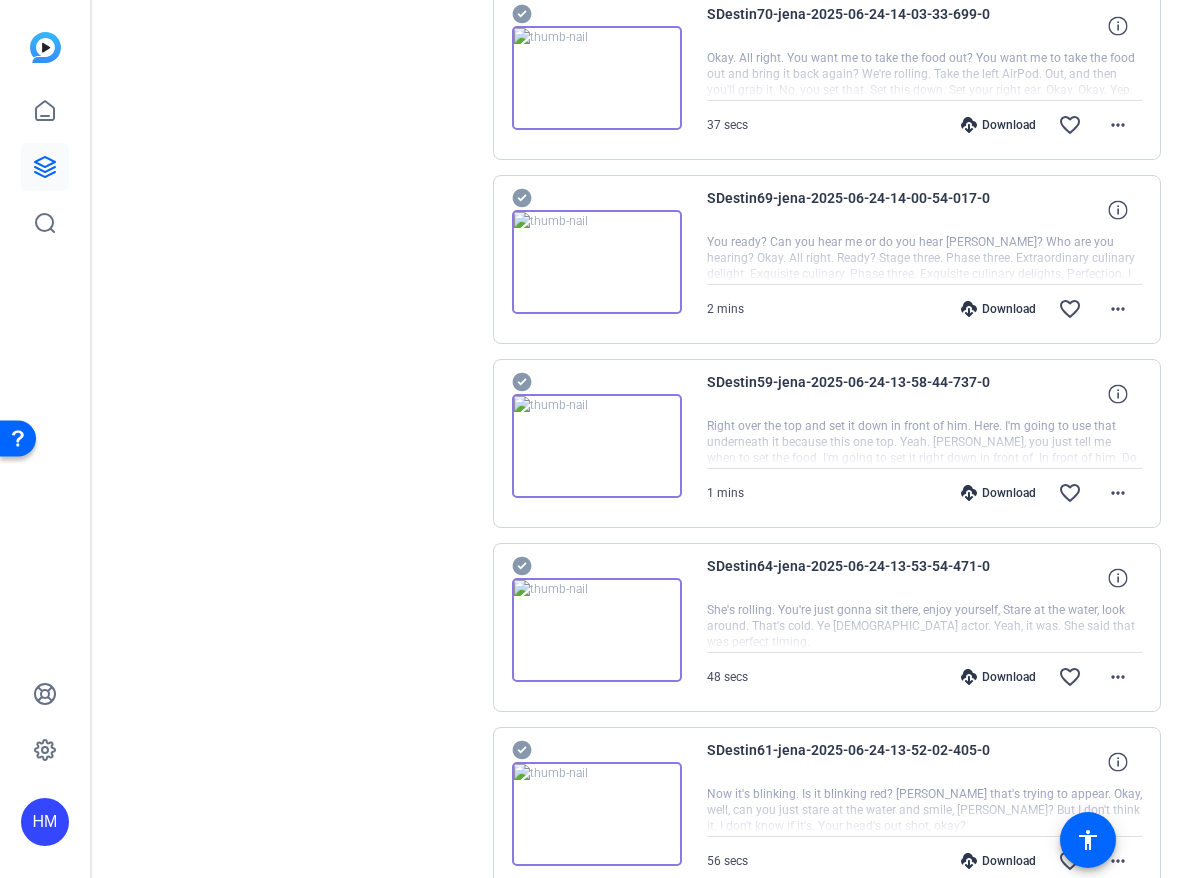 scroll, scrollTop: 1076, scrollLeft: 0, axis: vertical 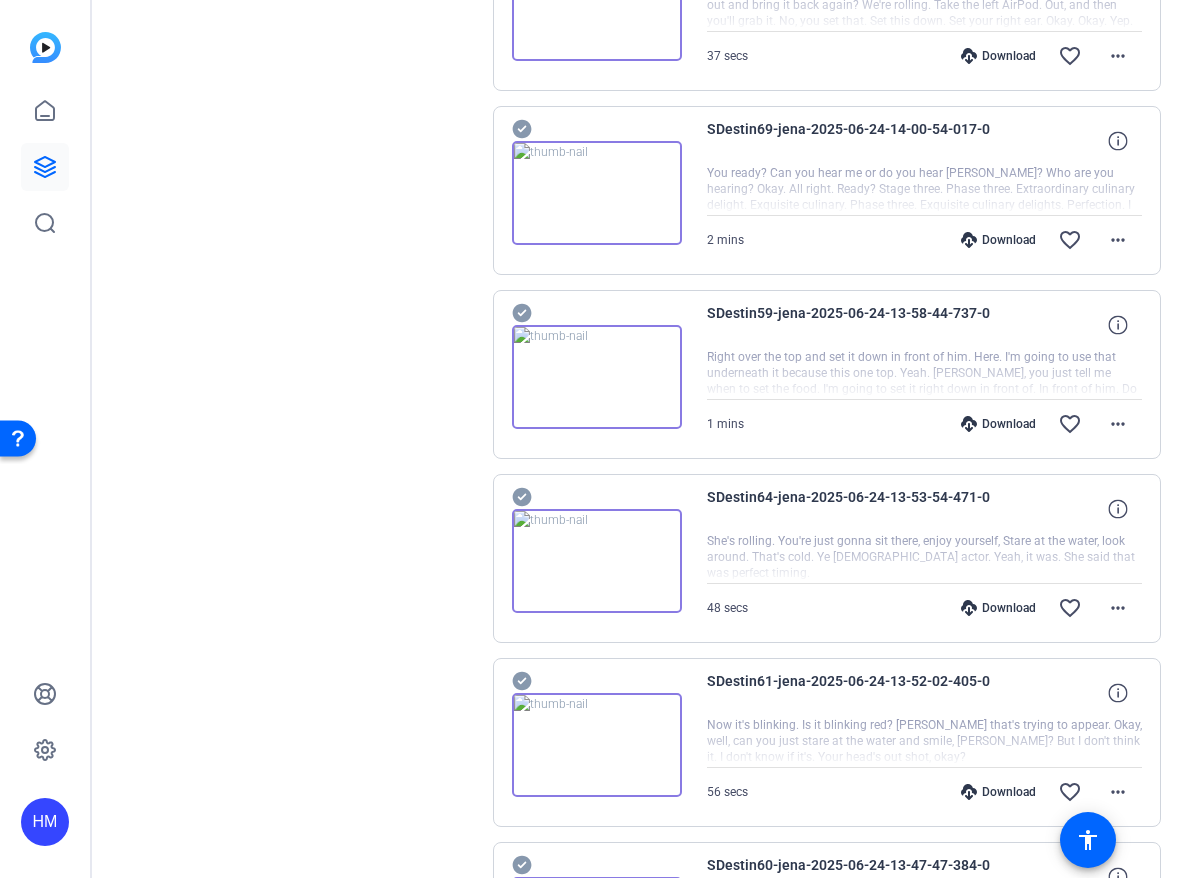 click on "Download" at bounding box center (998, 608) 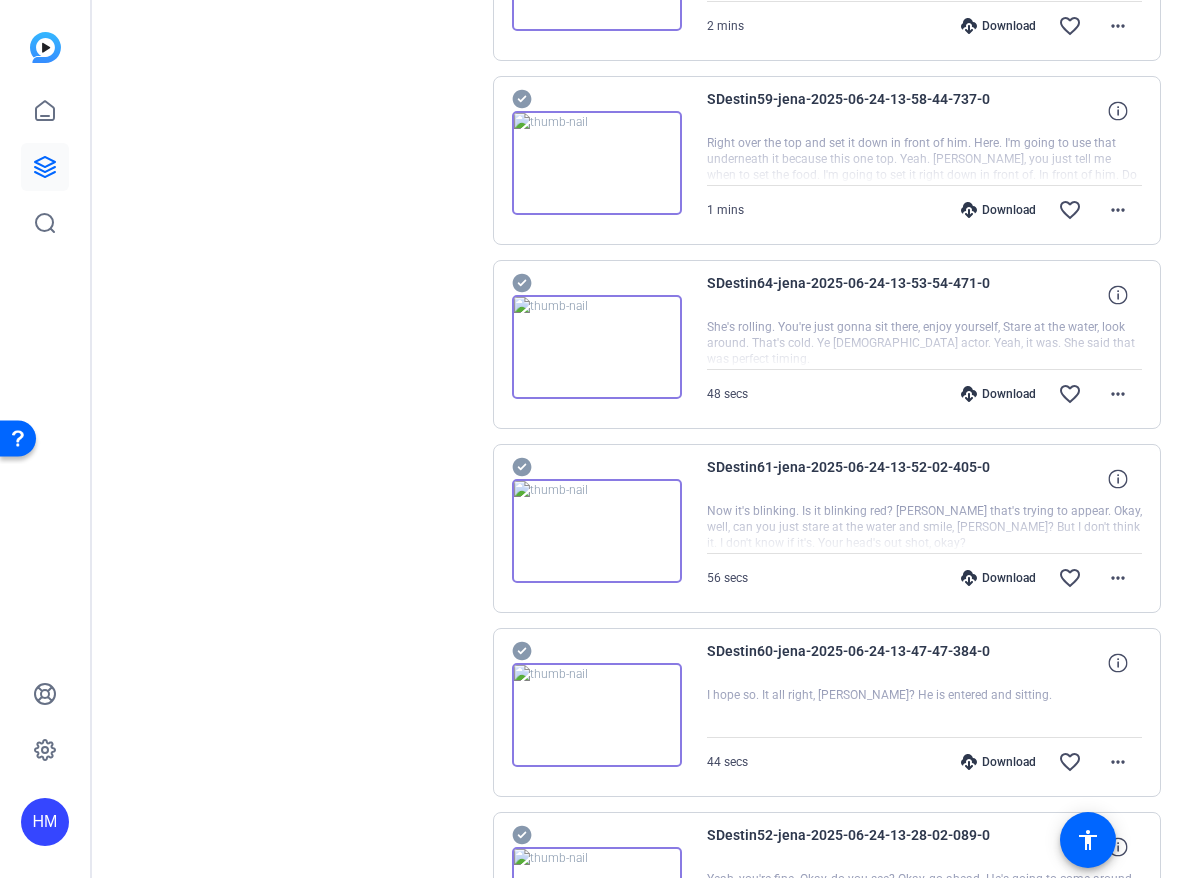 scroll, scrollTop: 1311, scrollLeft: 0, axis: vertical 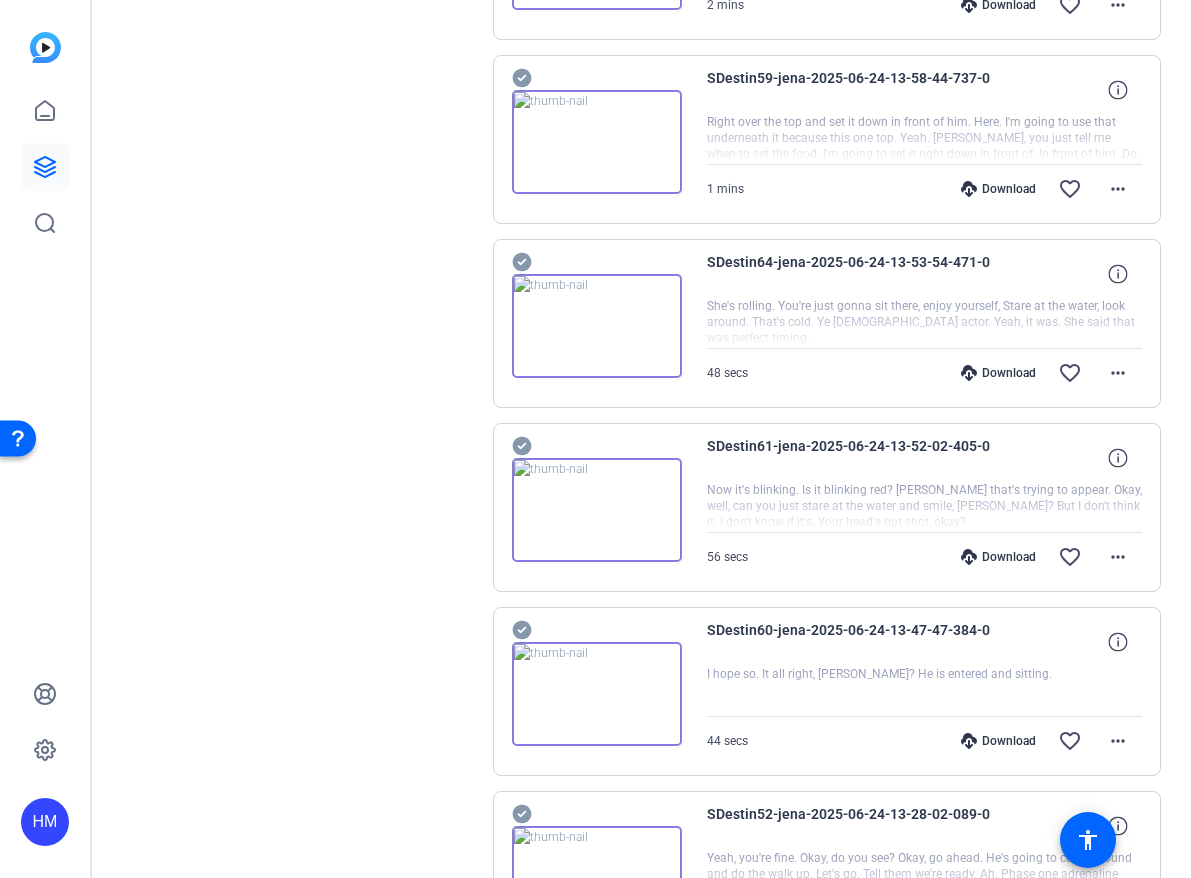 click on "Download" at bounding box center [998, 557] 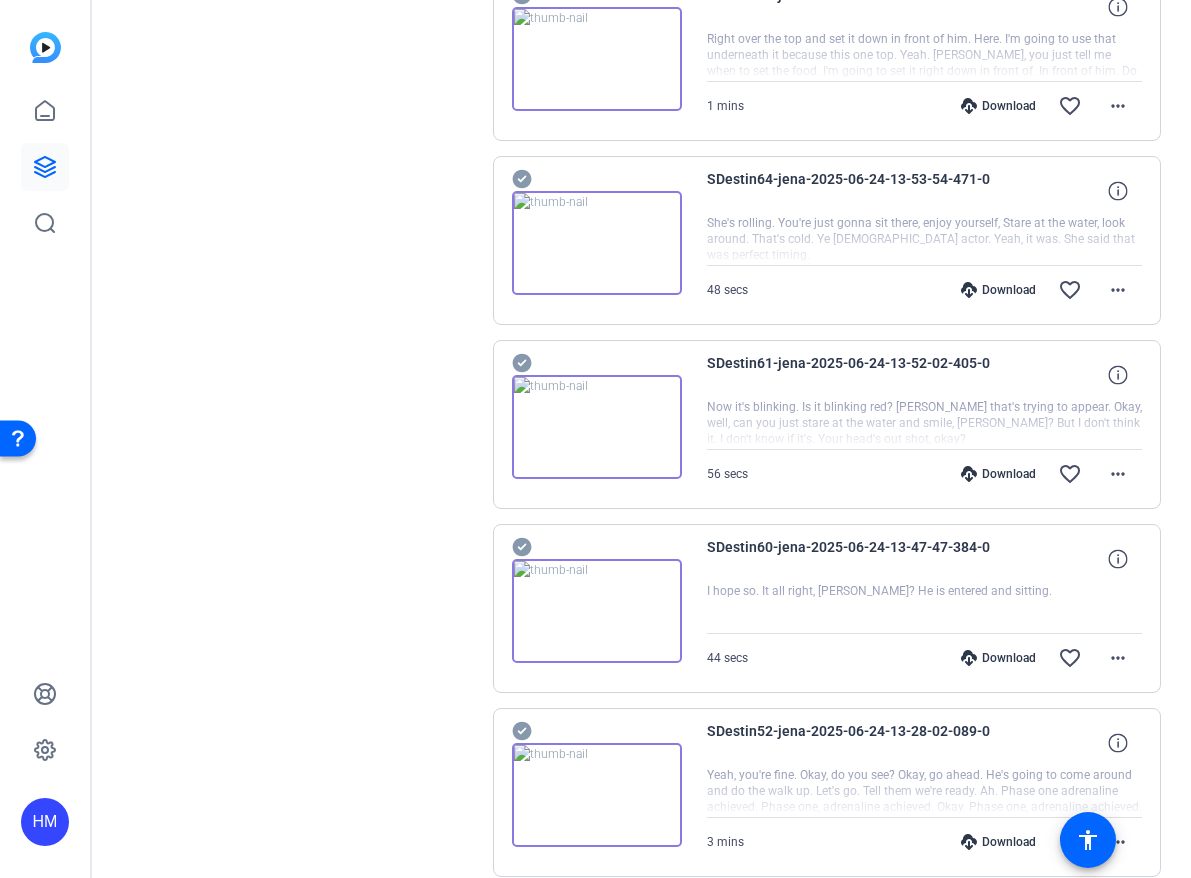 scroll, scrollTop: 1440, scrollLeft: 0, axis: vertical 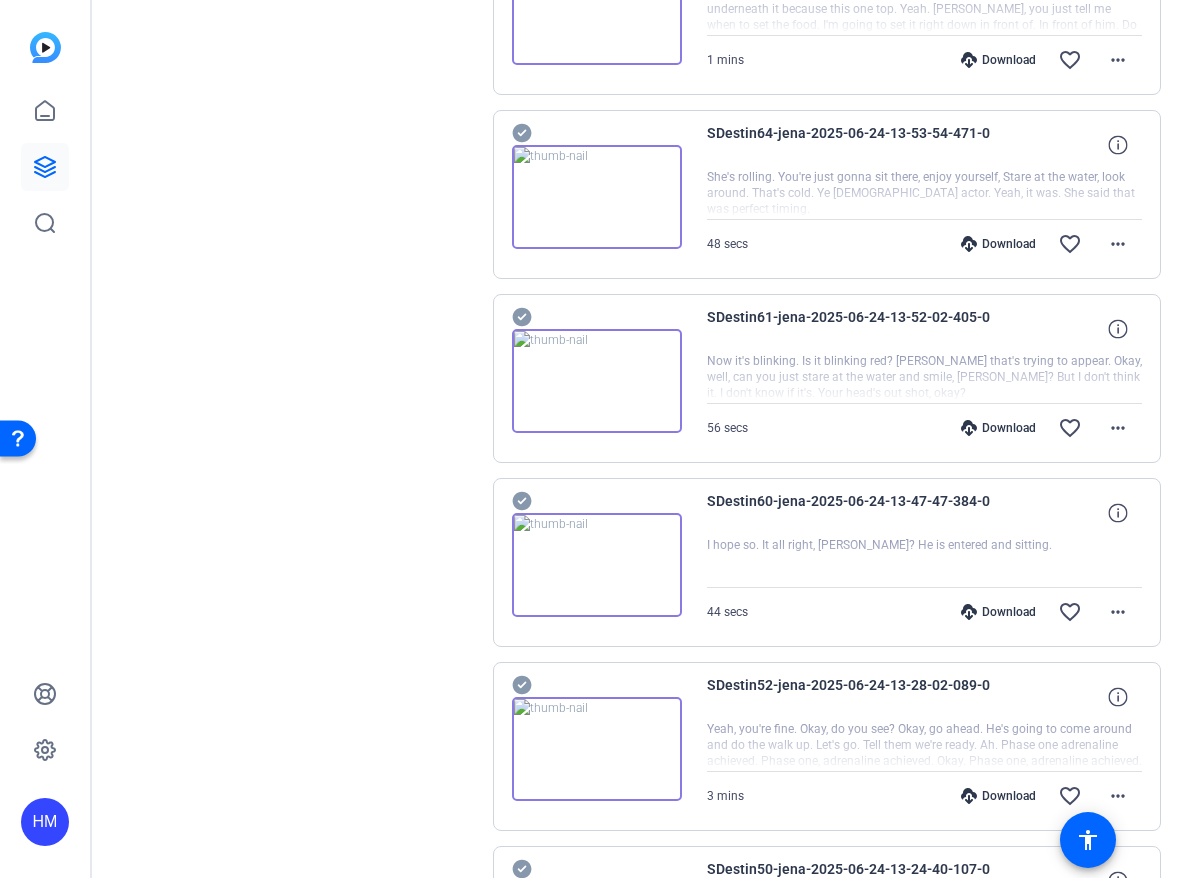 click on "Download" at bounding box center (998, 612) 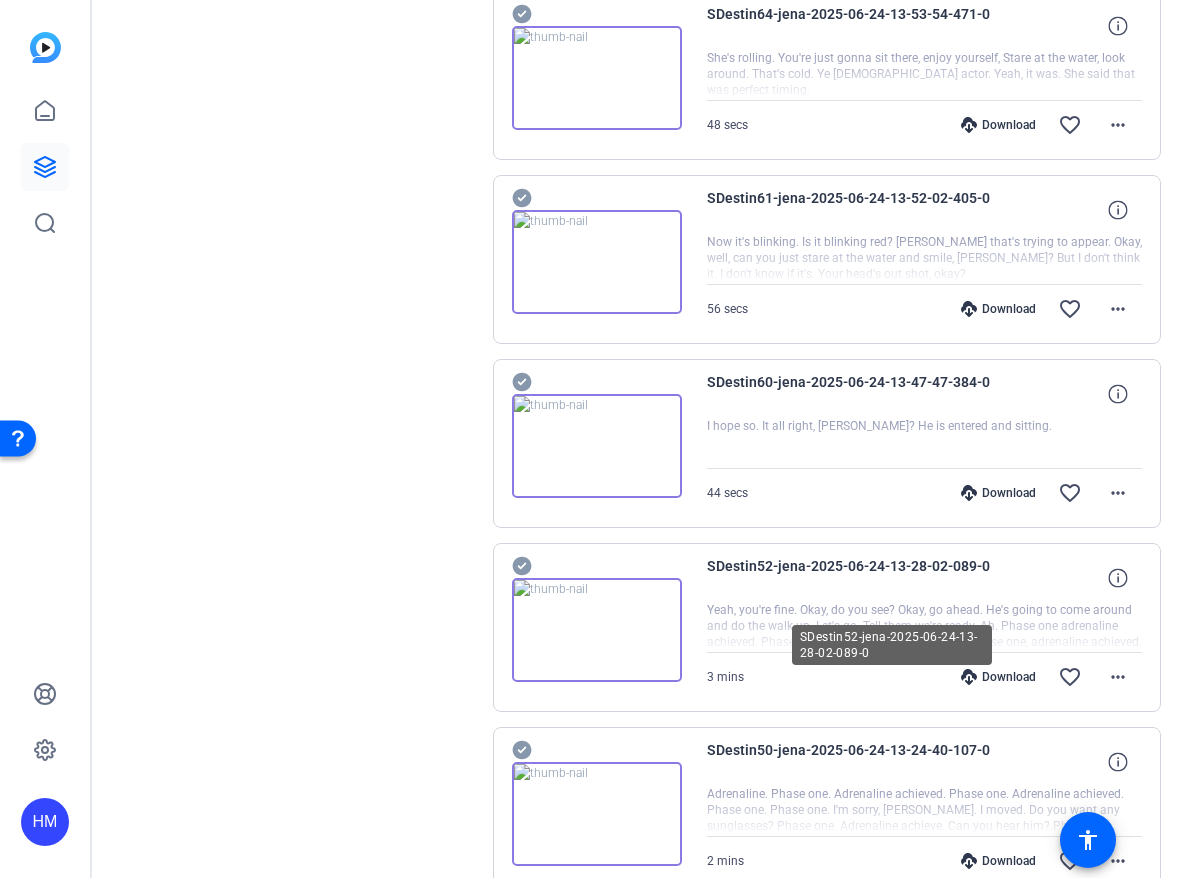 scroll, scrollTop: 1637, scrollLeft: 0, axis: vertical 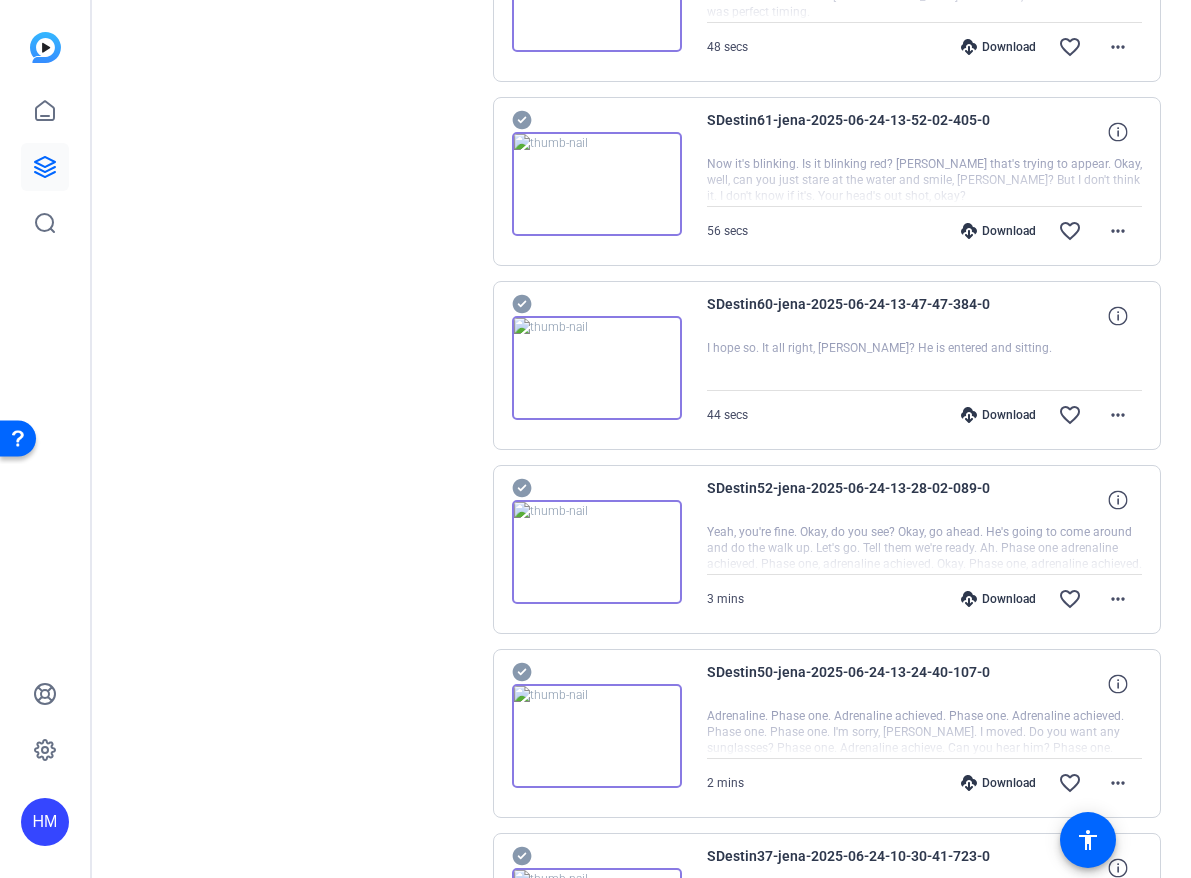 click on "Download" at bounding box center (998, 599) 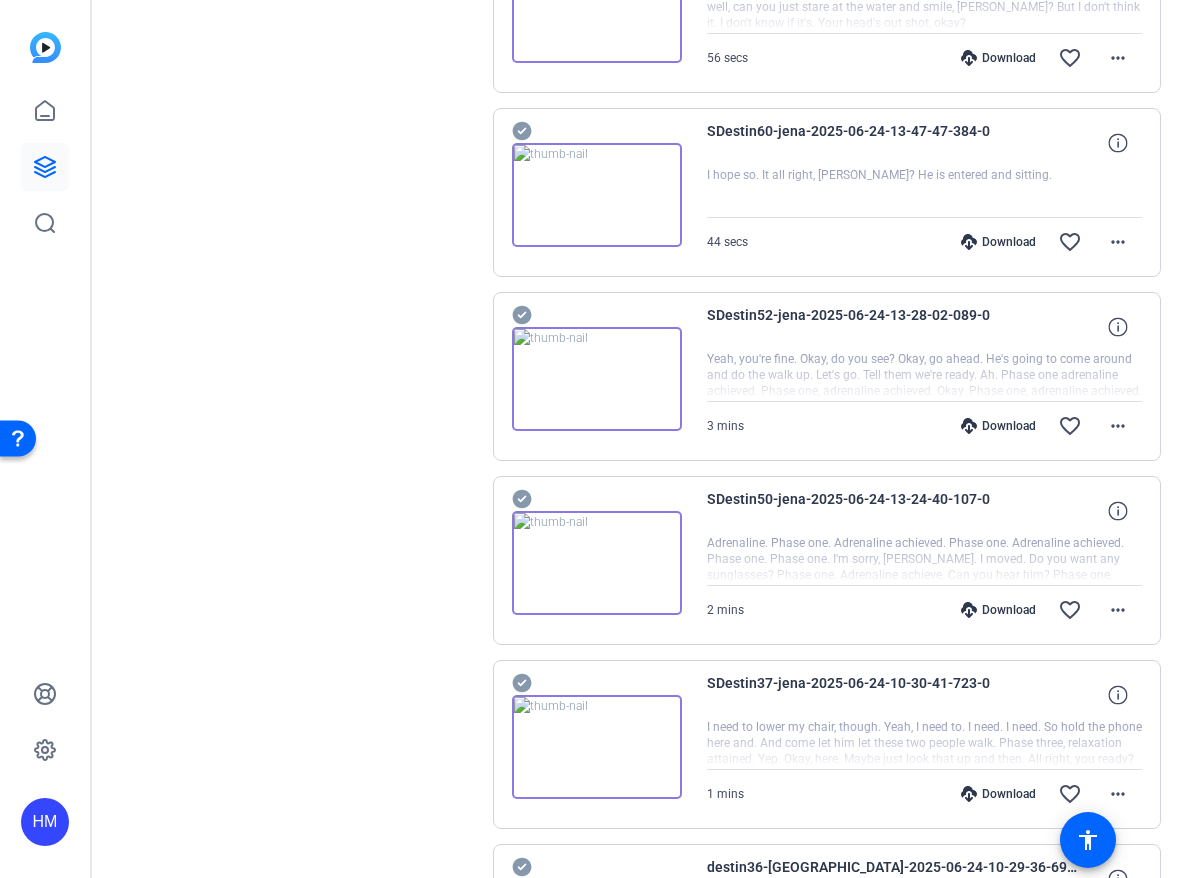 scroll, scrollTop: 1824, scrollLeft: 0, axis: vertical 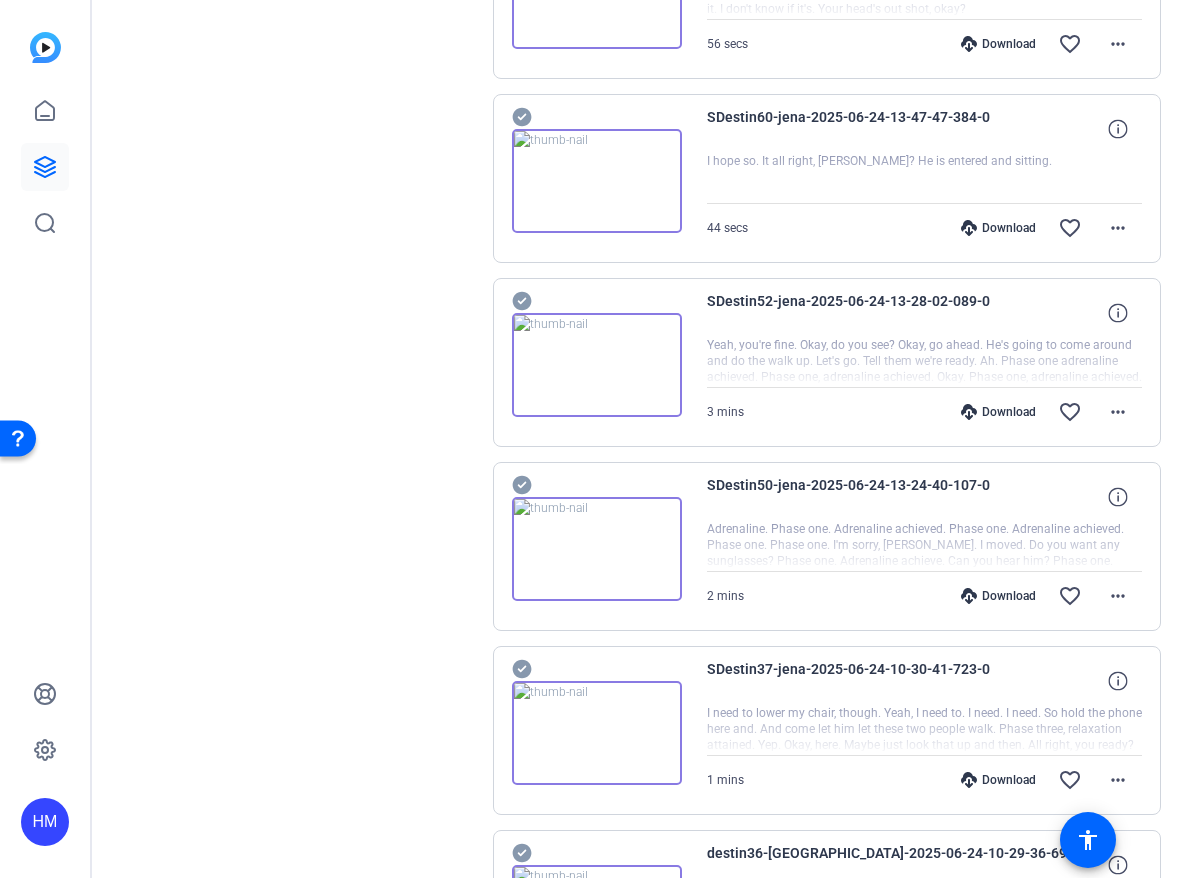 click on "Download" at bounding box center (998, 596) 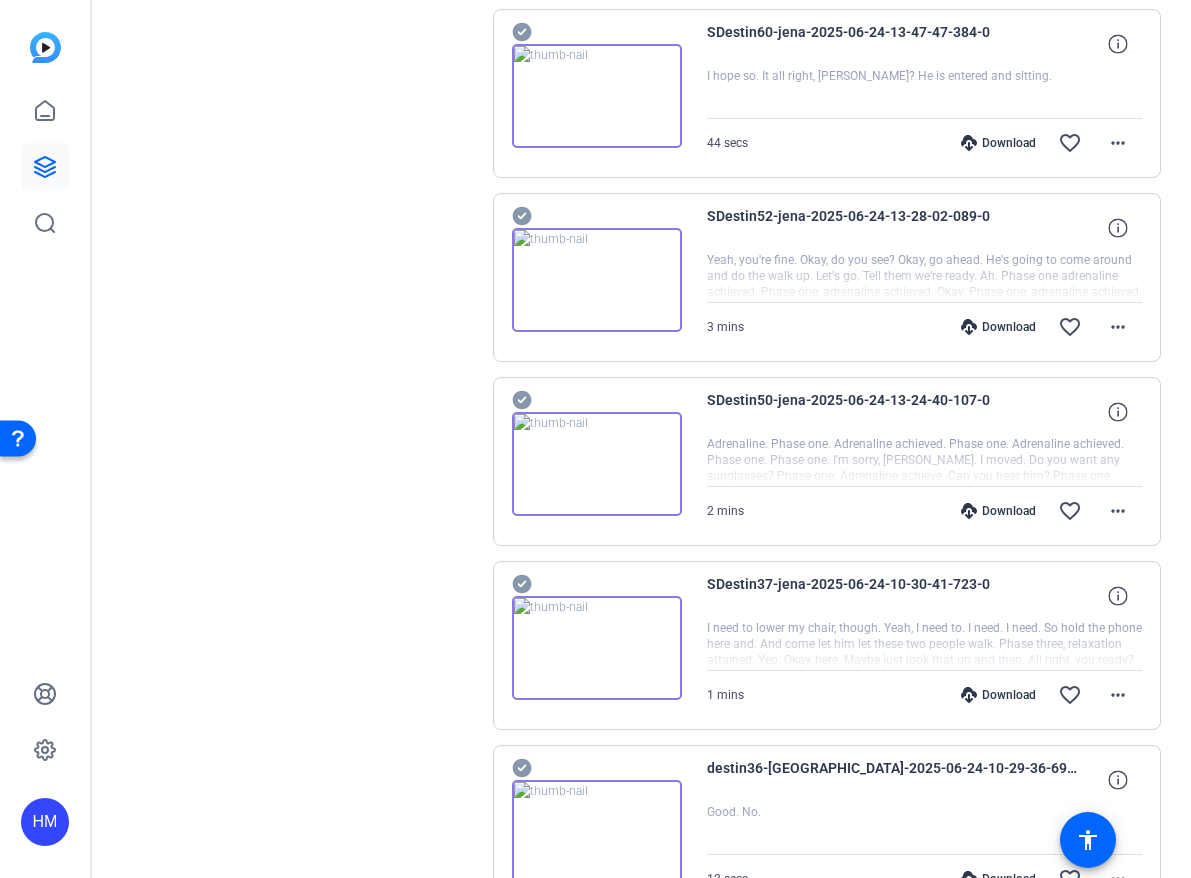 scroll, scrollTop: 1967, scrollLeft: 0, axis: vertical 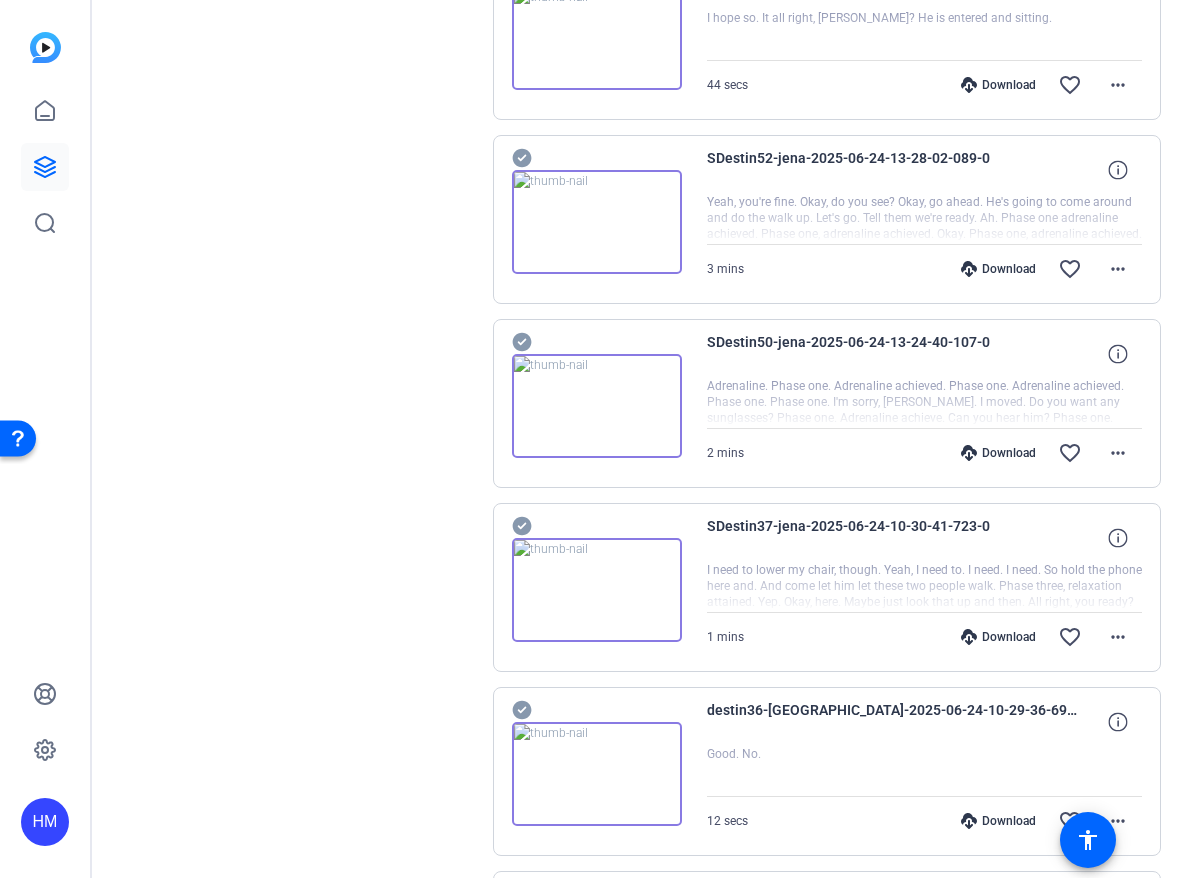 click on "Download" at bounding box center [998, 637] 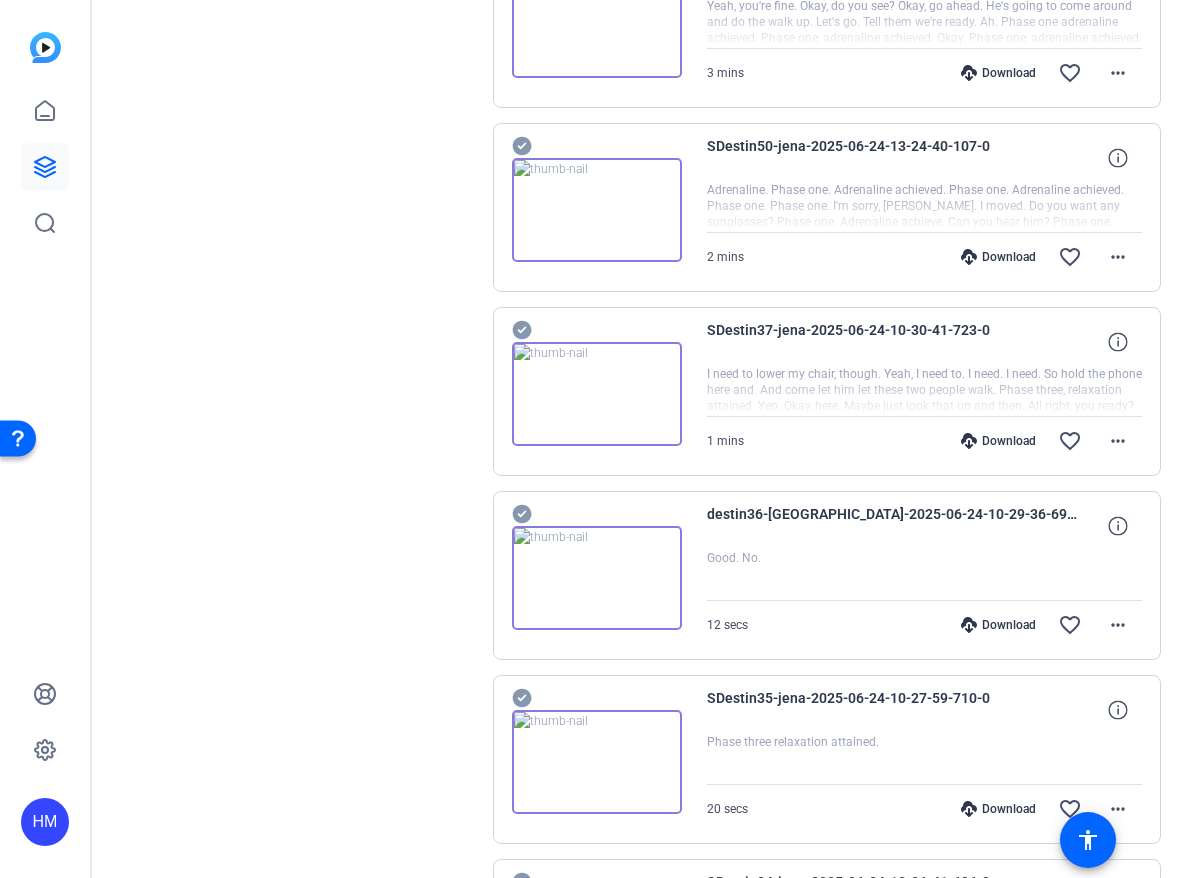scroll, scrollTop: 2183, scrollLeft: 0, axis: vertical 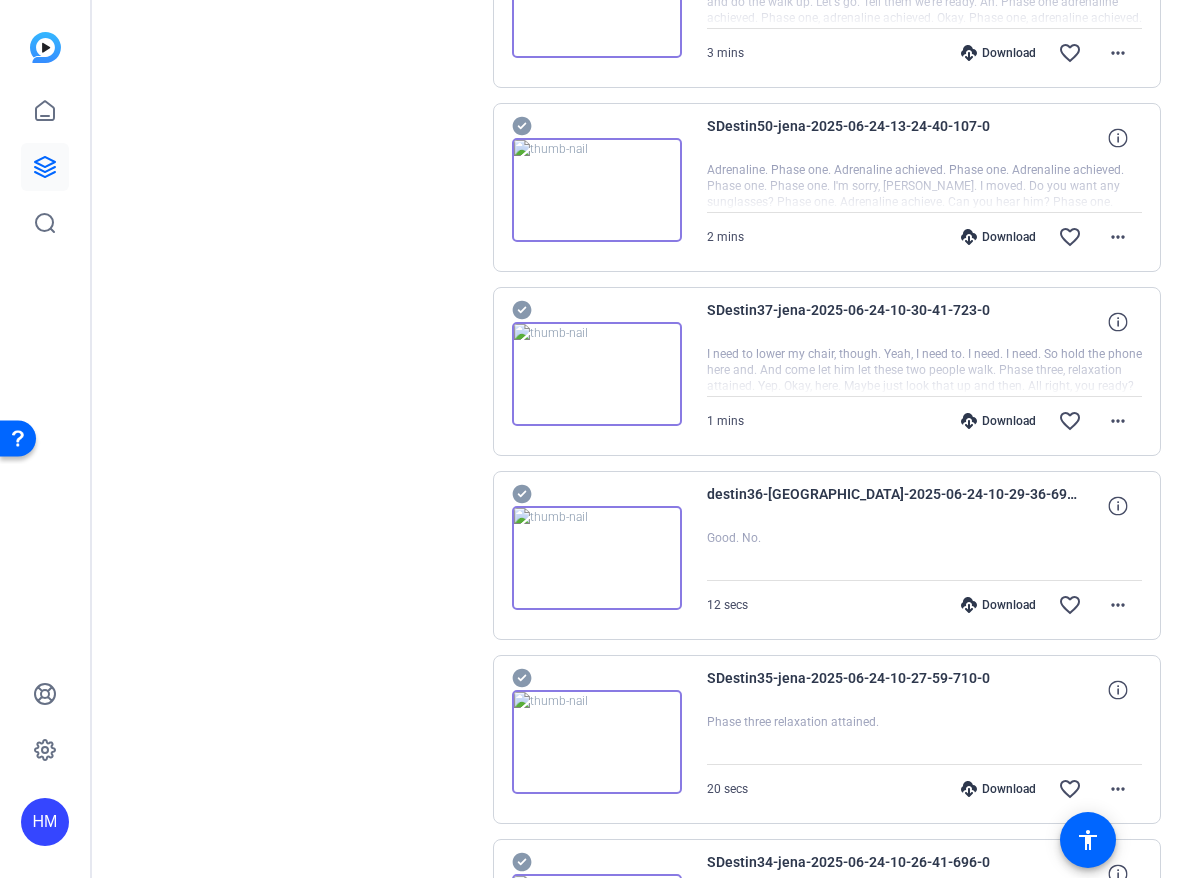 click on "Download" at bounding box center (998, 605) 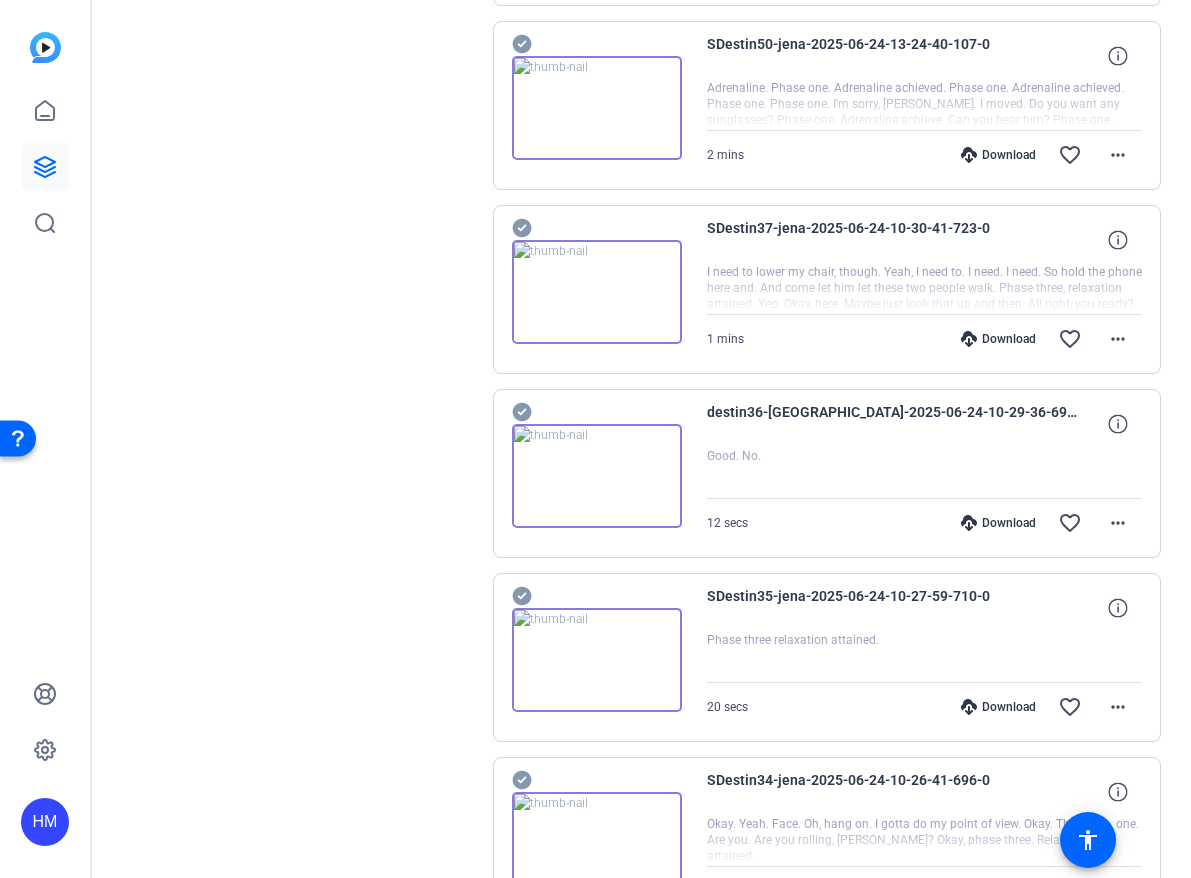 scroll, scrollTop: 2334, scrollLeft: 0, axis: vertical 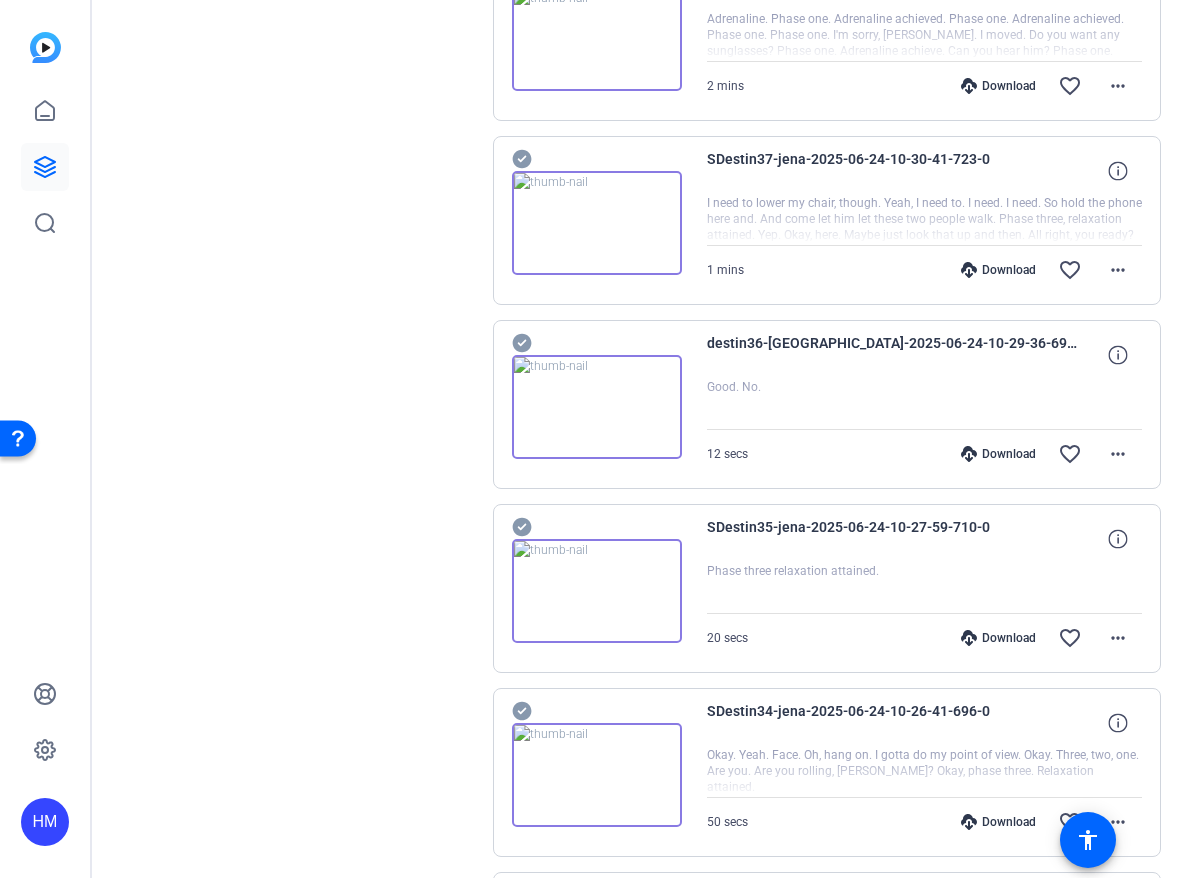 click on "Download" at bounding box center [998, 638] 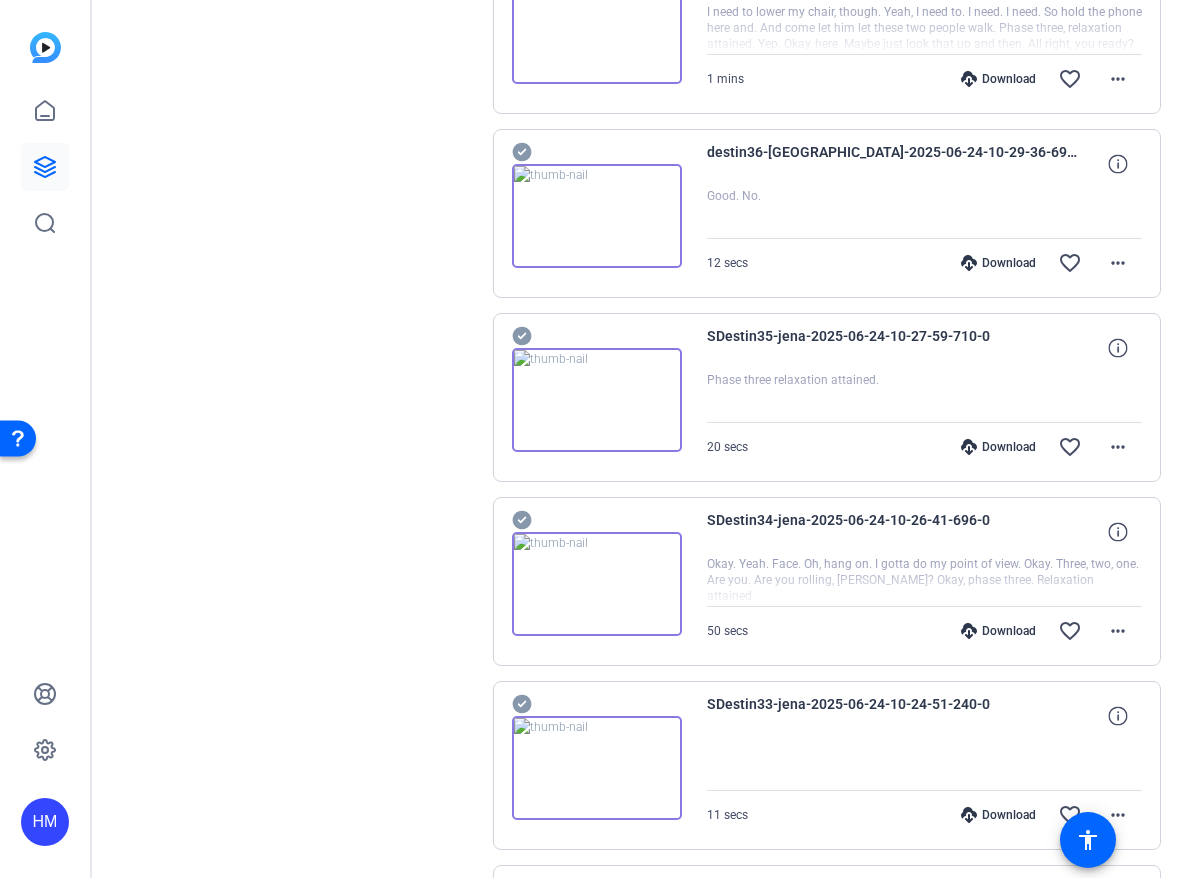 scroll, scrollTop: 2552, scrollLeft: 0, axis: vertical 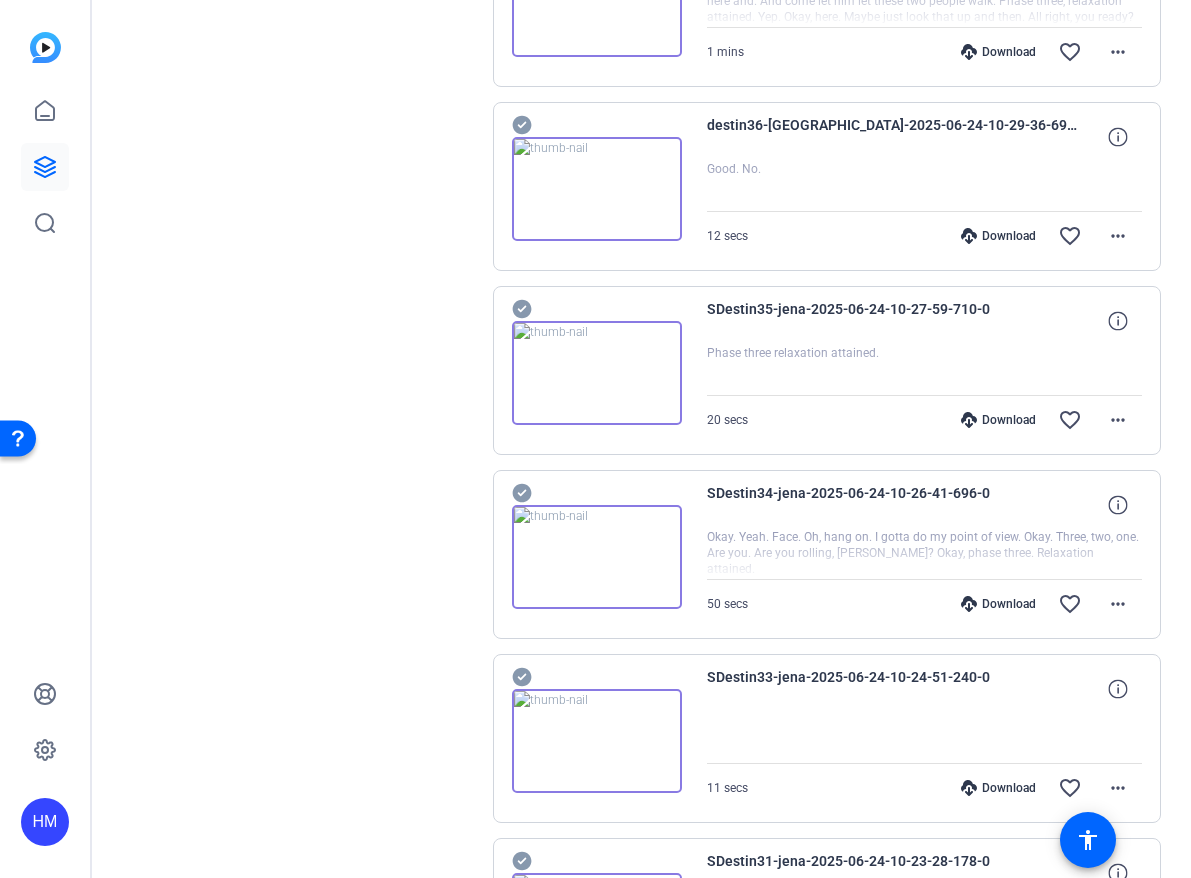 click on "Download" at bounding box center (998, 604) 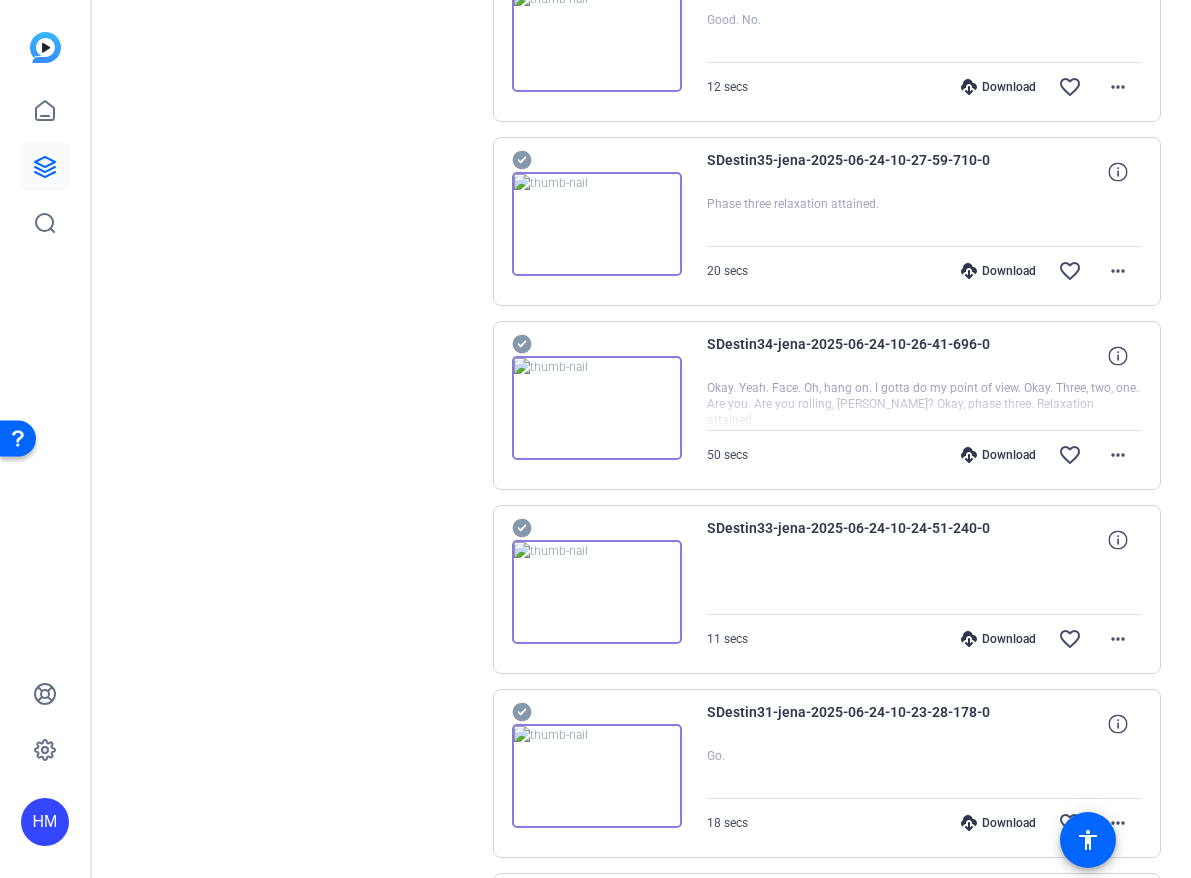scroll, scrollTop: 2738, scrollLeft: 0, axis: vertical 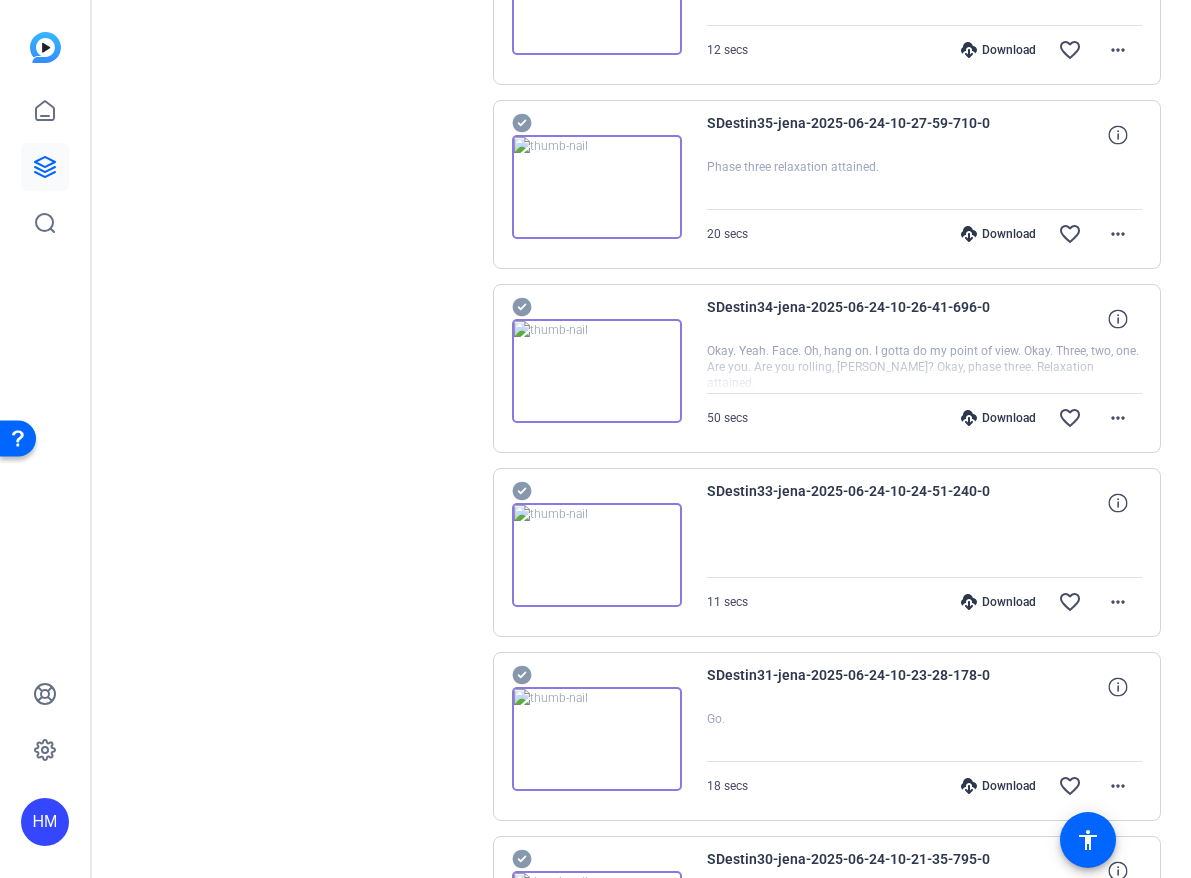 click on "Download" at bounding box center [998, 602] 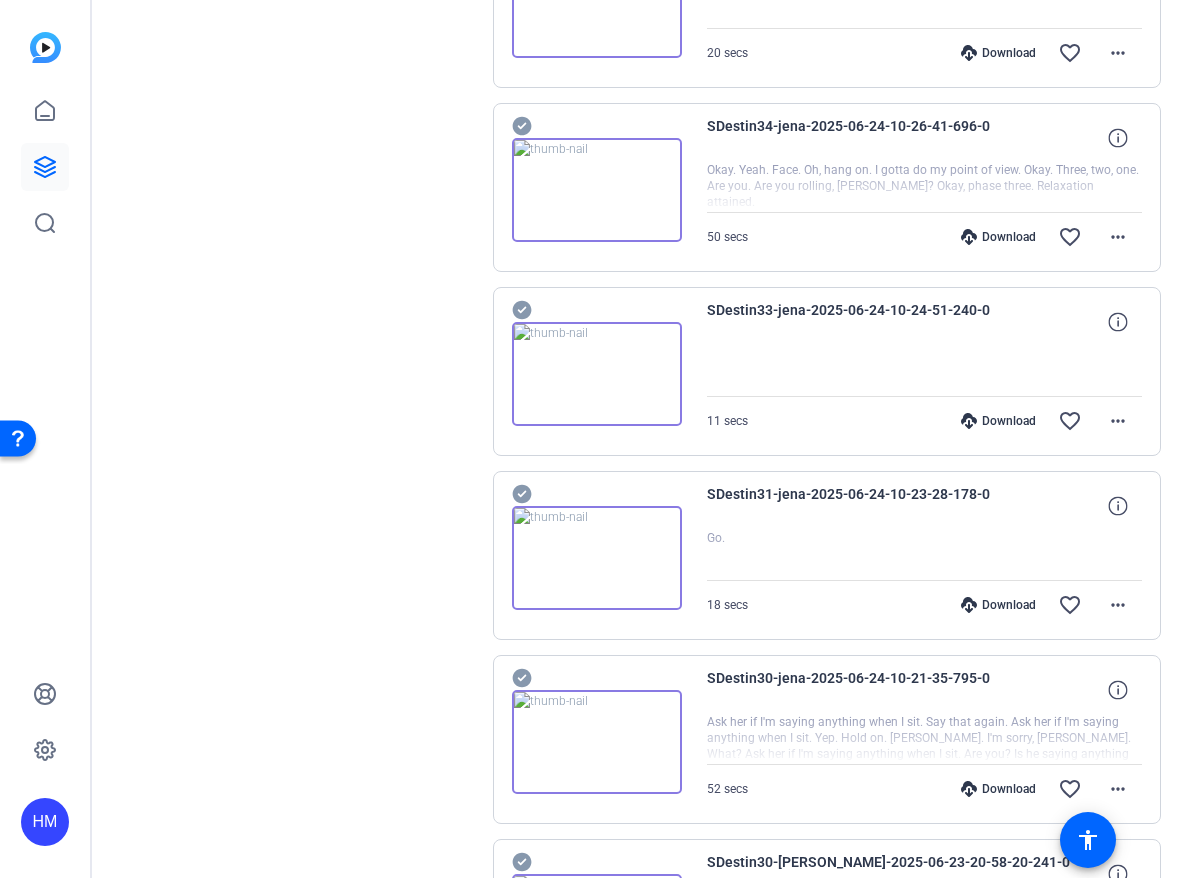 scroll, scrollTop: 2942, scrollLeft: 0, axis: vertical 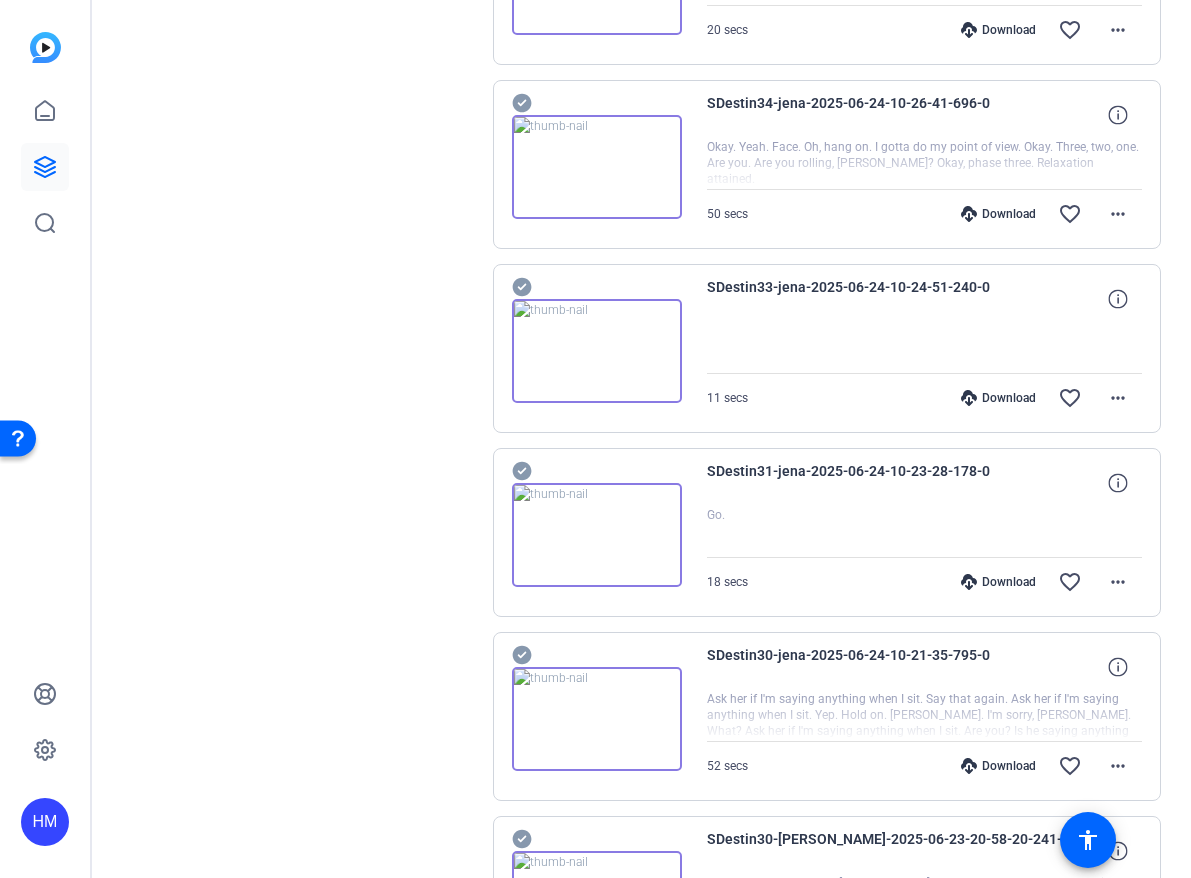 click on "Download" at bounding box center (998, 582) 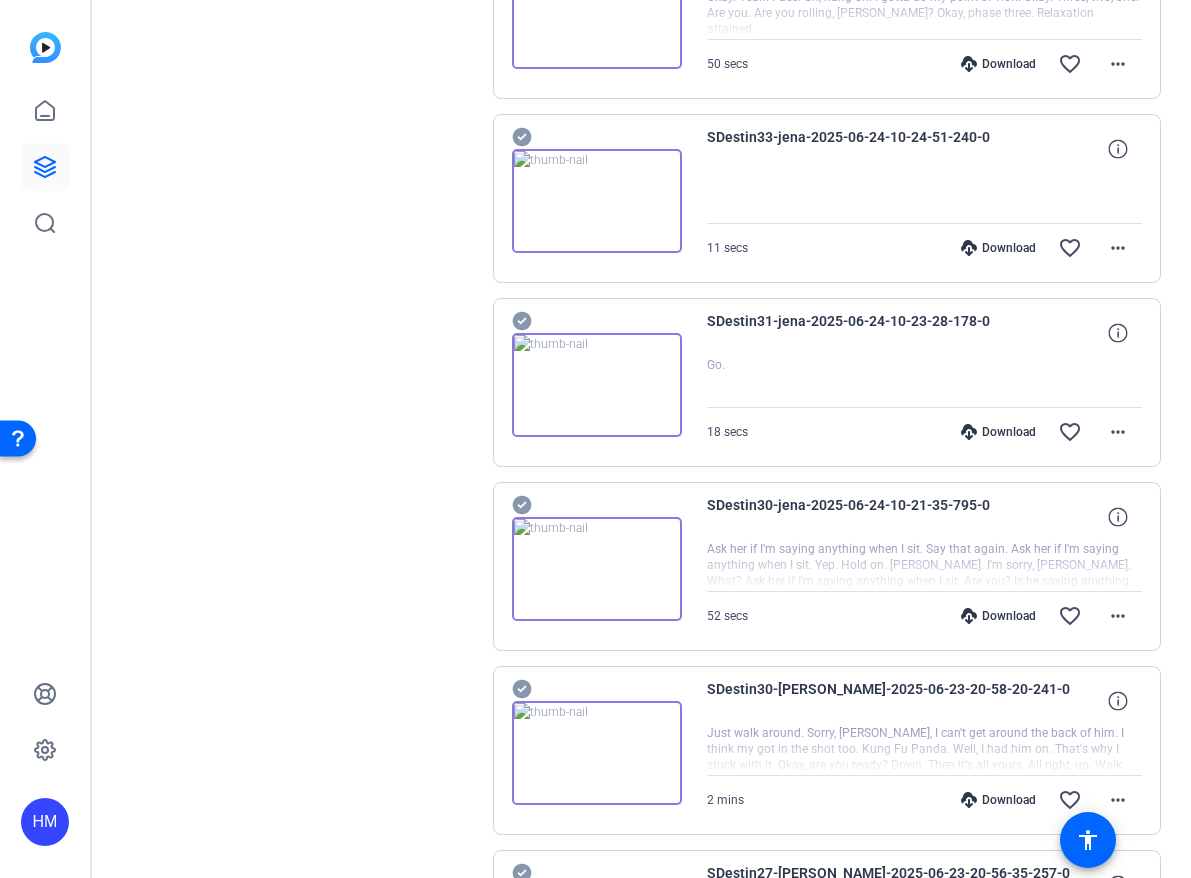 scroll, scrollTop: 3122, scrollLeft: 0, axis: vertical 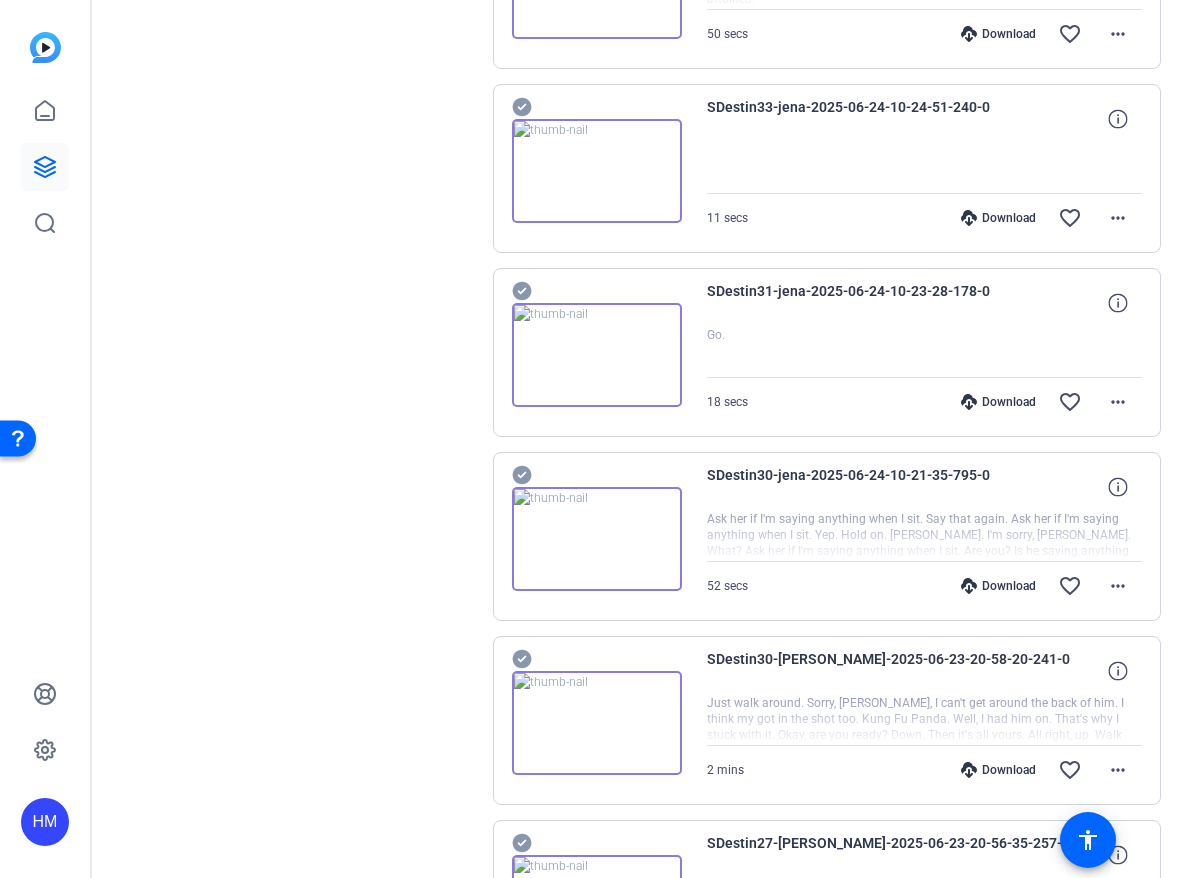 click on "Download" at bounding box center (998, 586) 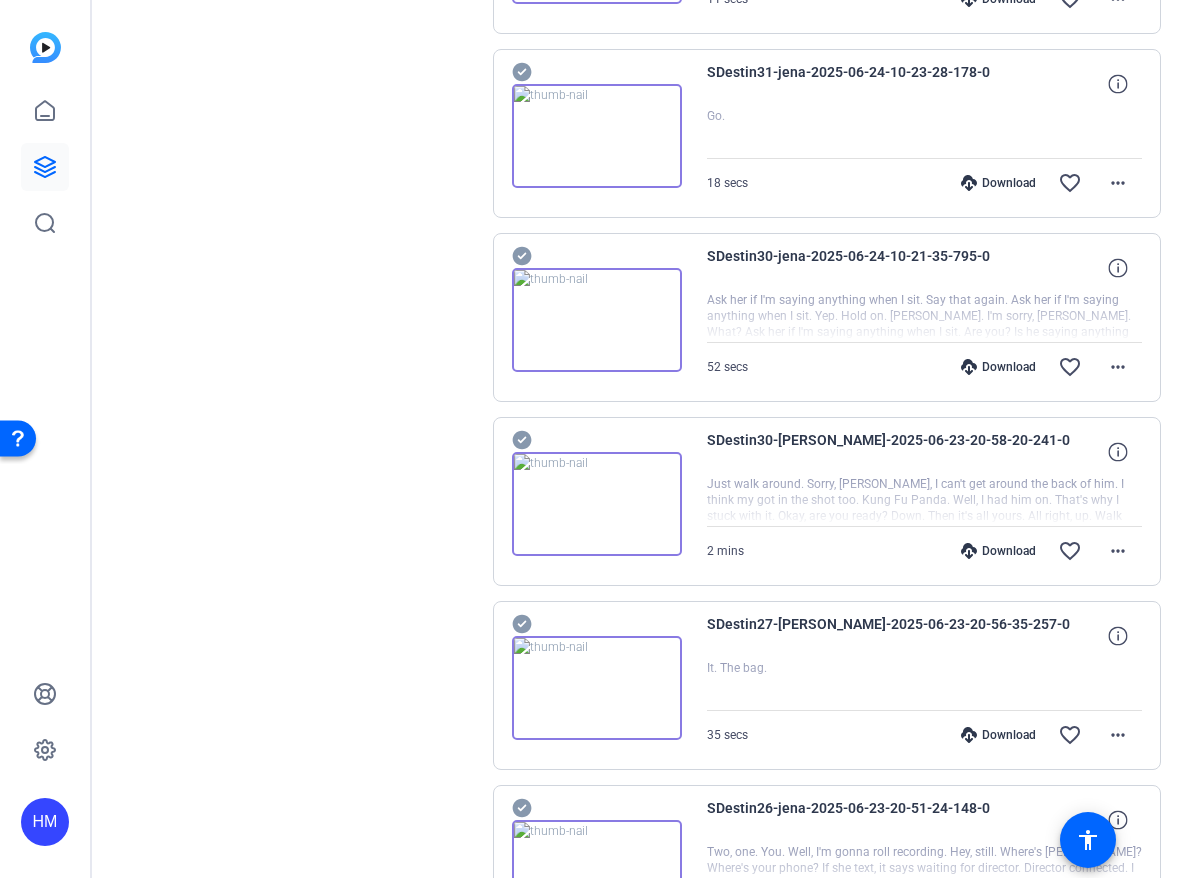 scroll, scrollTop: 3369, scrollLeft: 0, axis: vertical 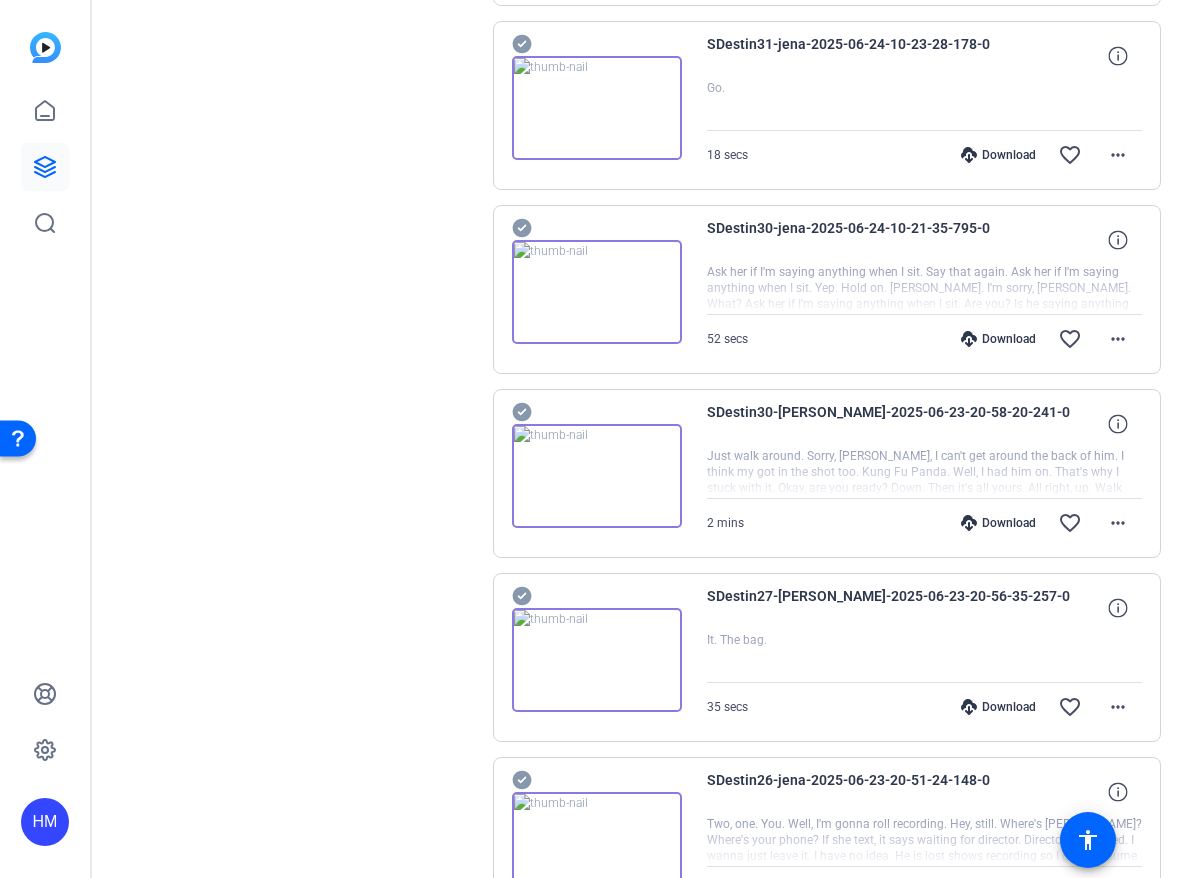 click on "Download" at bounding box center [998, 523] 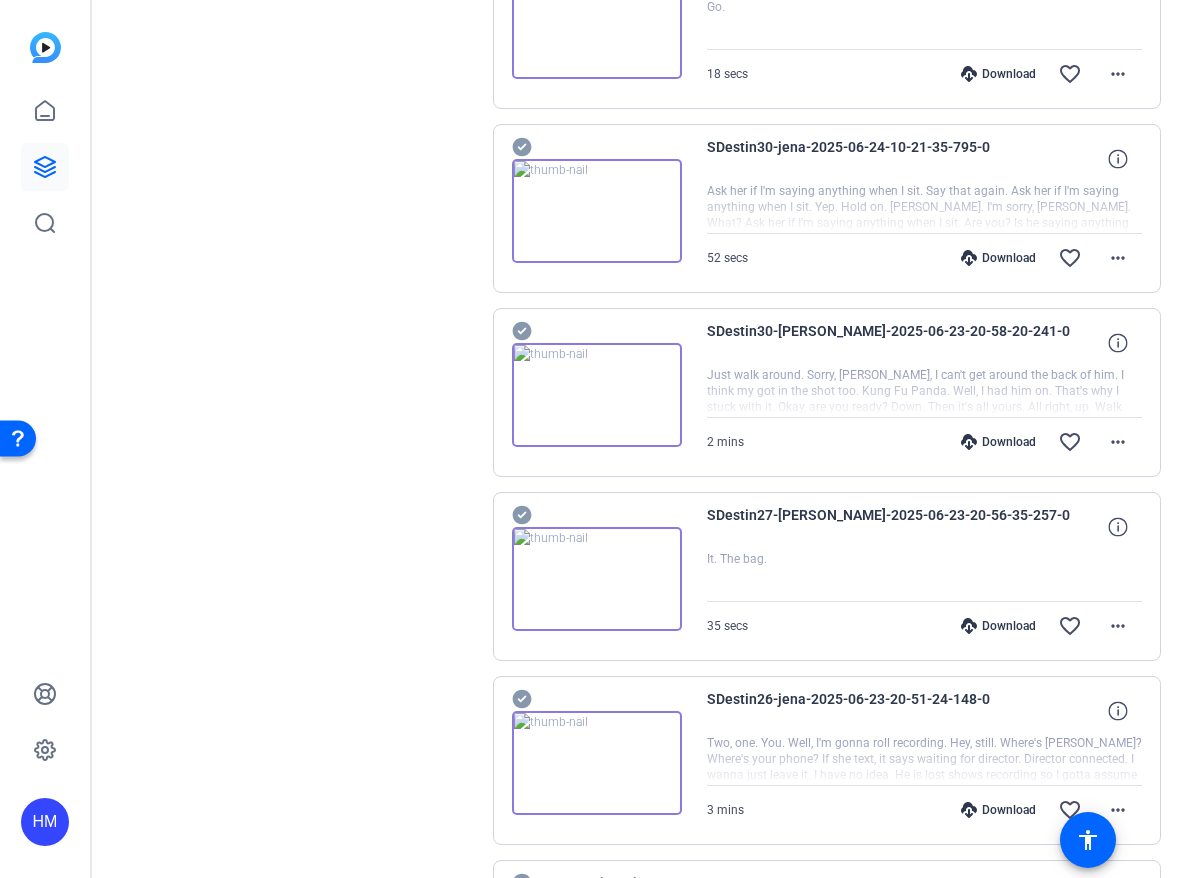 scroll, scrollTop: 3523, scrollLeft: 0, axis: vertical 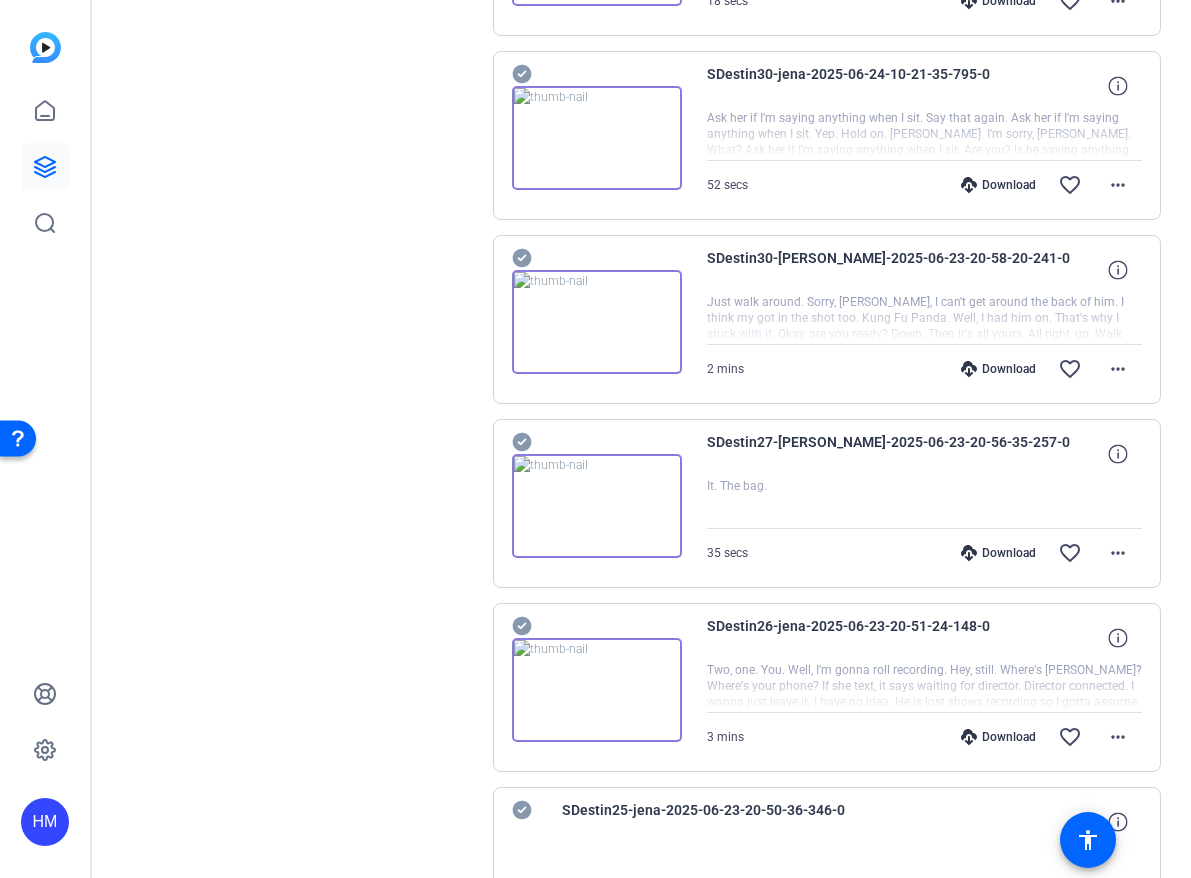 click on "Download" at bounding box center [998, 553] 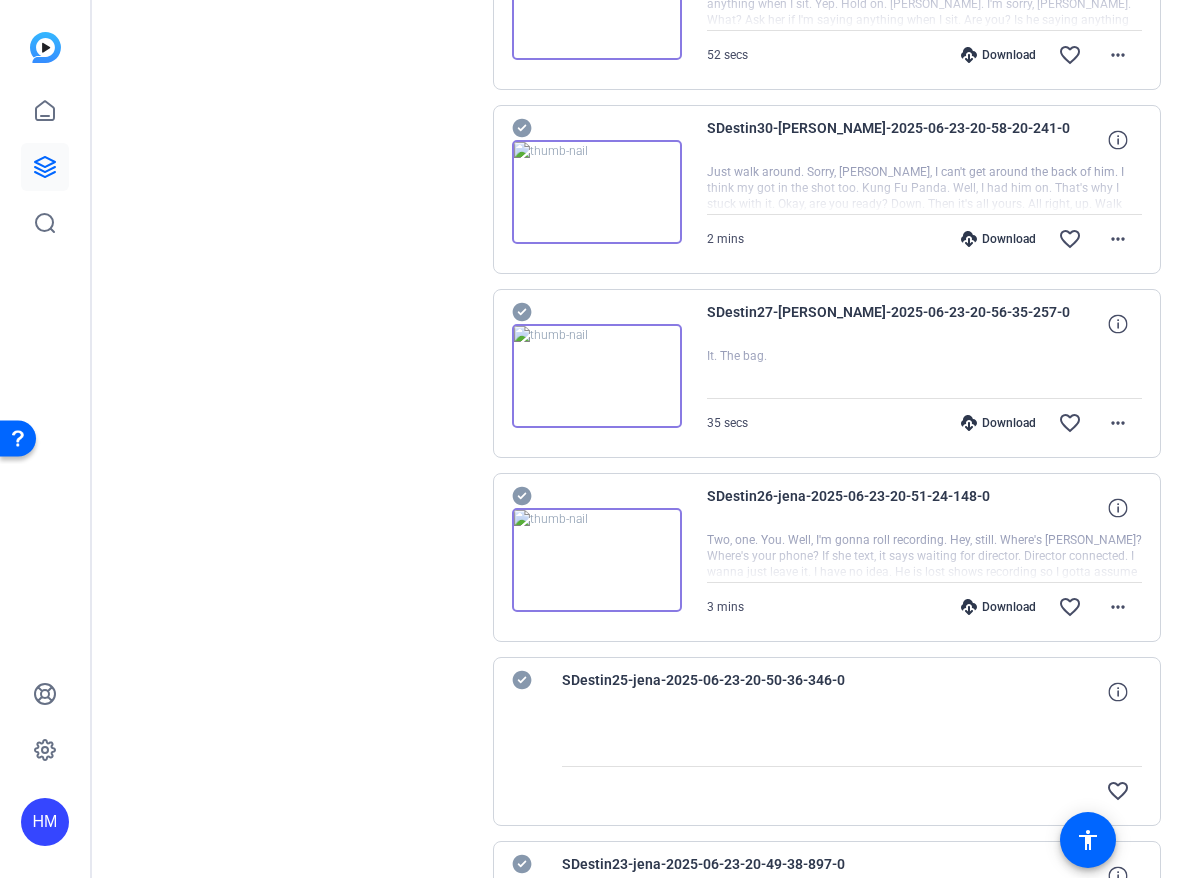 scroll, scrollTop: 3677, scrollLeft: 0, axis: vertical 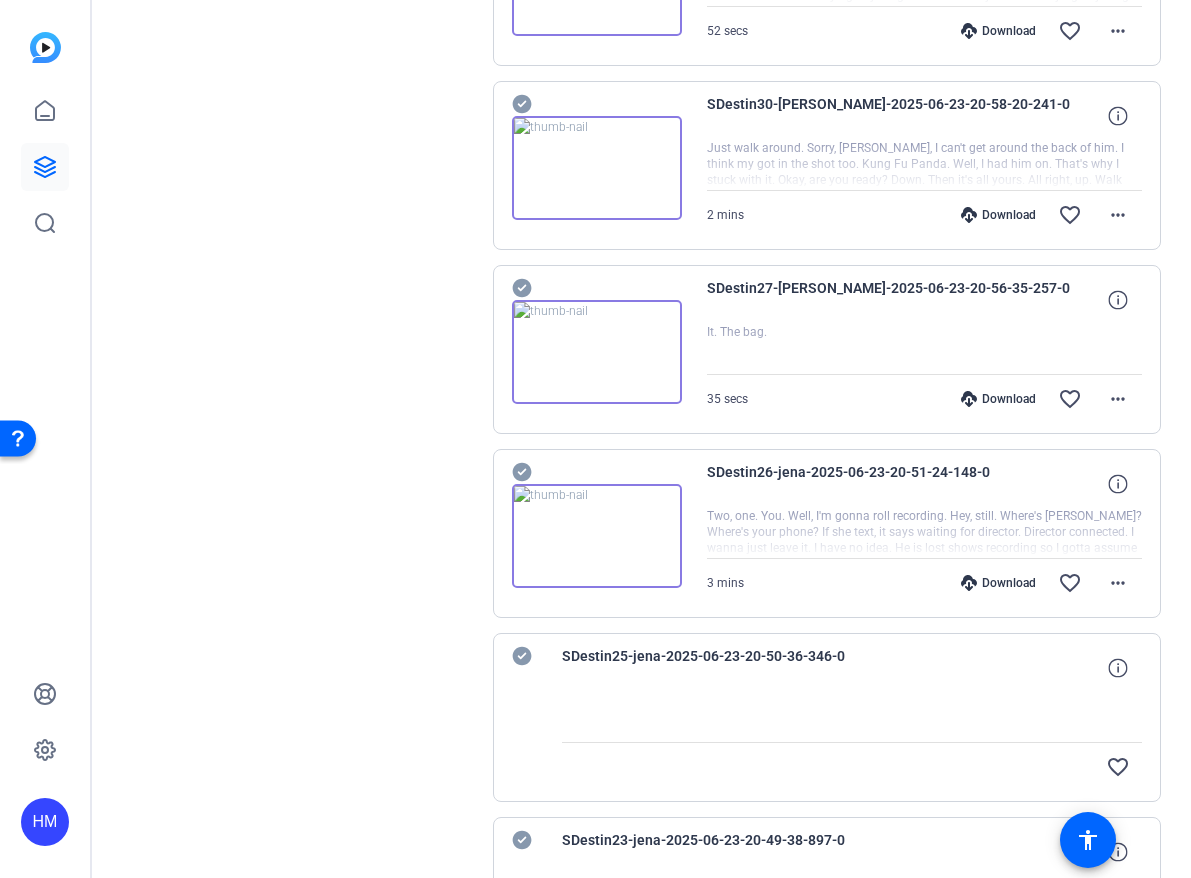 click on "Download" at bounding box center (998, 583) 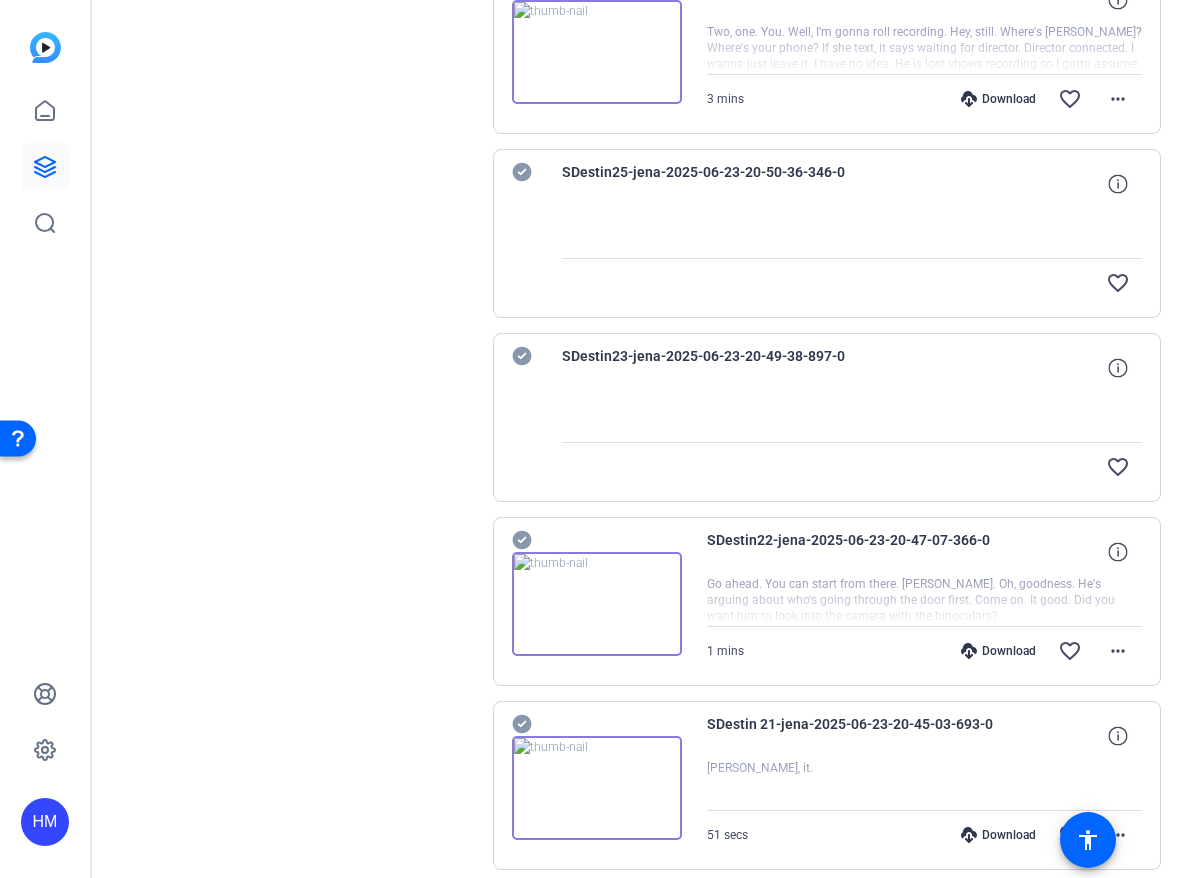 scroll, scrollTop: 4164, scrollLeft: 0, axis: vertical 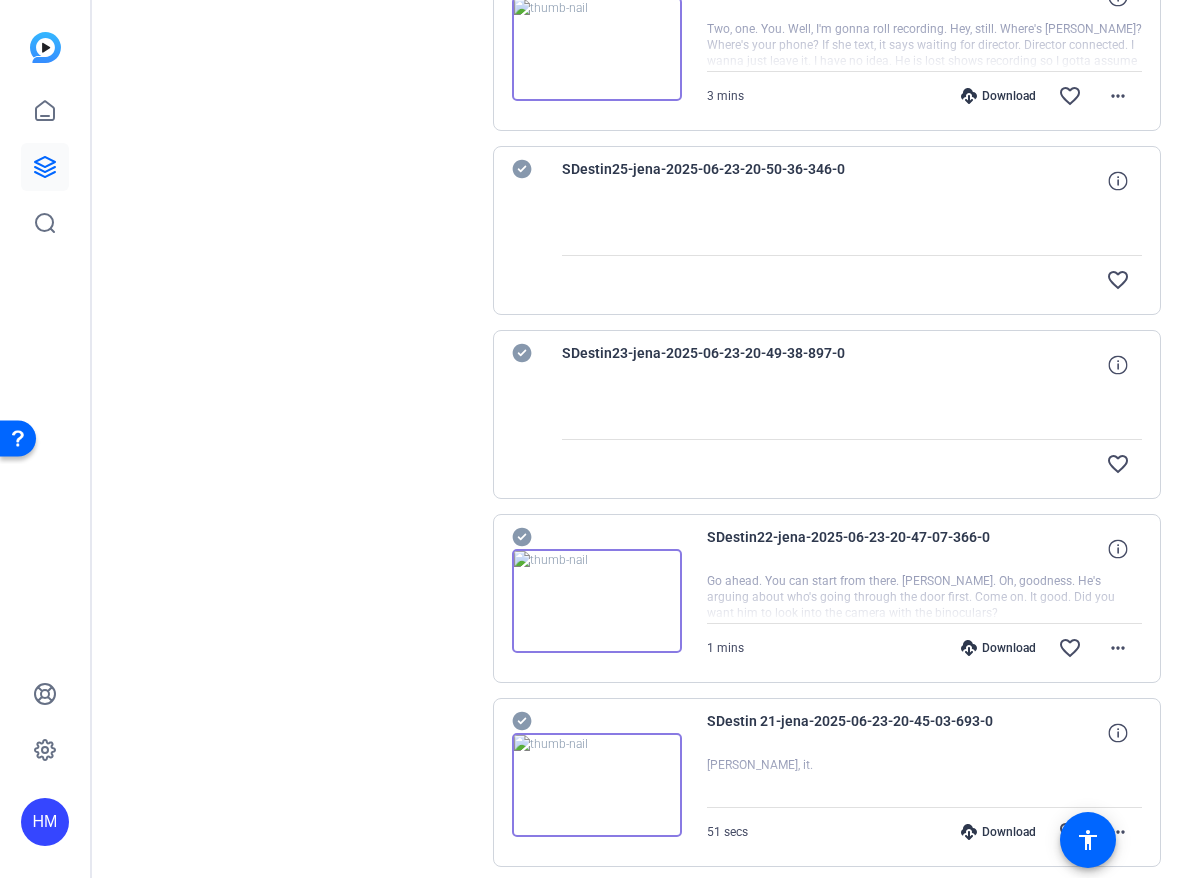 click on "Download" at bounding box center (998, 648) 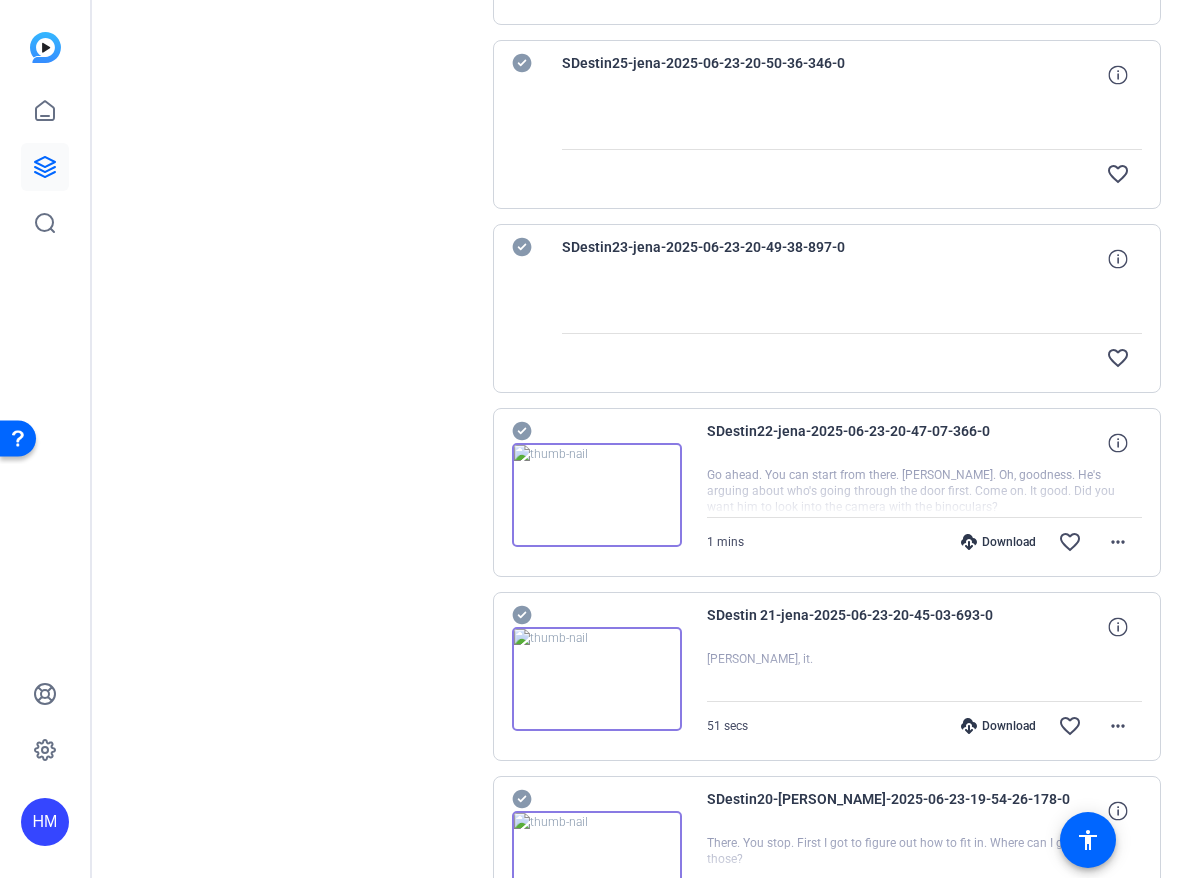 scroll, scrollTop: 4391, scrollLeft: 0, axis: vertical 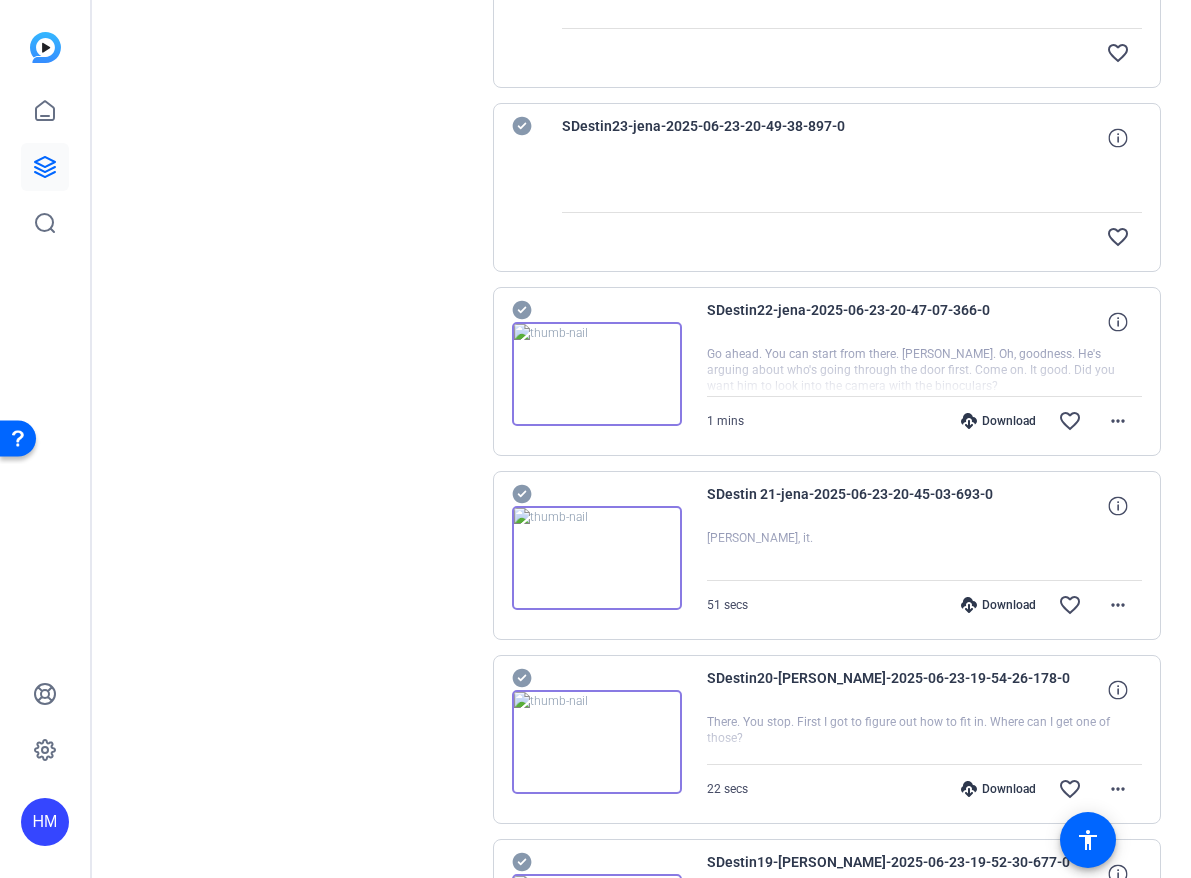 click on "Download" at bounding box center [998, 605] 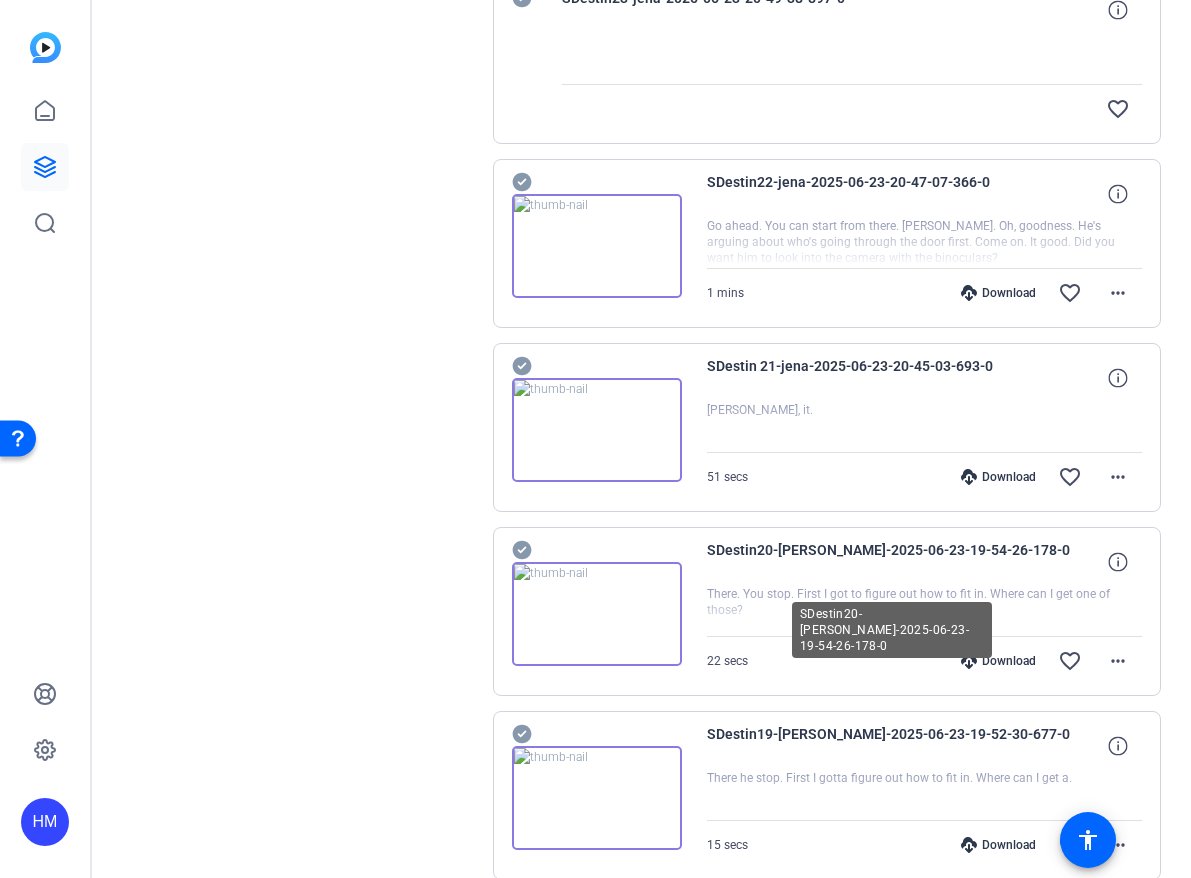 scroll, scrollTop: 4656, scrollLeft: 0, axis: vertical 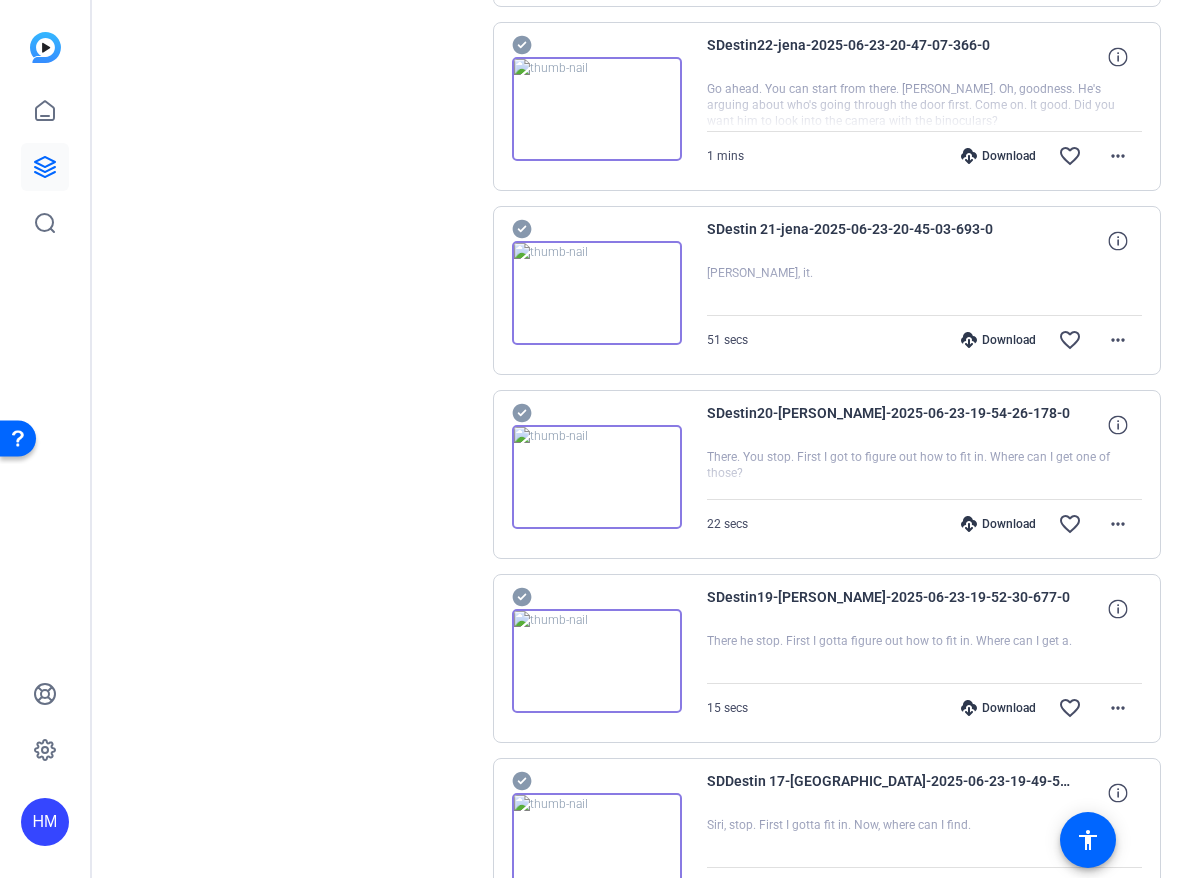 click on "Download" at bounding box center (998, 524) 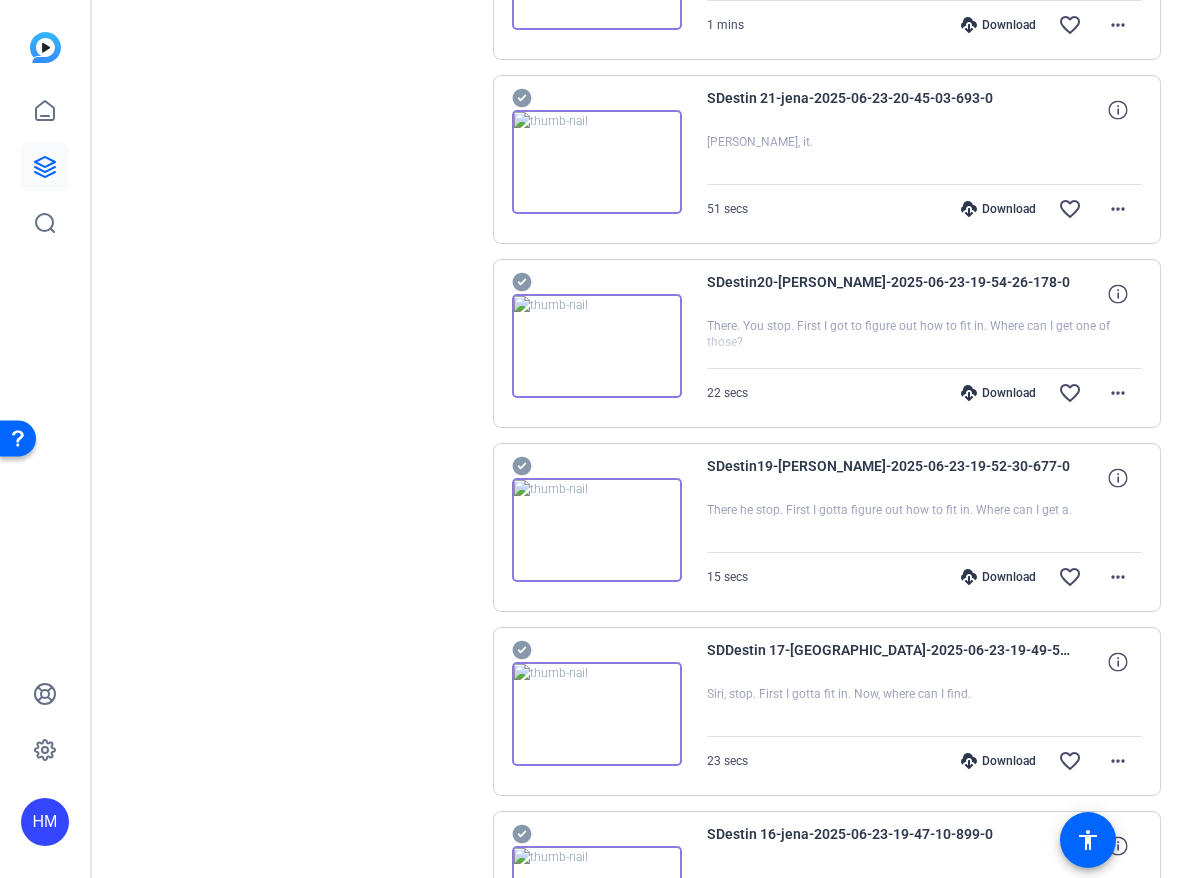 scroll, scrollTop: 4799, scrollLeft: 0, axis: vertical 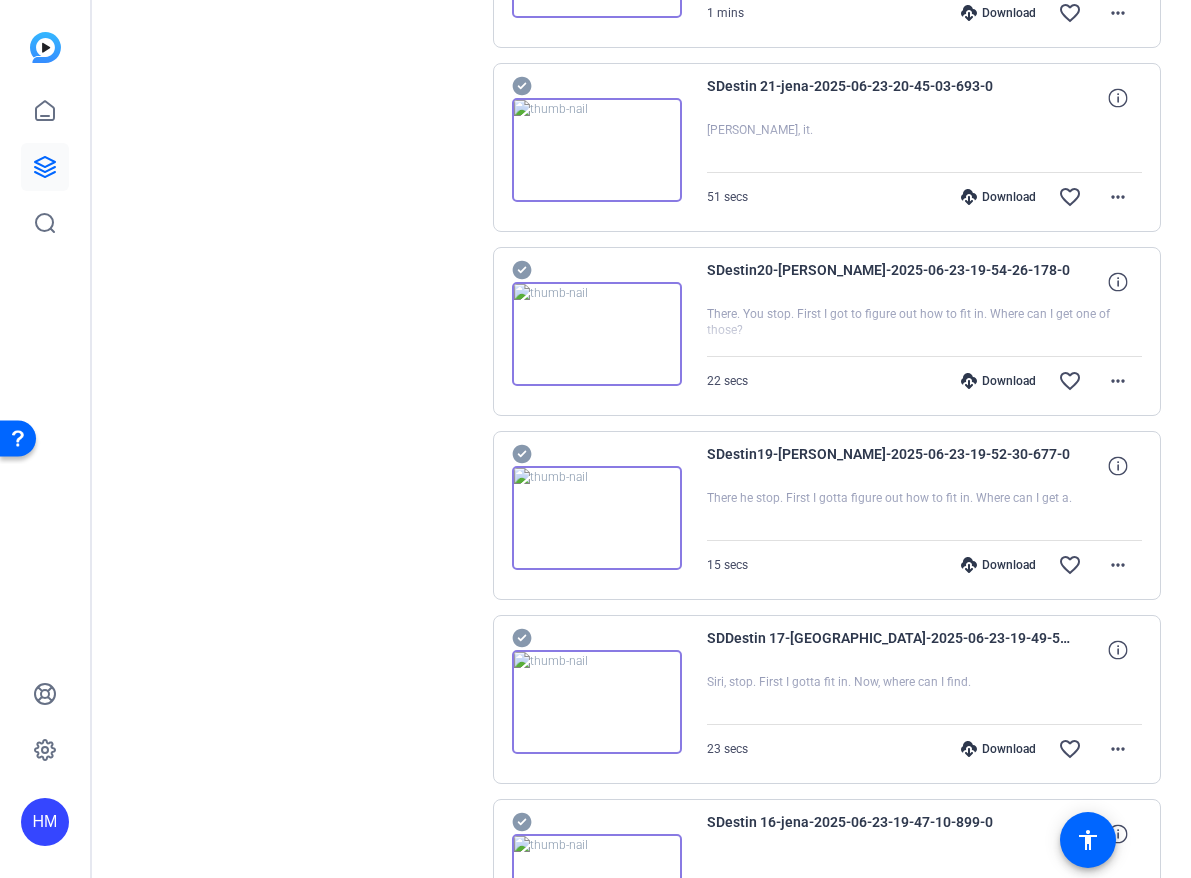click on "Download" at bounding box center (998, 565) 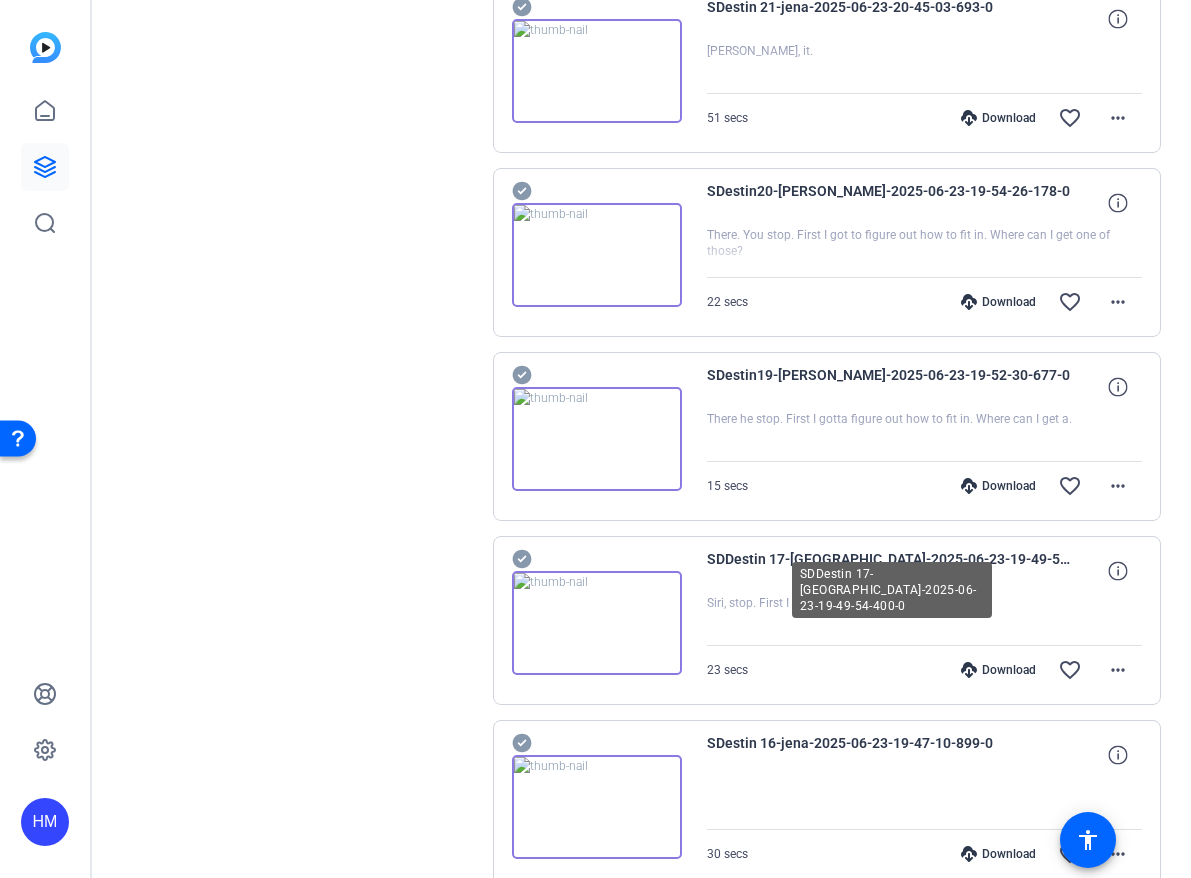 scroll, scrollTop: 4942, scrollLeft: 0, axis: vertical 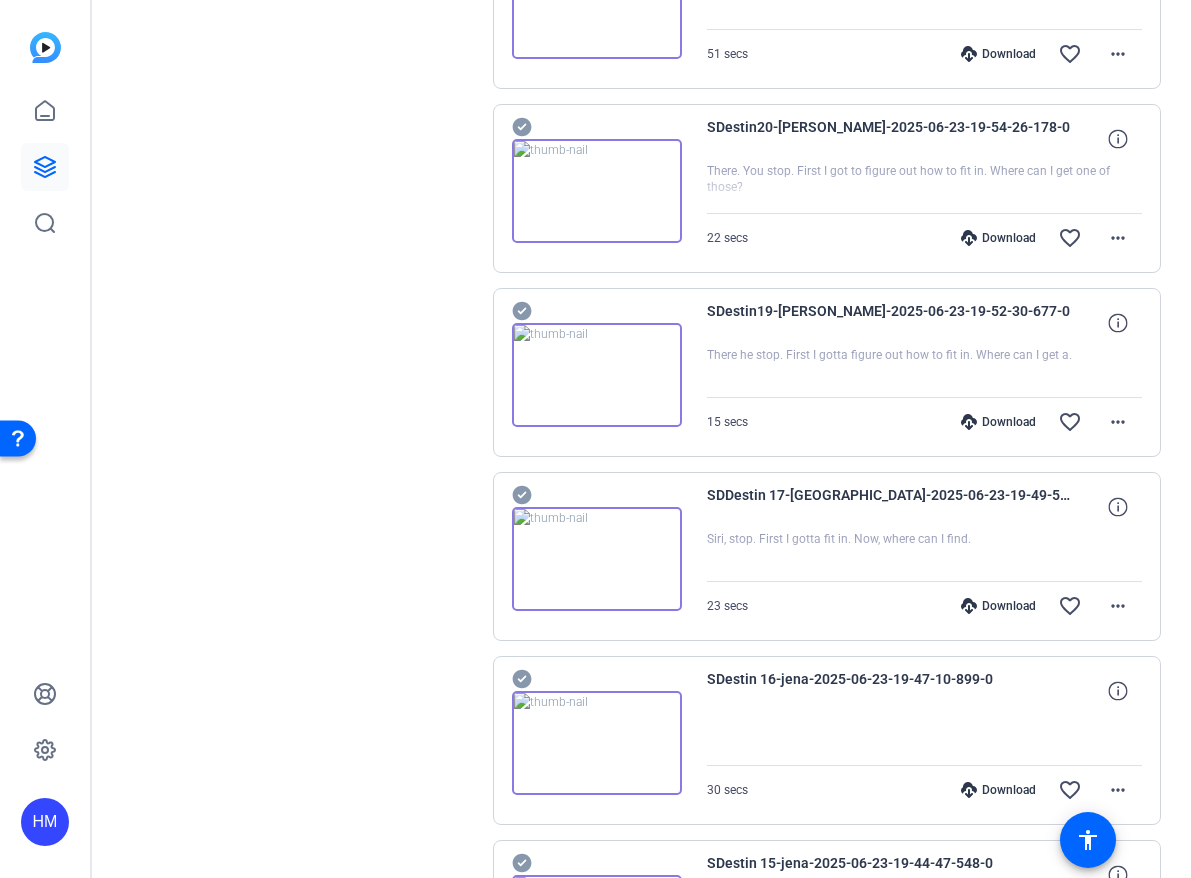 click on "Download" at bounding box center [998, 606] 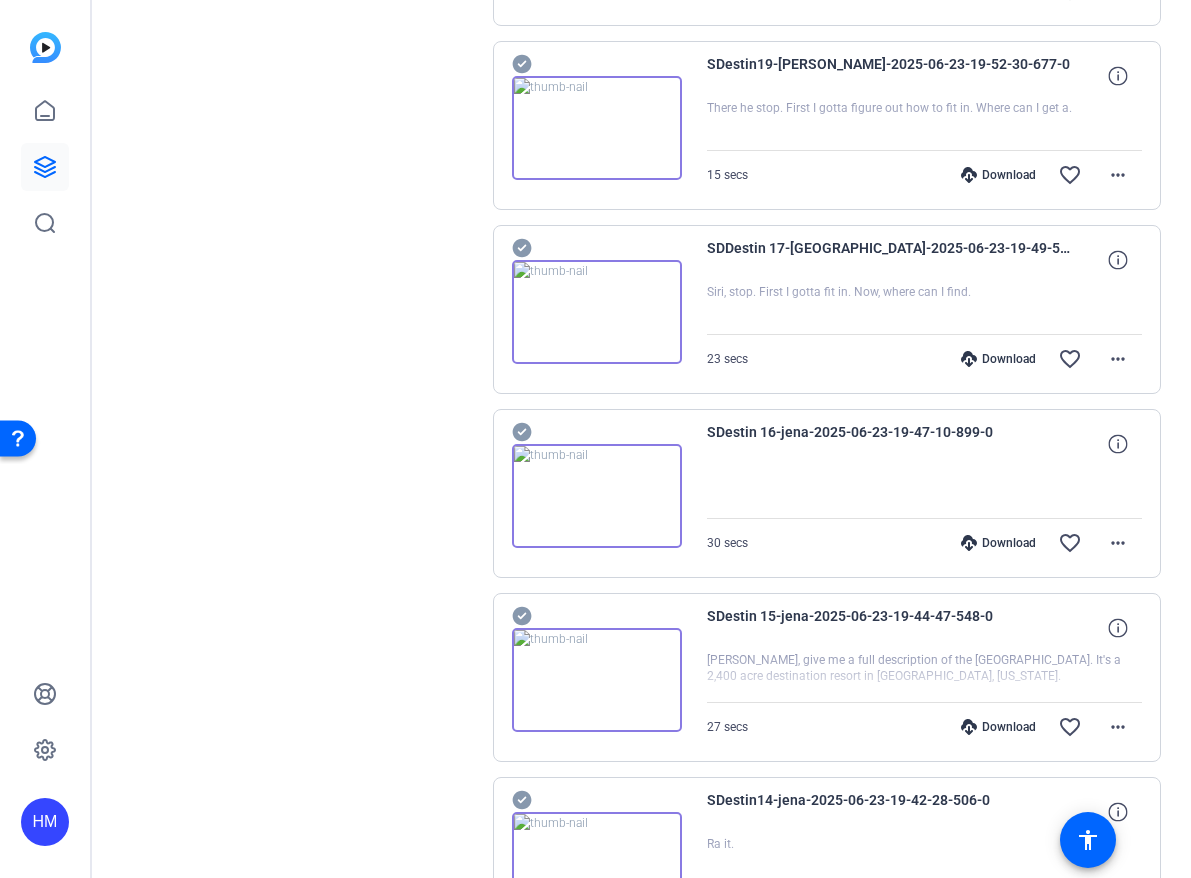 scroll, scrollTop: 5199, scrollLeft: 0, axis: vertical 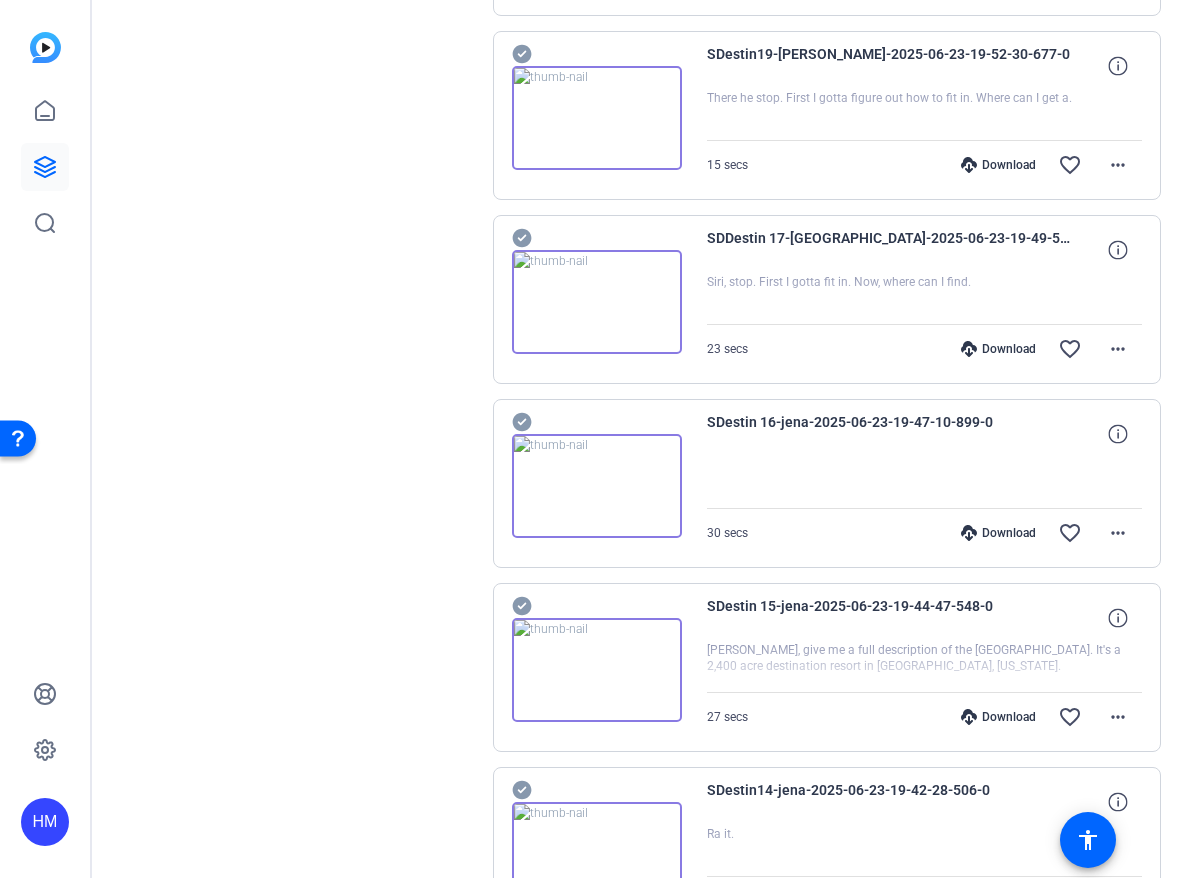 click on "Download" at bounding box center (998, 533) 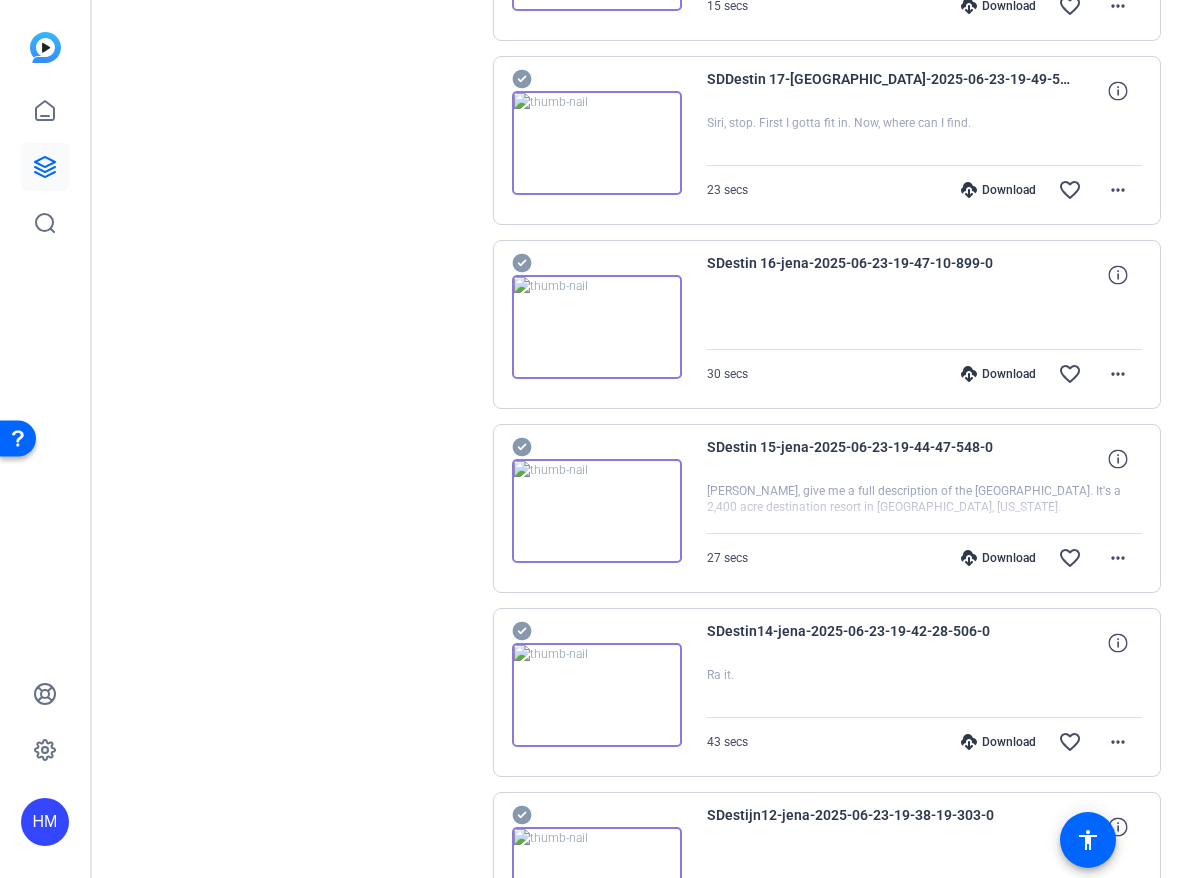 scroll, scrollTop: 5373, scrollLeft: 0, axis: vertical 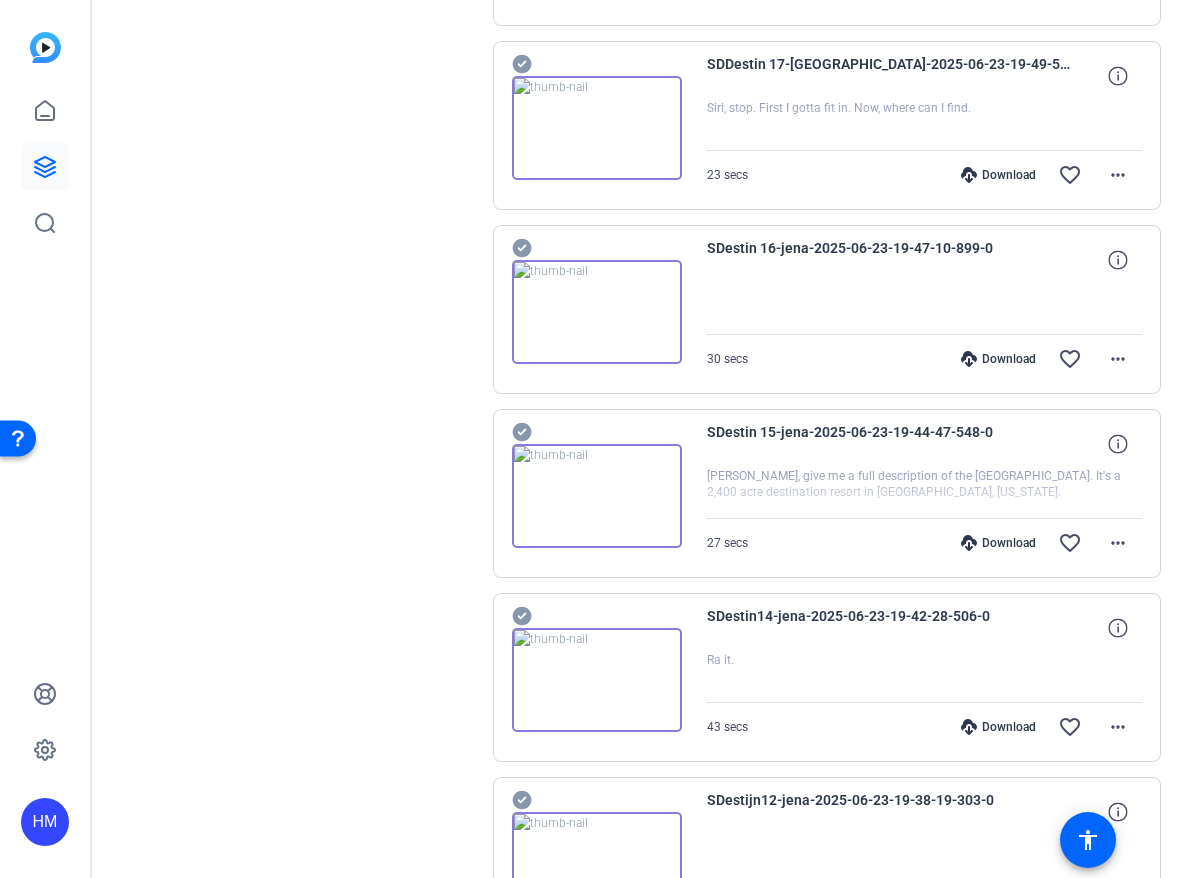click on "Download" at bounding box center [998, 543] 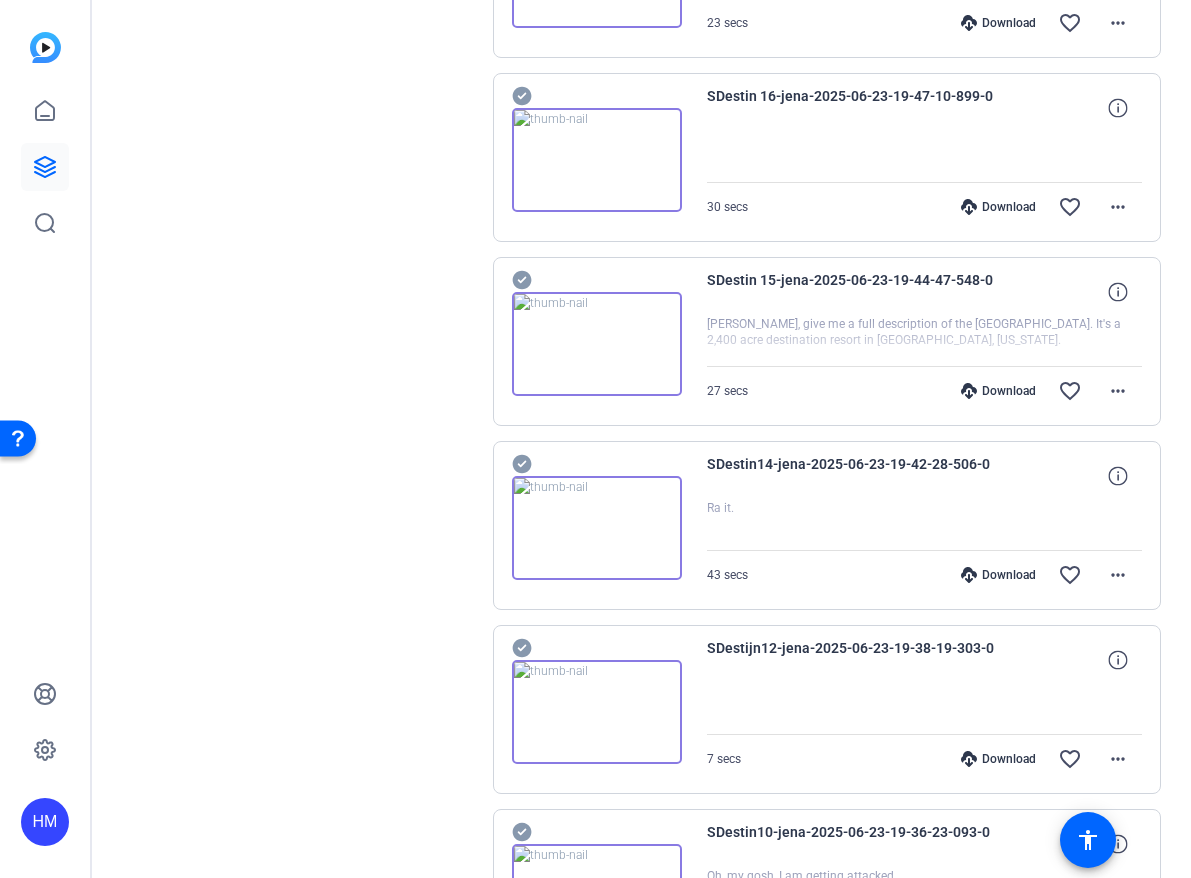 scroll, scrollTop: 5540, scrollLeft: 0, axis: vertical 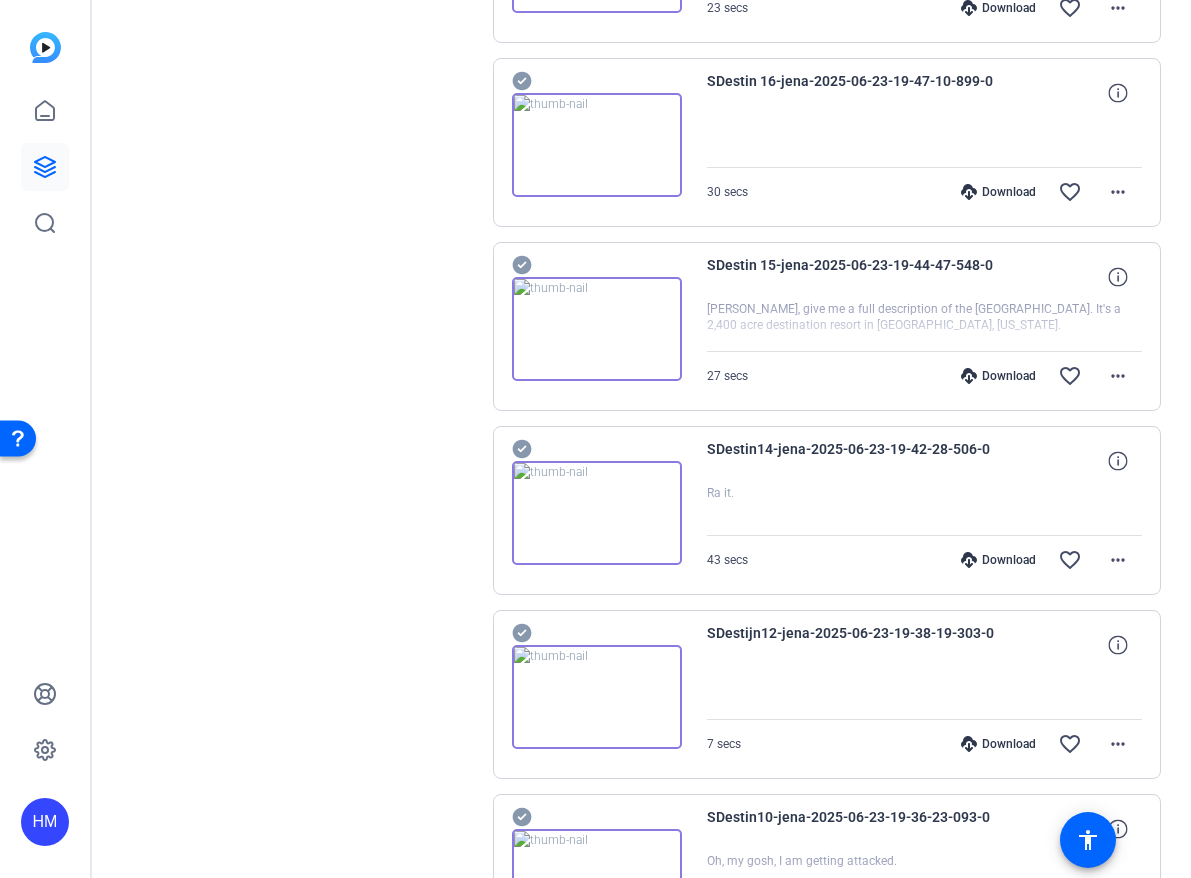 click on "Download" at bounding box center (998, 560) 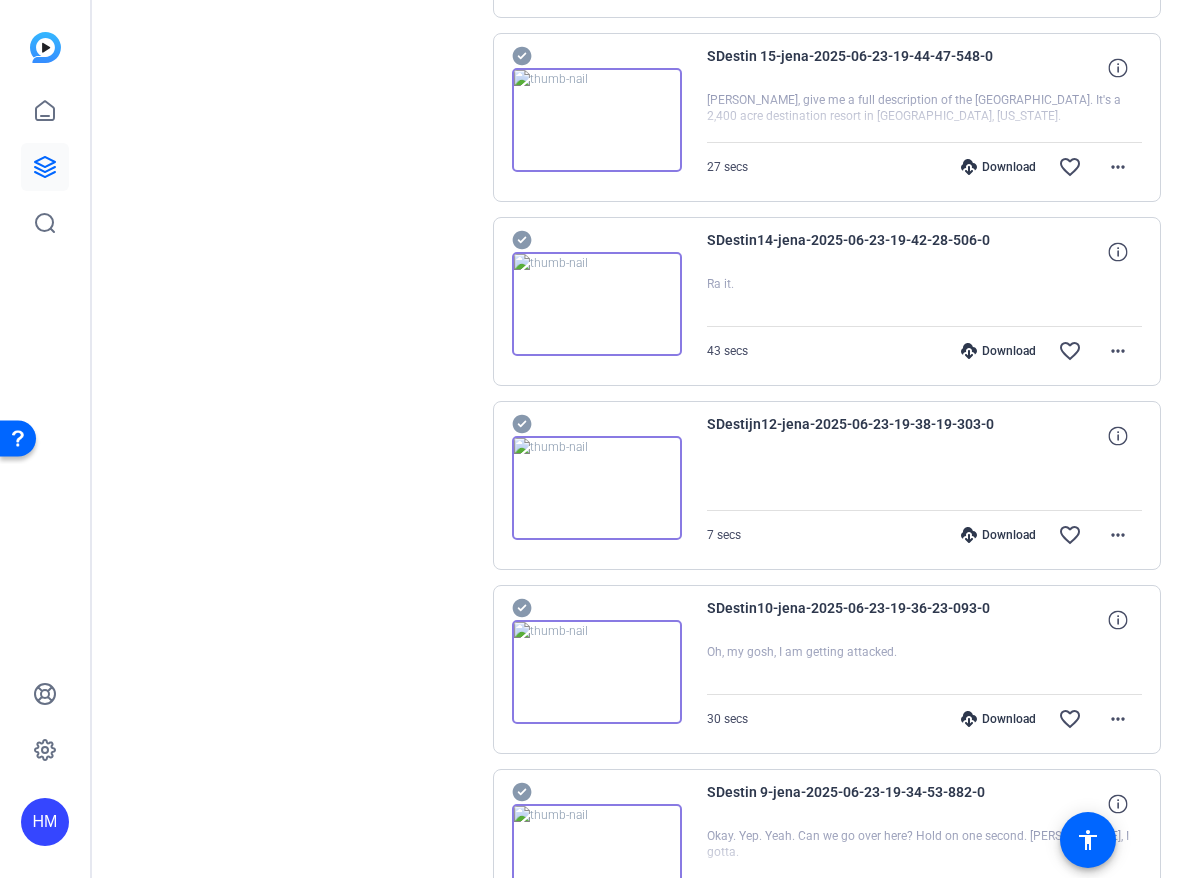 scroll, scrollTop: 5767, scrollLeft: 0, axis: vertical 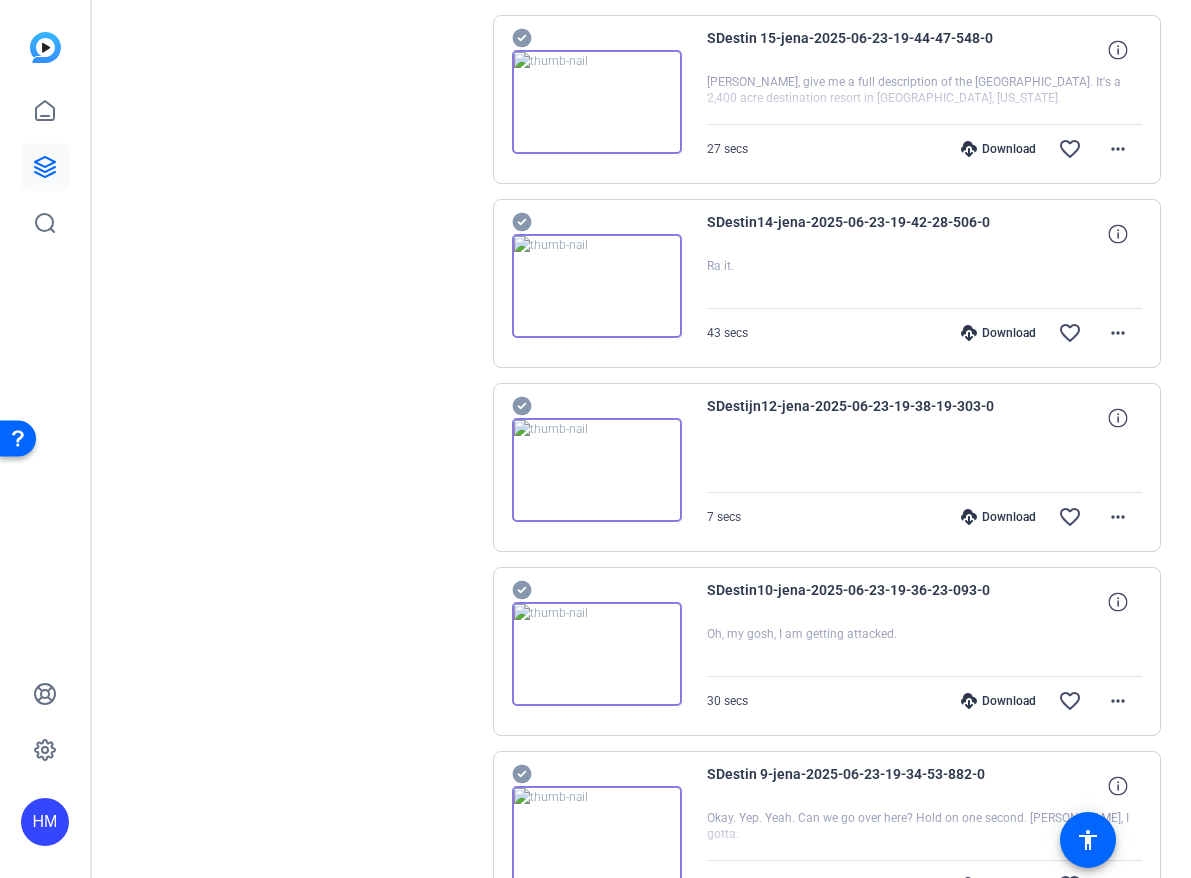 click on "Download" at bounding box center (998, 517) 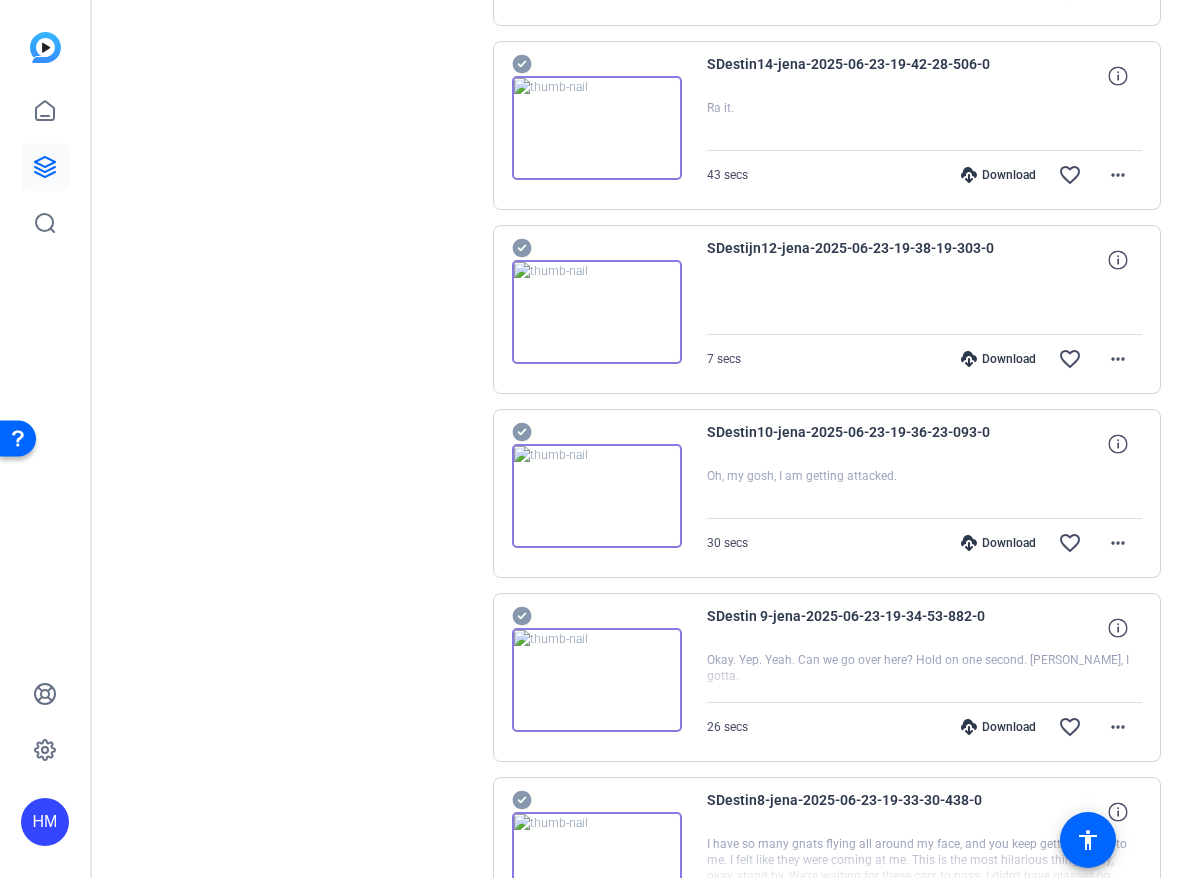 scroll, scrollTop: 5942, scrollLeft: 0, axis: vertical 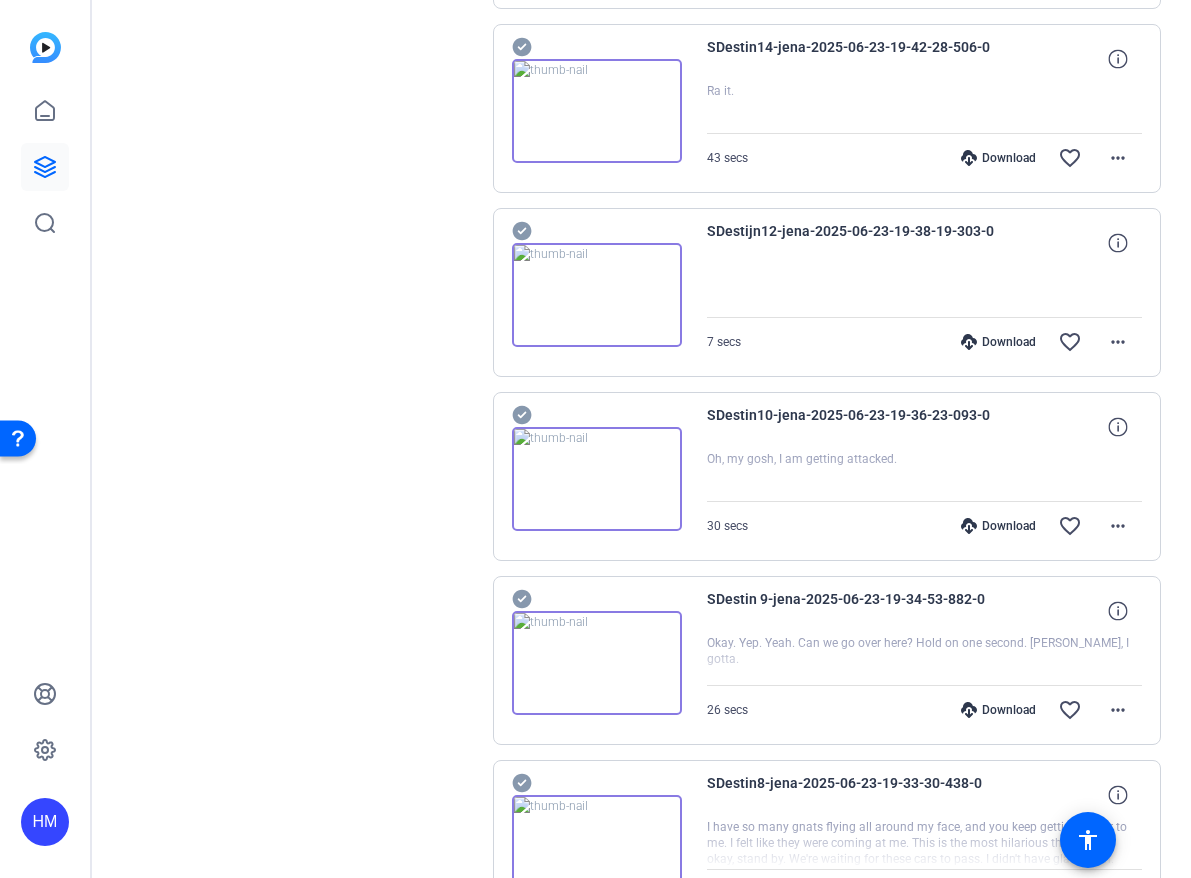 click on "Download" at bounding box center [998, 526] 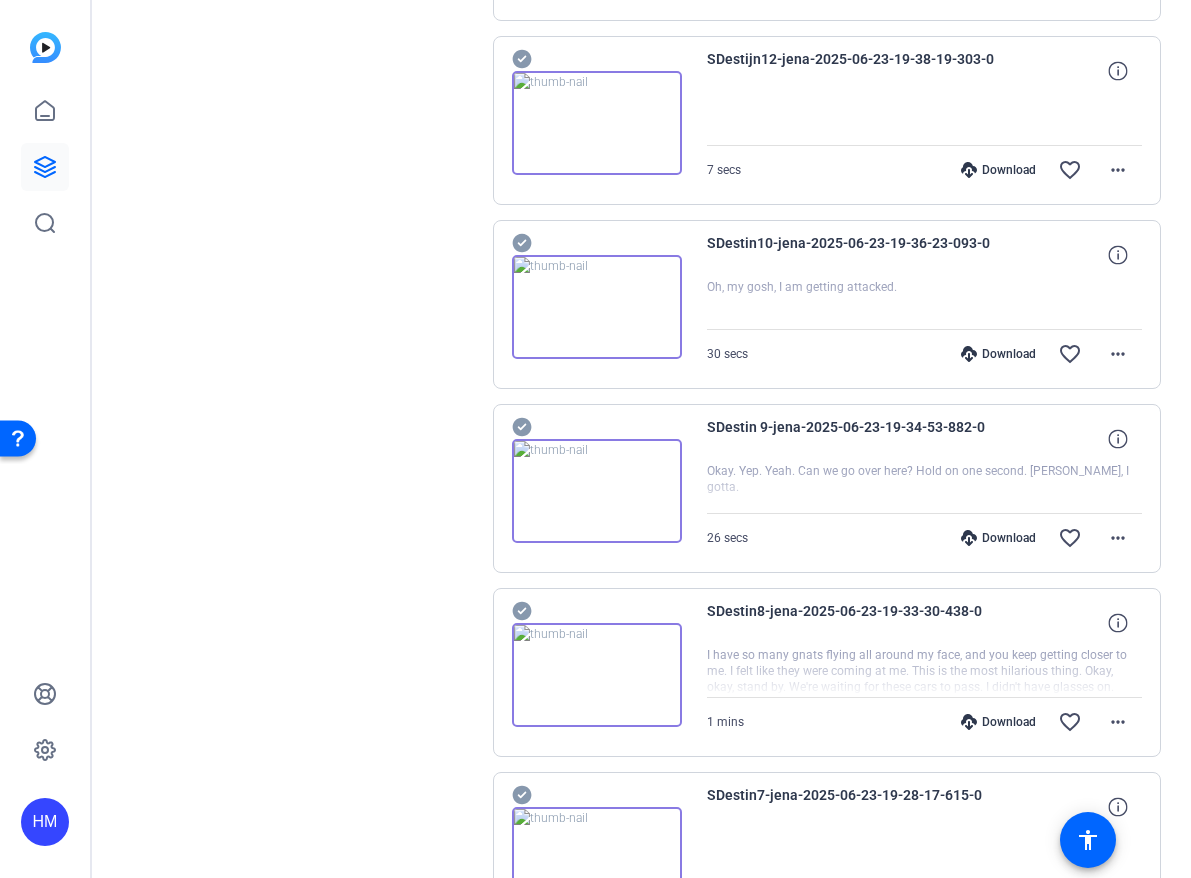 scroll, scrollTop: 6120, scrollLeft: 0, axis: vertical 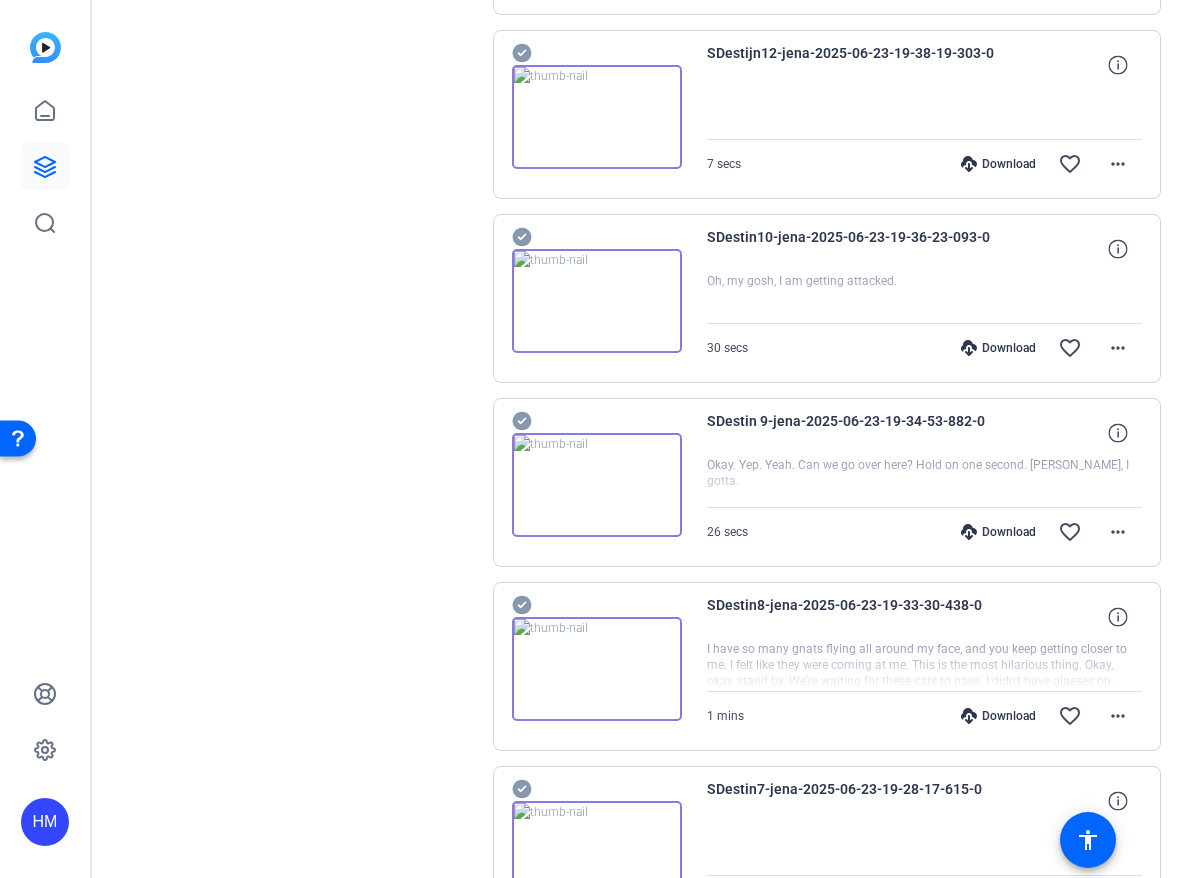 click on "Download" at bounding box center [998, 532] 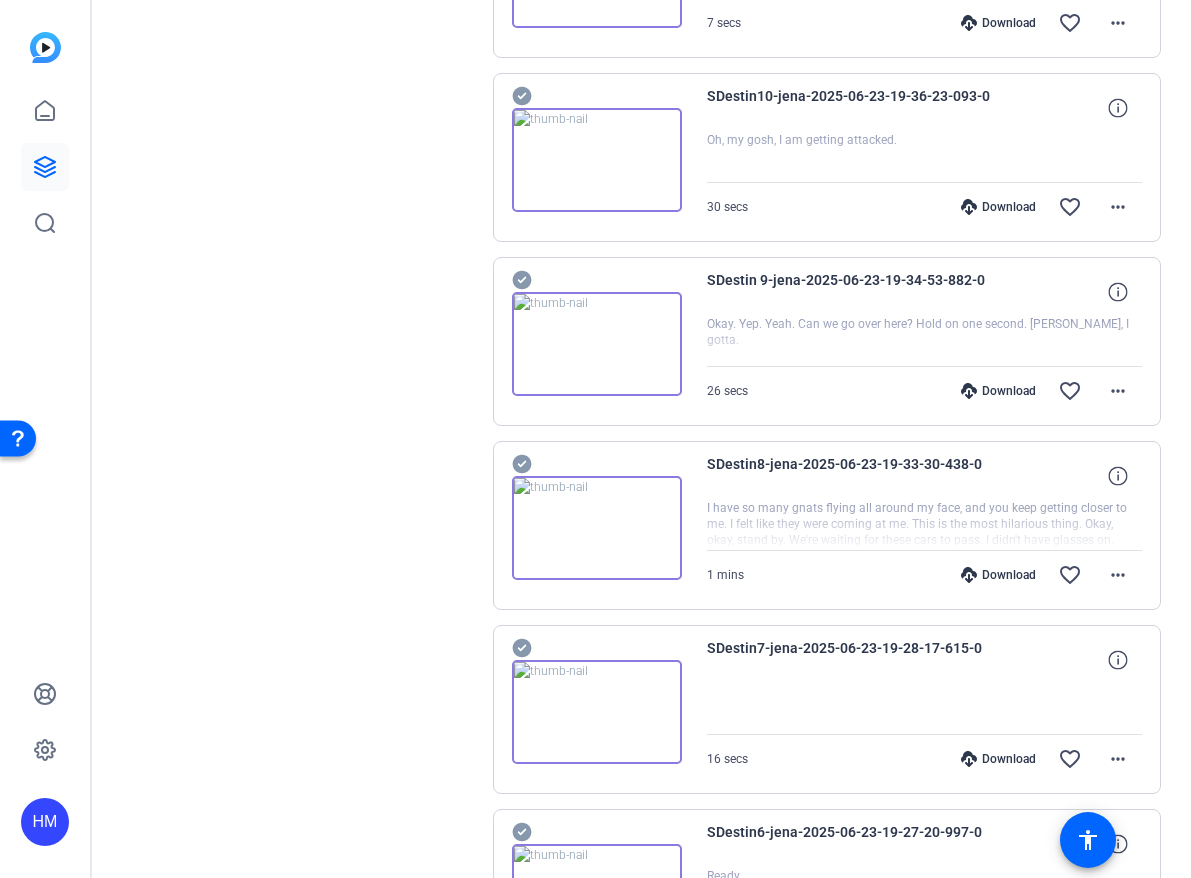 scroll, scrollTop: 6279, scrollLeft: 0, axis: vertical 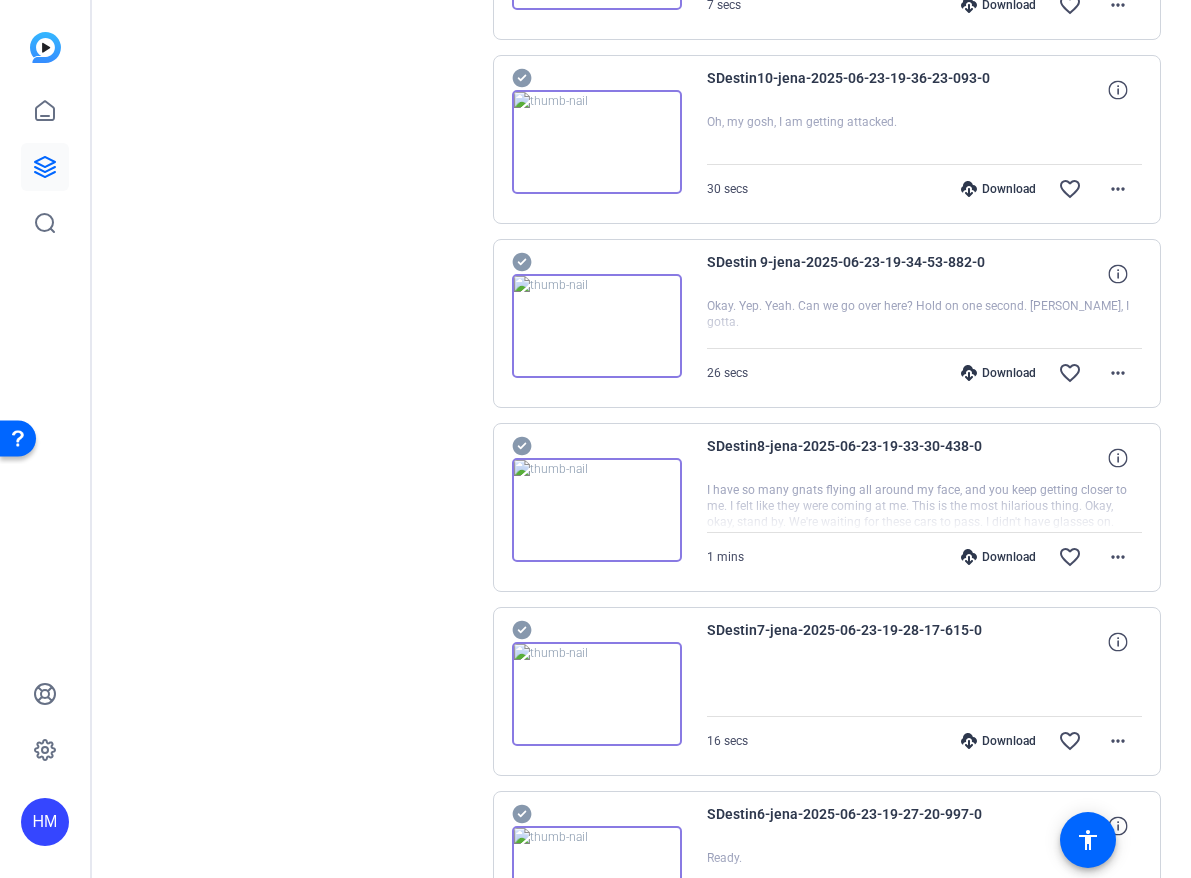 click on "Download" at bounding box center [998, 557] 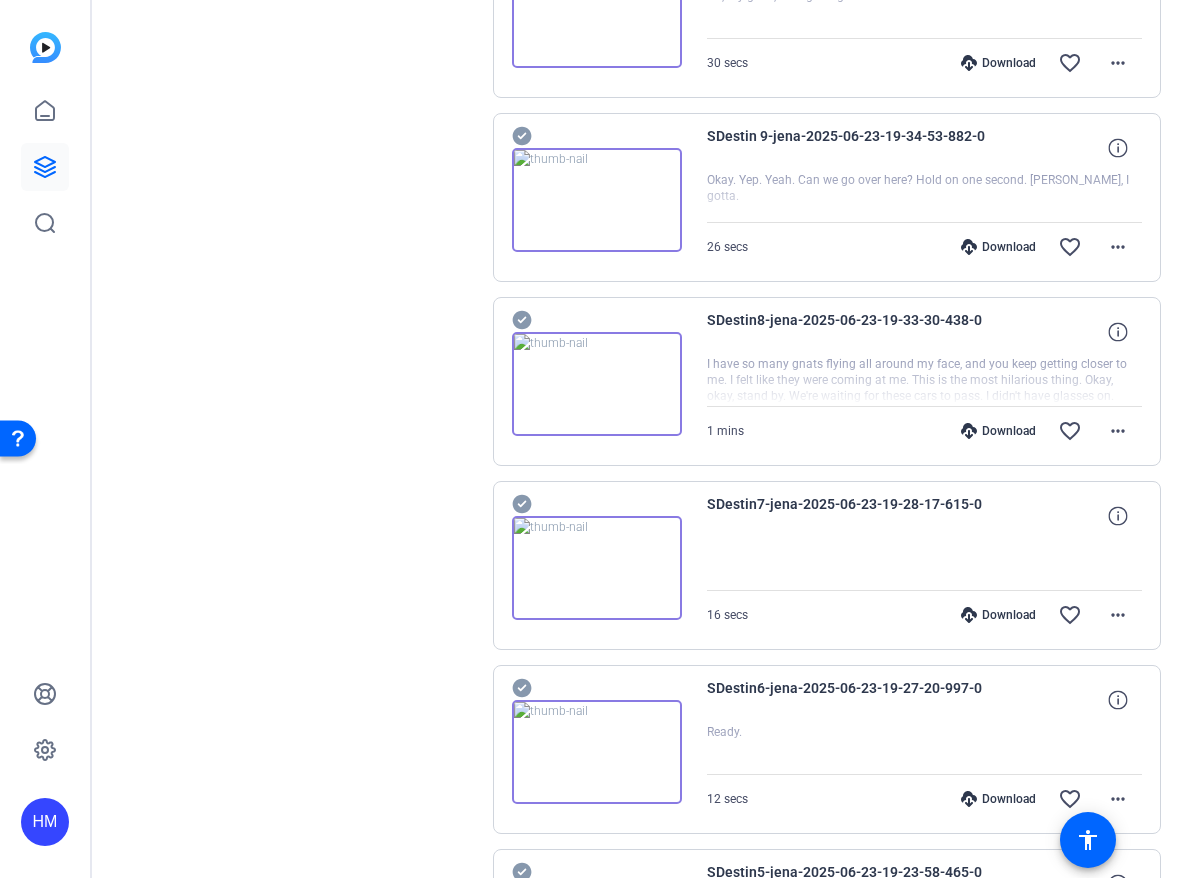 scroll, scrollTop: 6443, scrollLeft: 0, axis: vertical 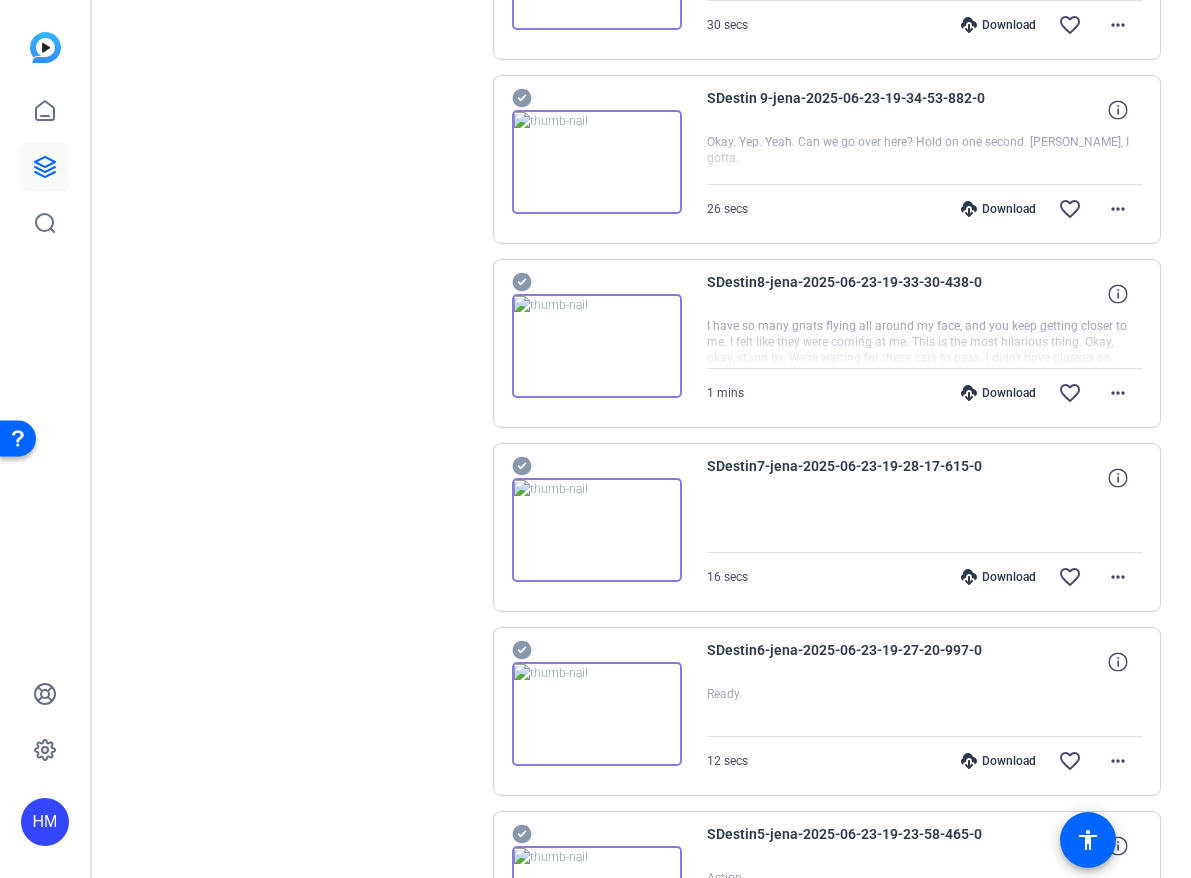 click on "Download" at bounding box center (998, 577) 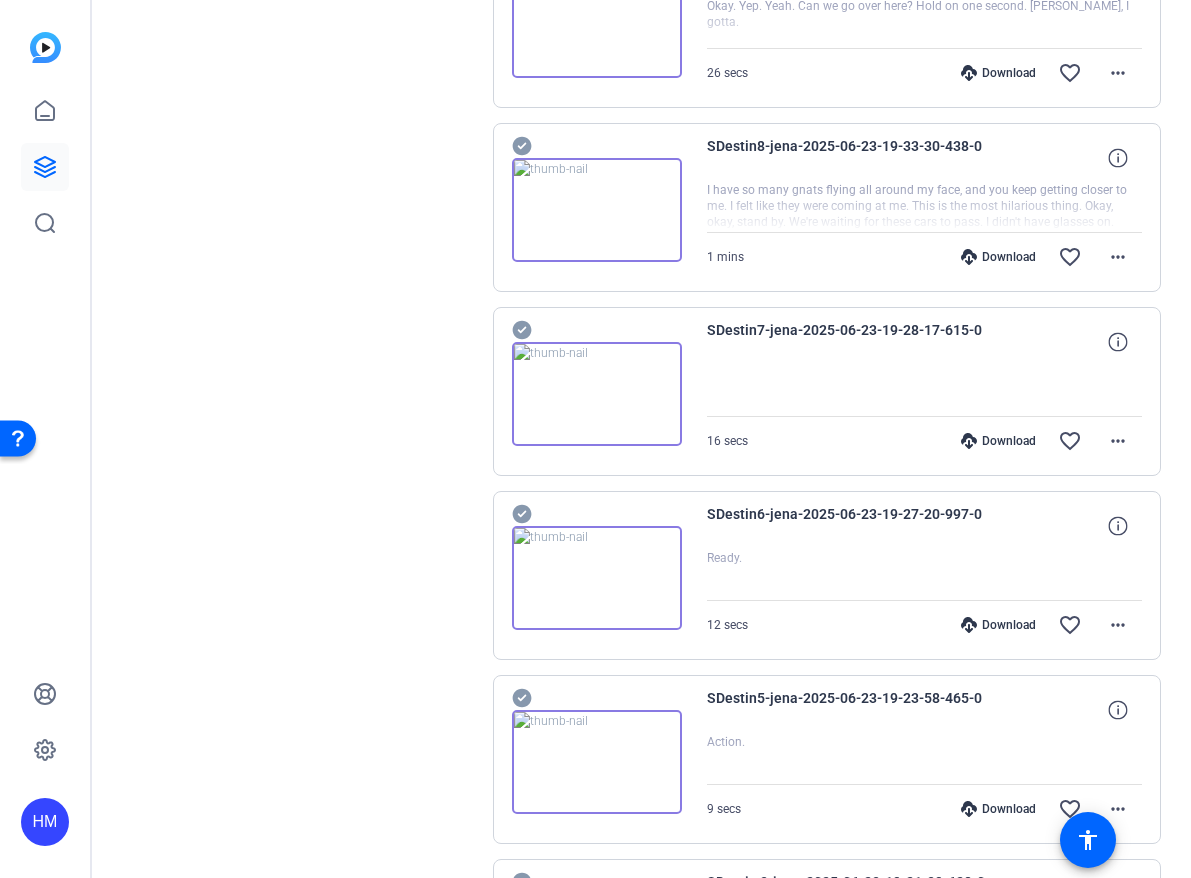 scroll, scrollTop: 6601, scrollLeft: 0, axis: vertical 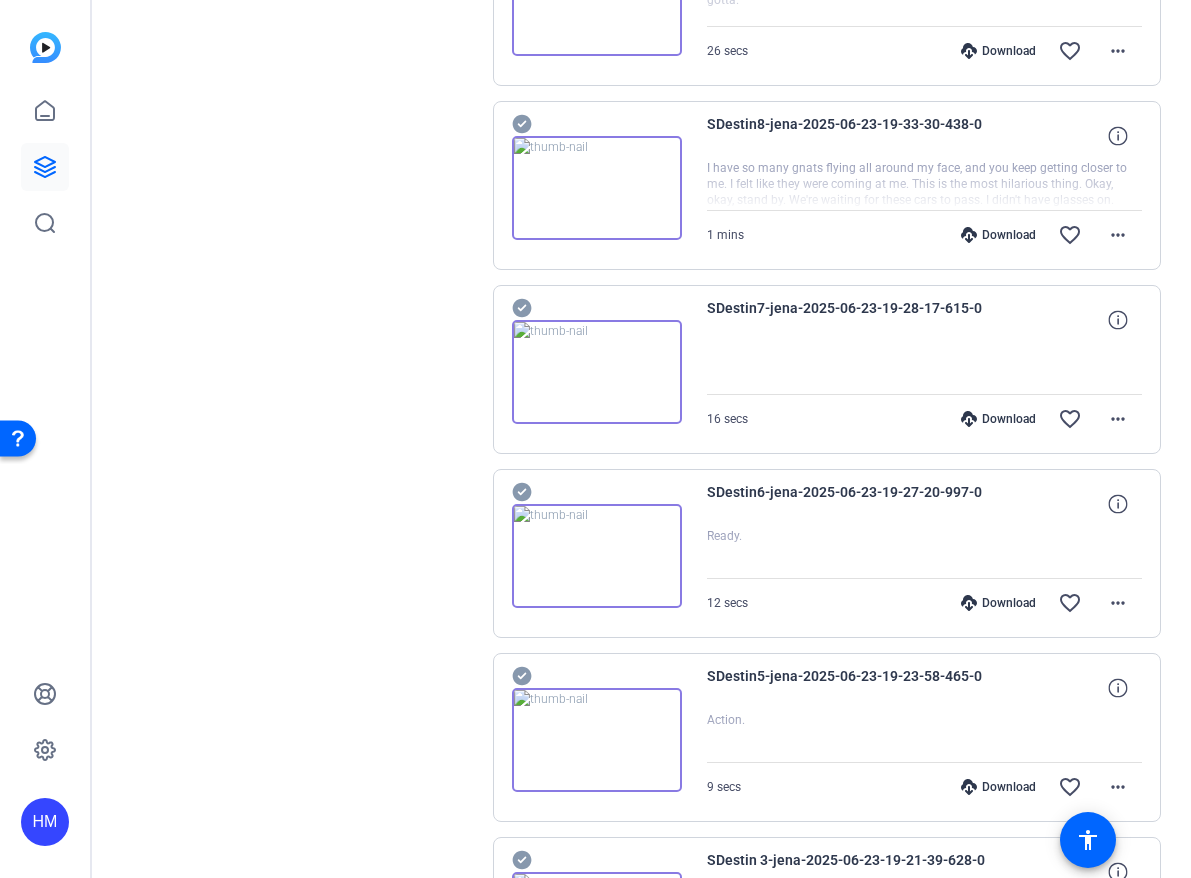 click on "Download" at bounding box center [998, 603] 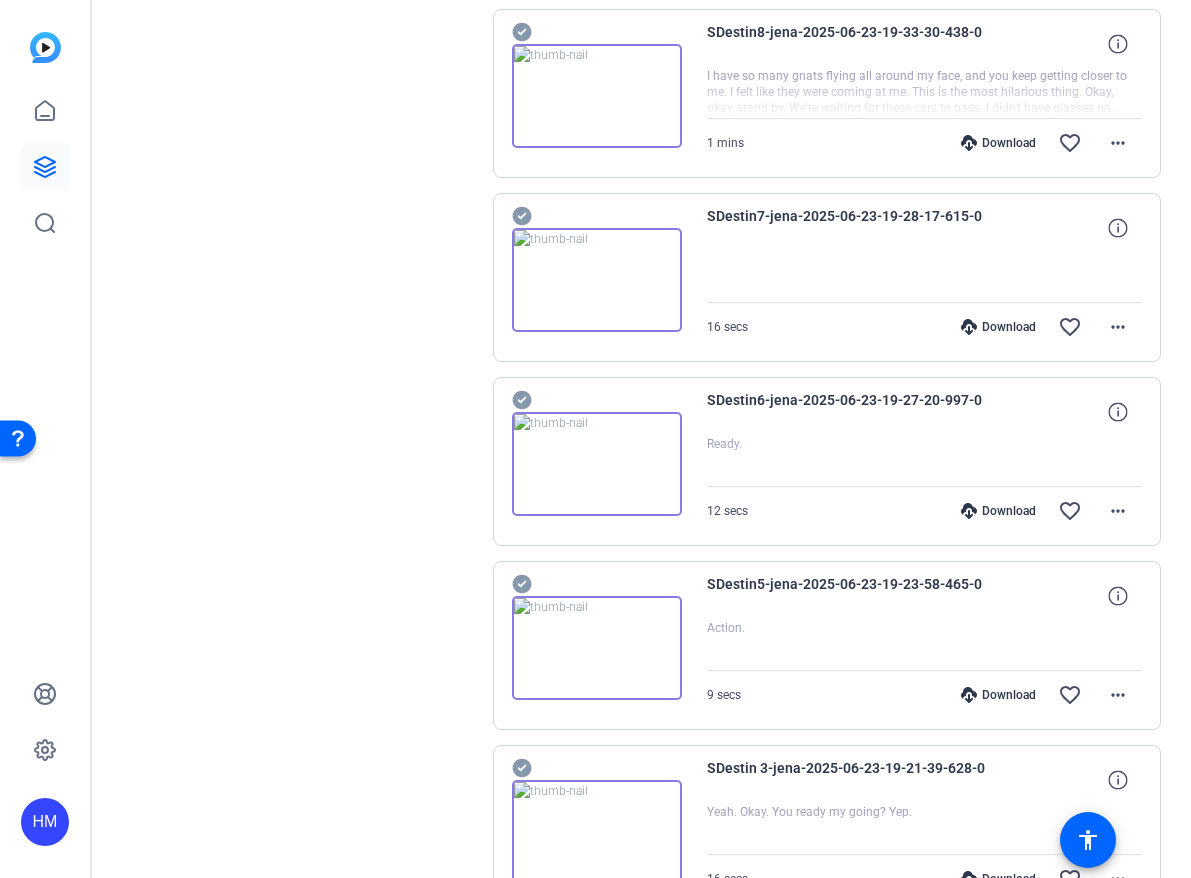 scroll, scrollTop: 6868, scrollLeft: 0, axis: vertical 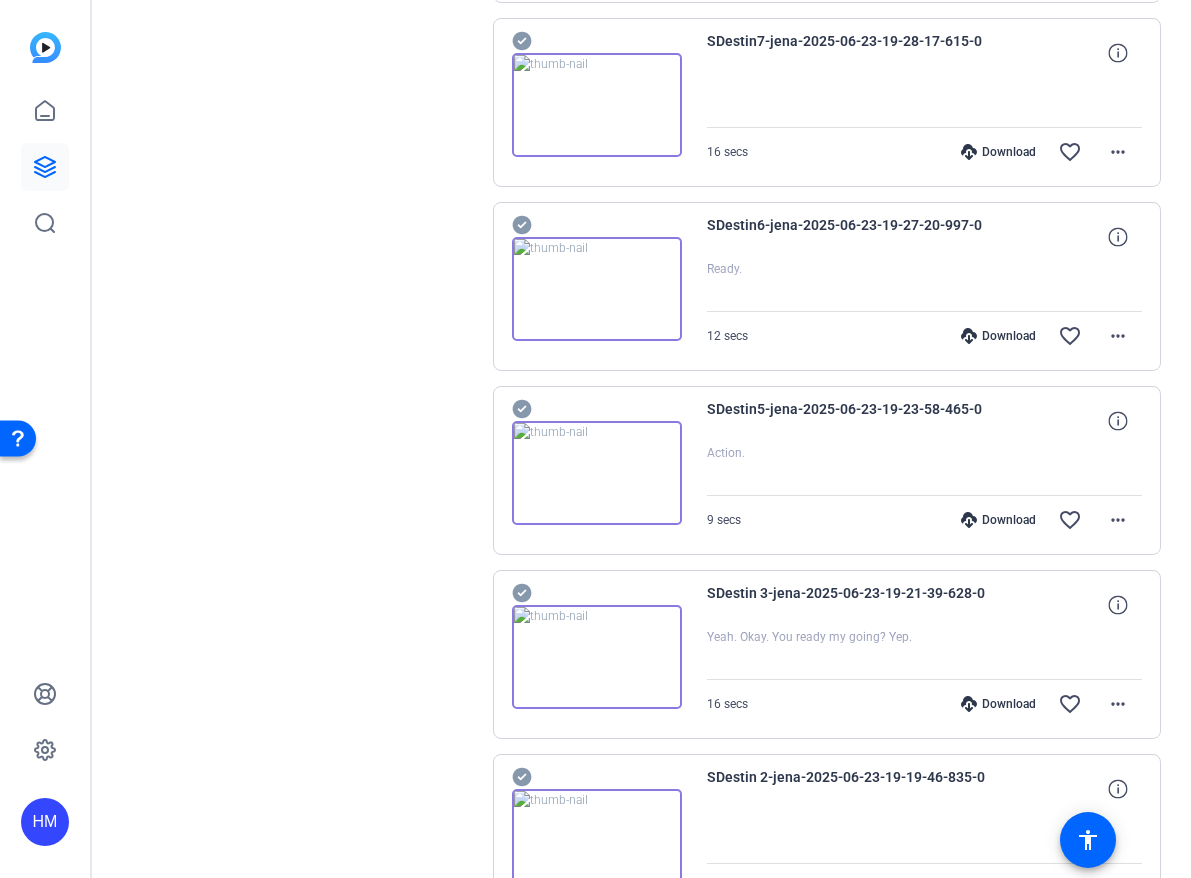 click on "Download" at bounding box center (998, 520) 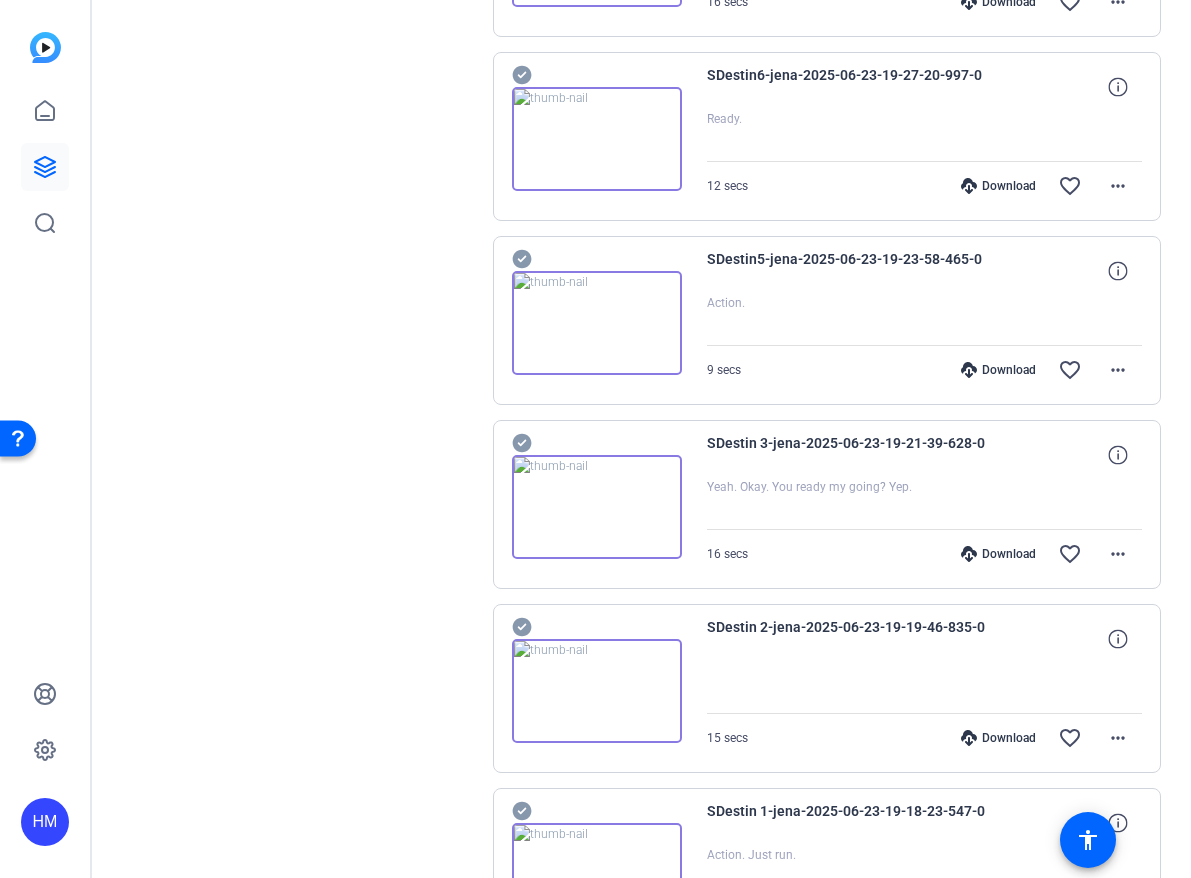 scroll, scrollTop: 7028, scrollLeft: 0, axis: vertical 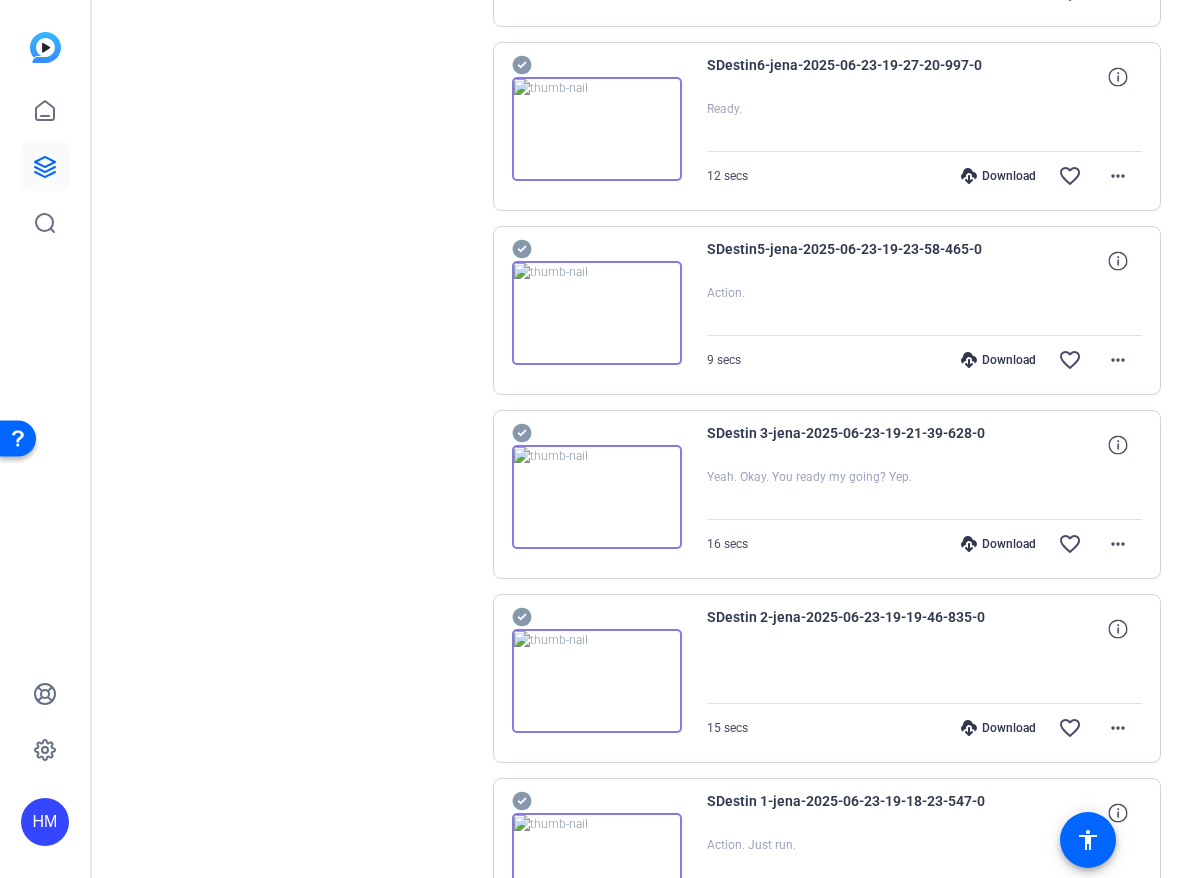 click on "Download" at bounding box center [998, 544] 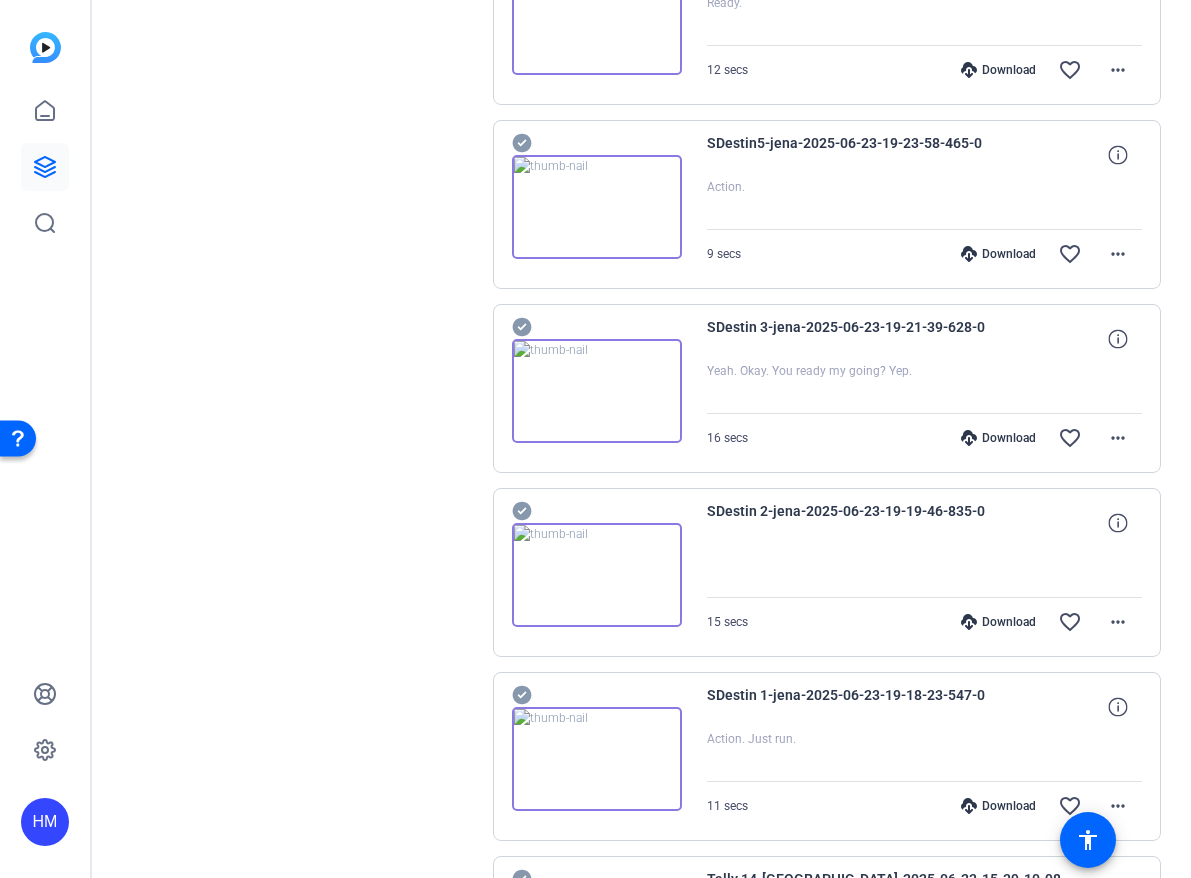 scroll, scrollTop: 7212, scrollLeft: 0, axis: vertical 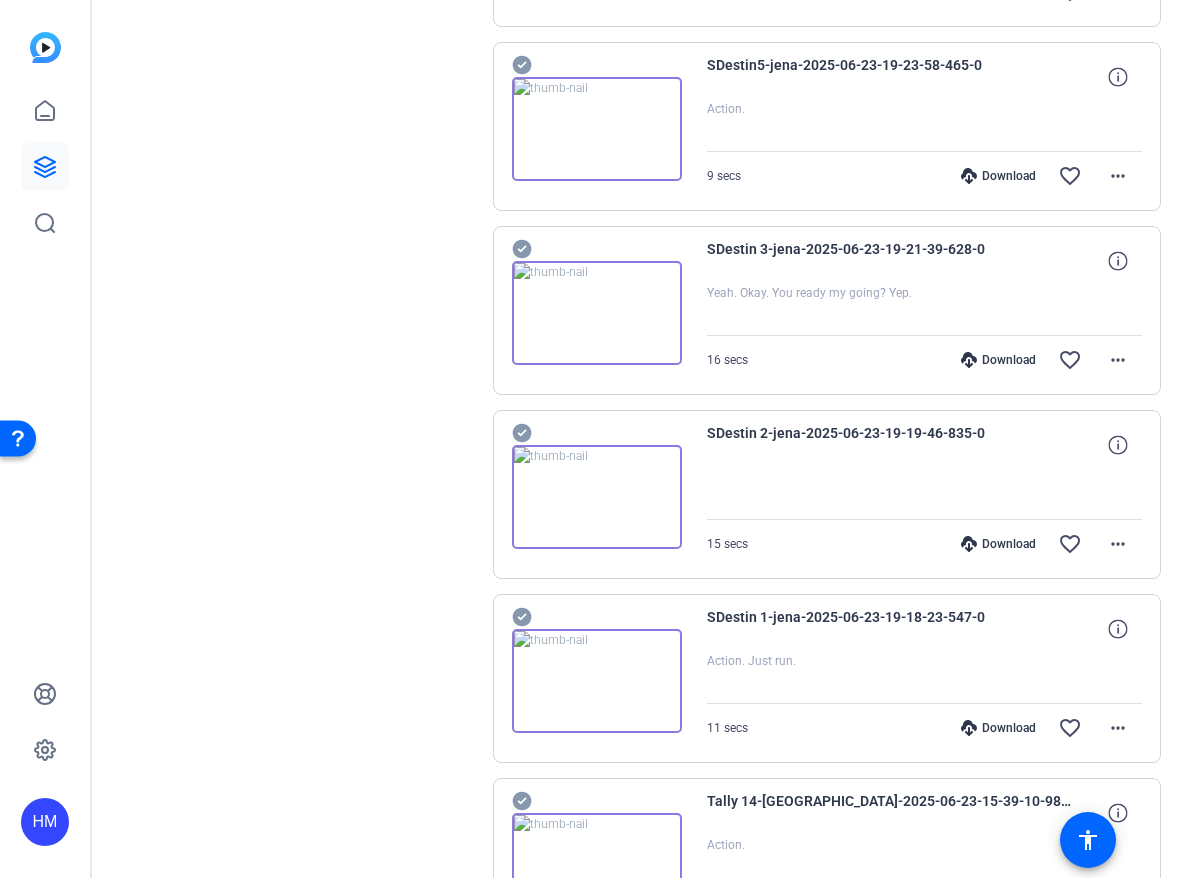 click on "Download" at bounding box center (998, 544) 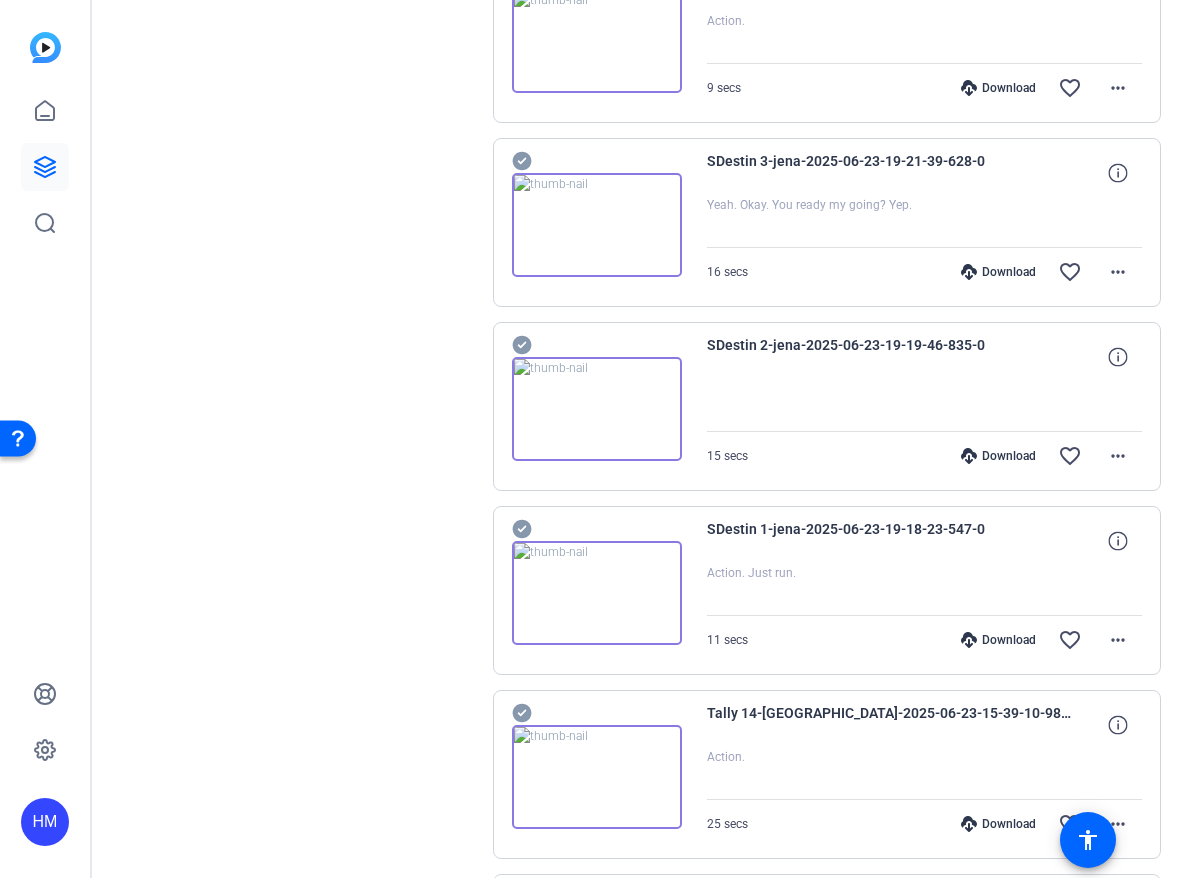 scroll, scrollTop: 7340, scrollLeft: 0, axis: vertical 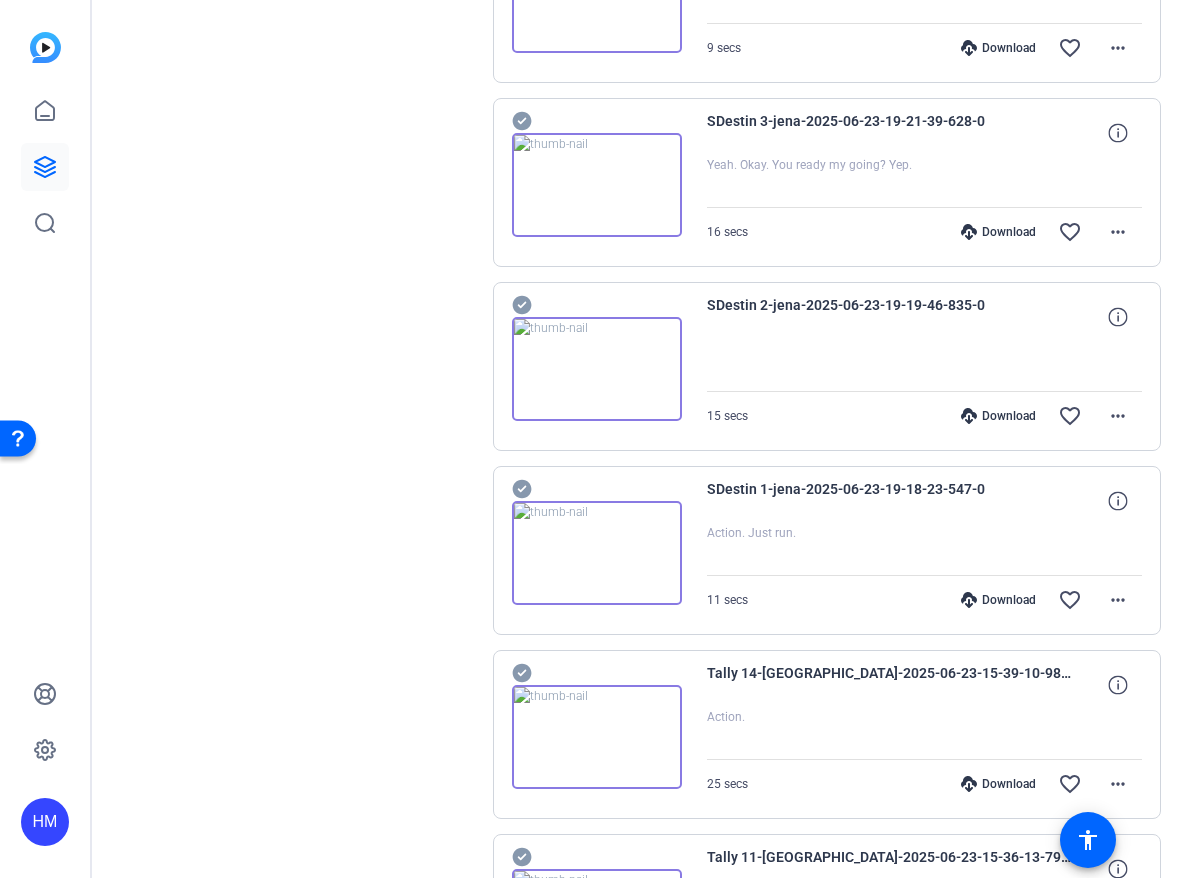 click on "Download" at bounding box center [998, 600] 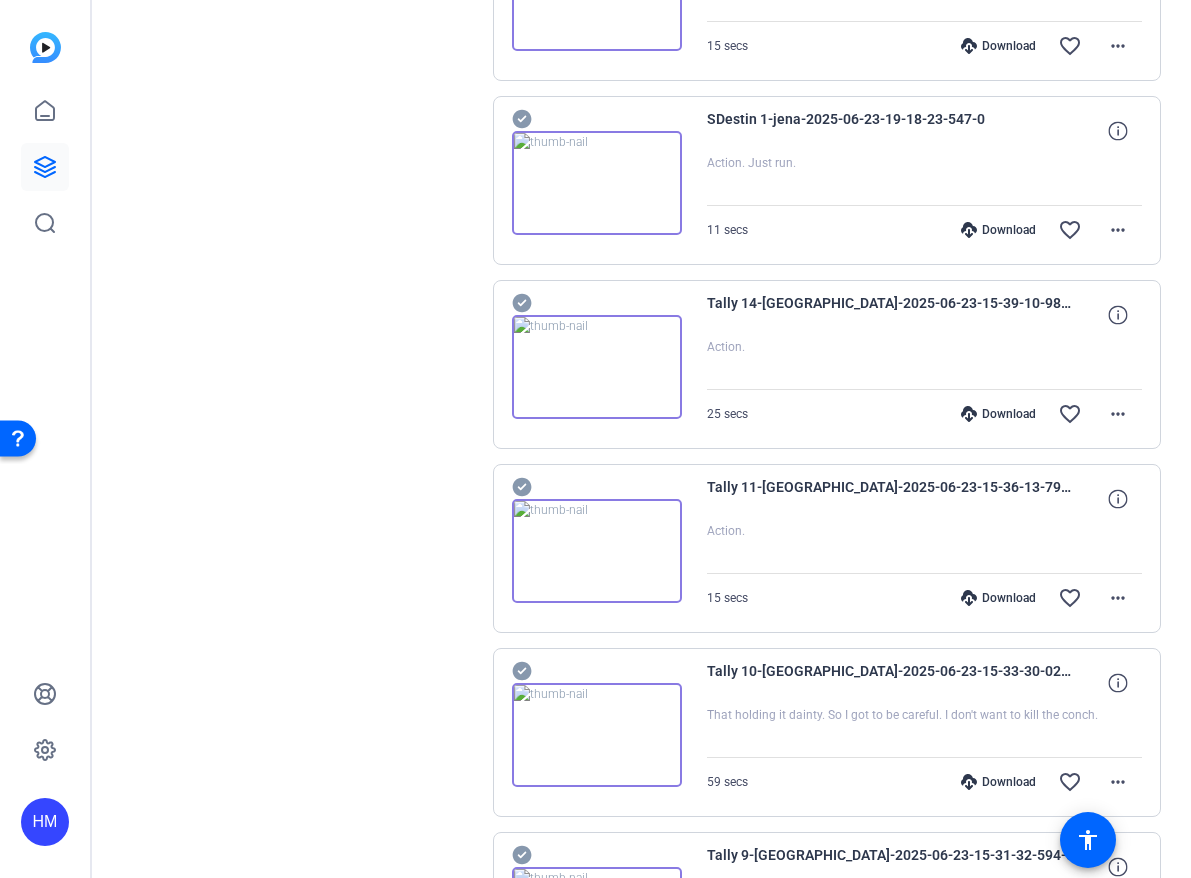 scroll, scrollTop: 7711, scrollLeft: 0, axis: vertical 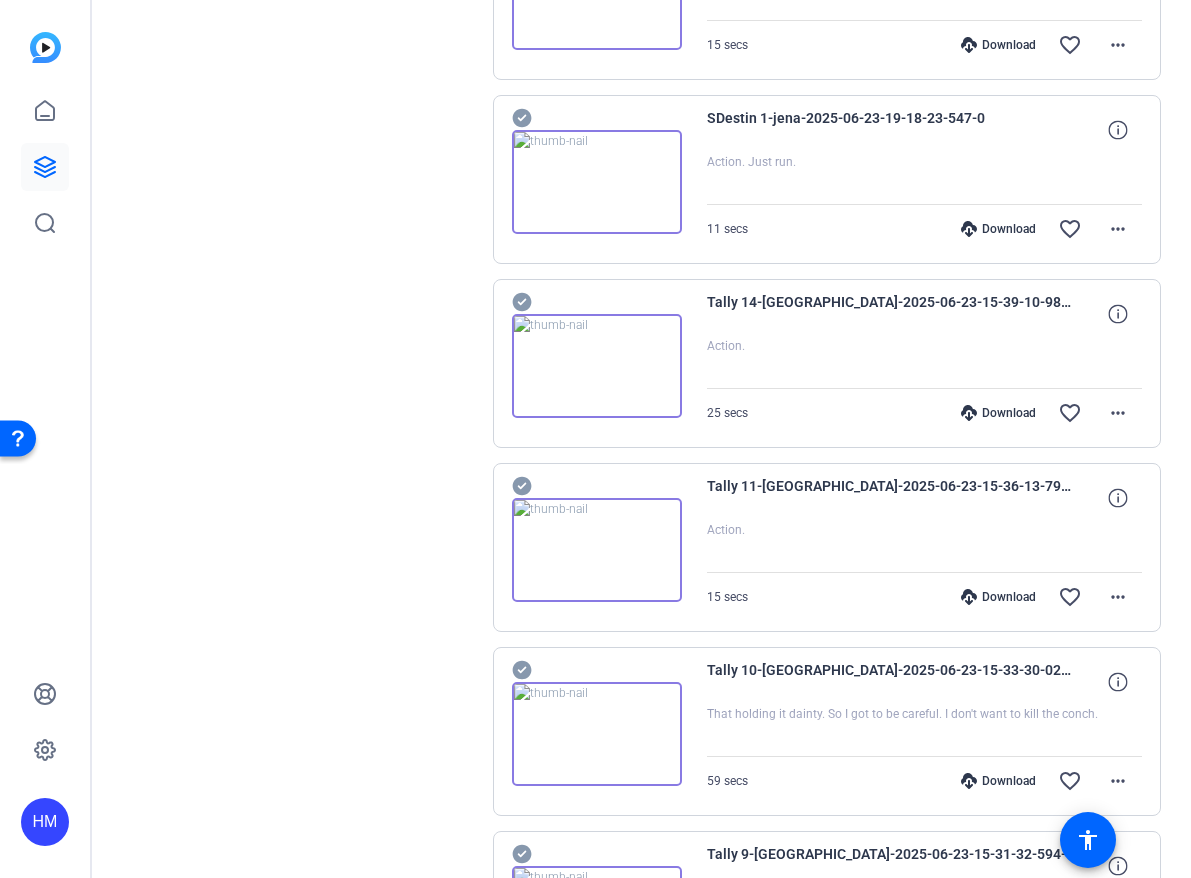 click on "Download" at bounding box center (998, 413) 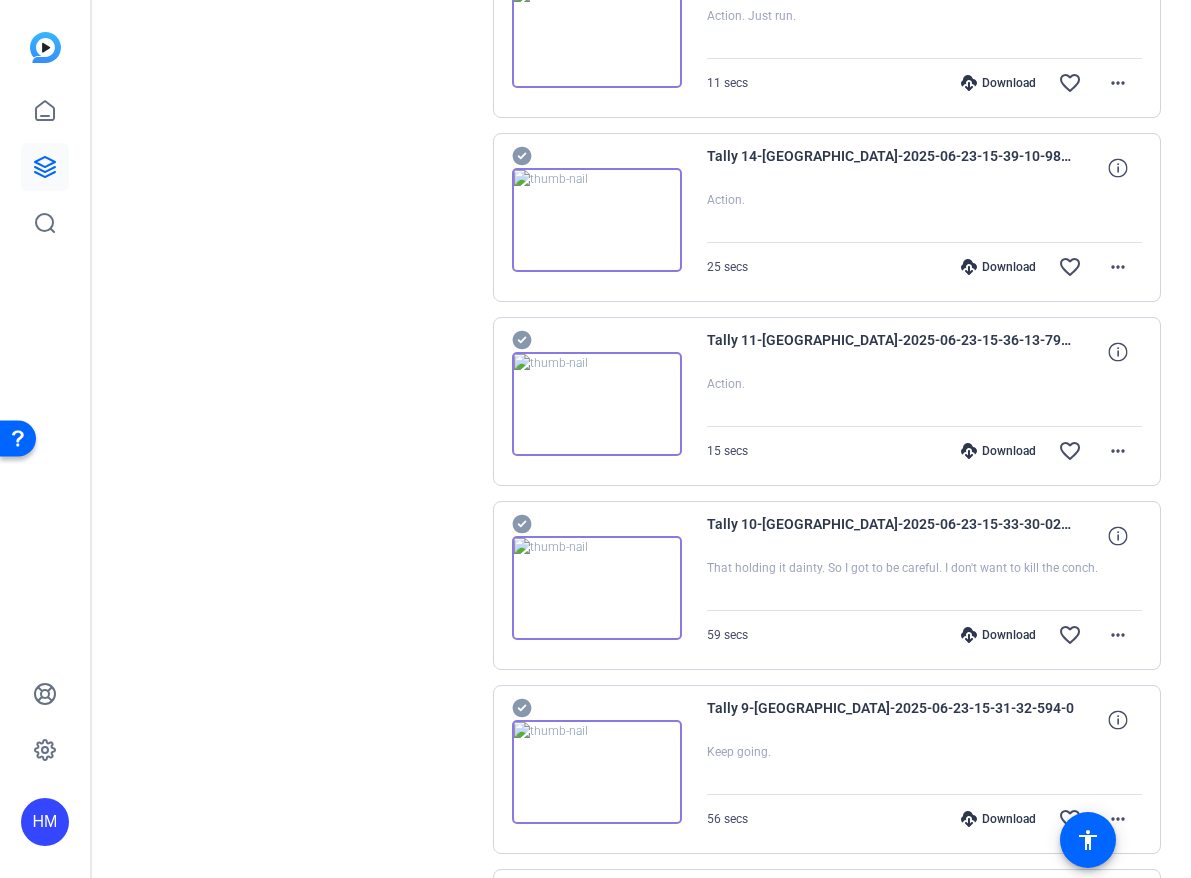 scroll, scrollTop: 7865, scrollLeft: 0, axis: vertical 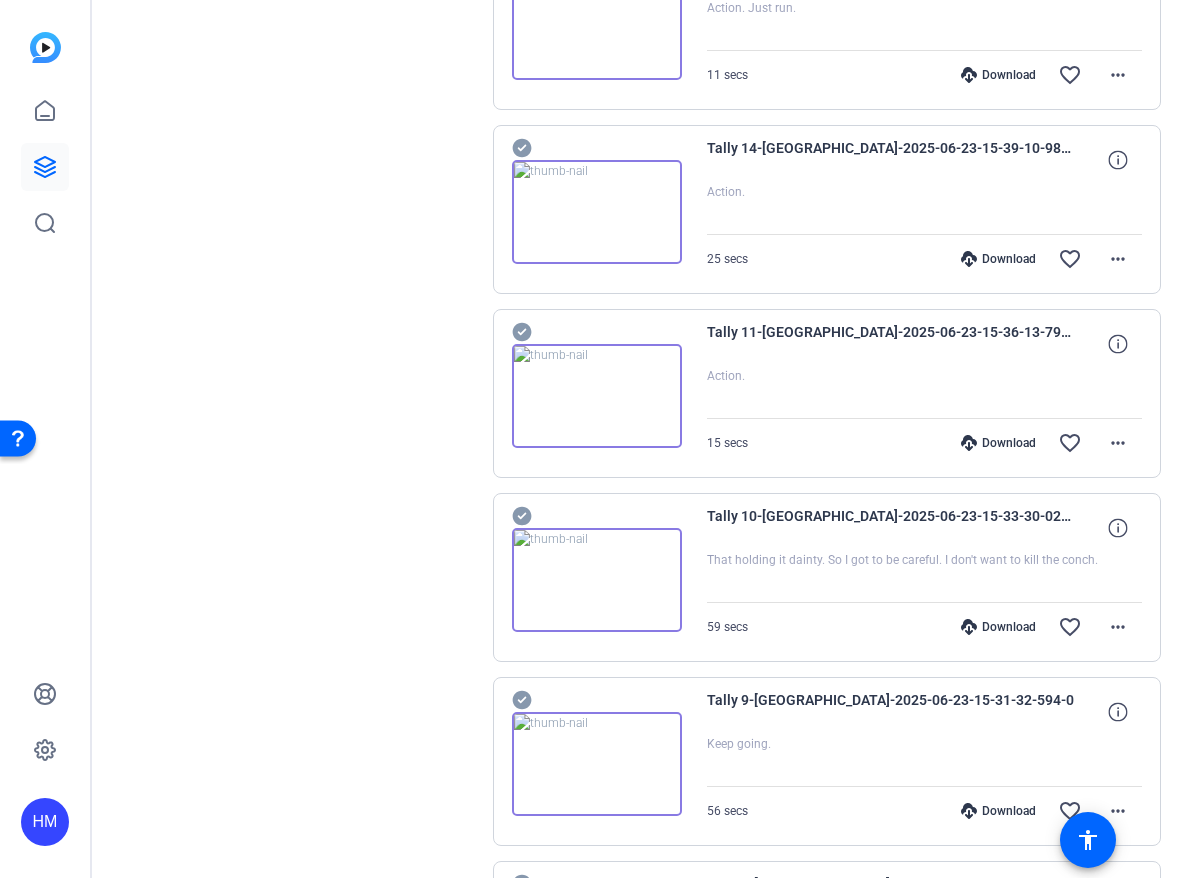 click on "Download" at bounding box center [998, 627] 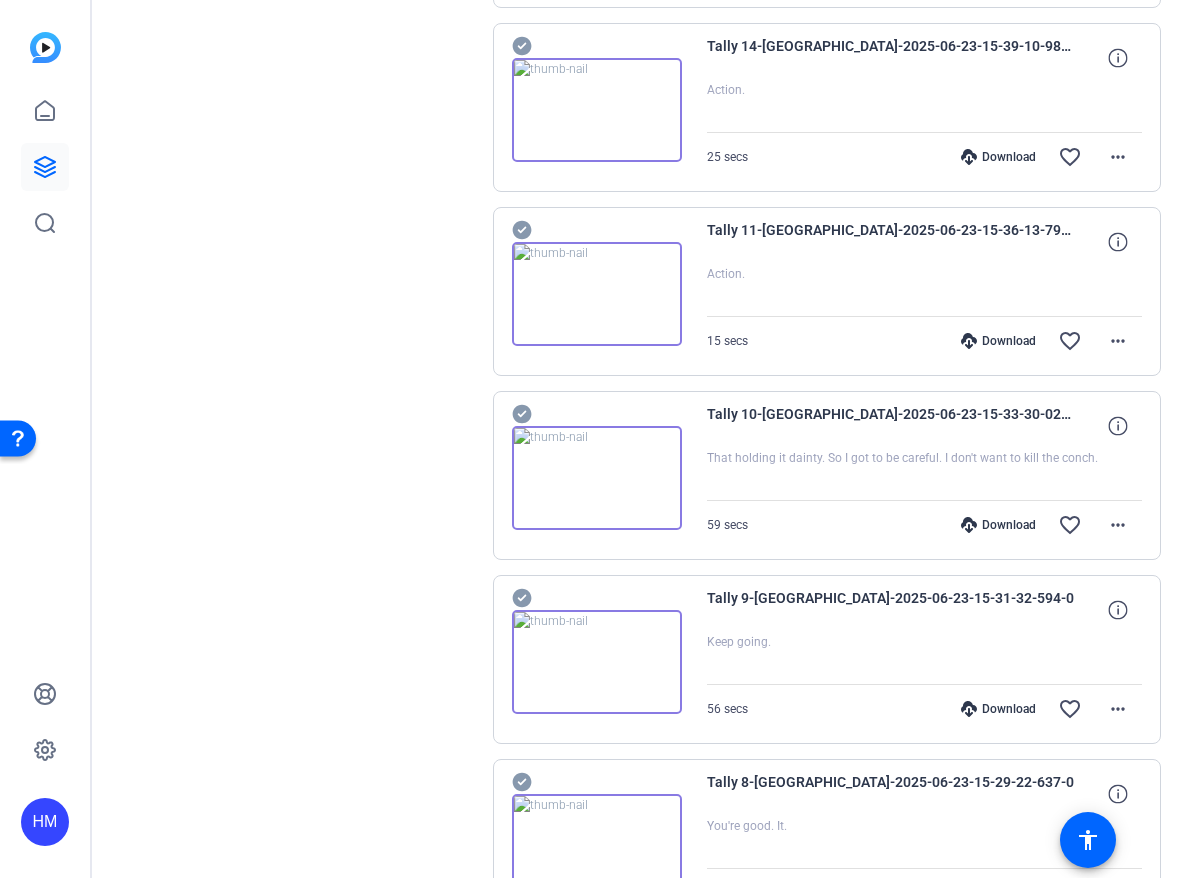 scroll, scrollTop: 8055, scrollLeft: 0, axis: vertical 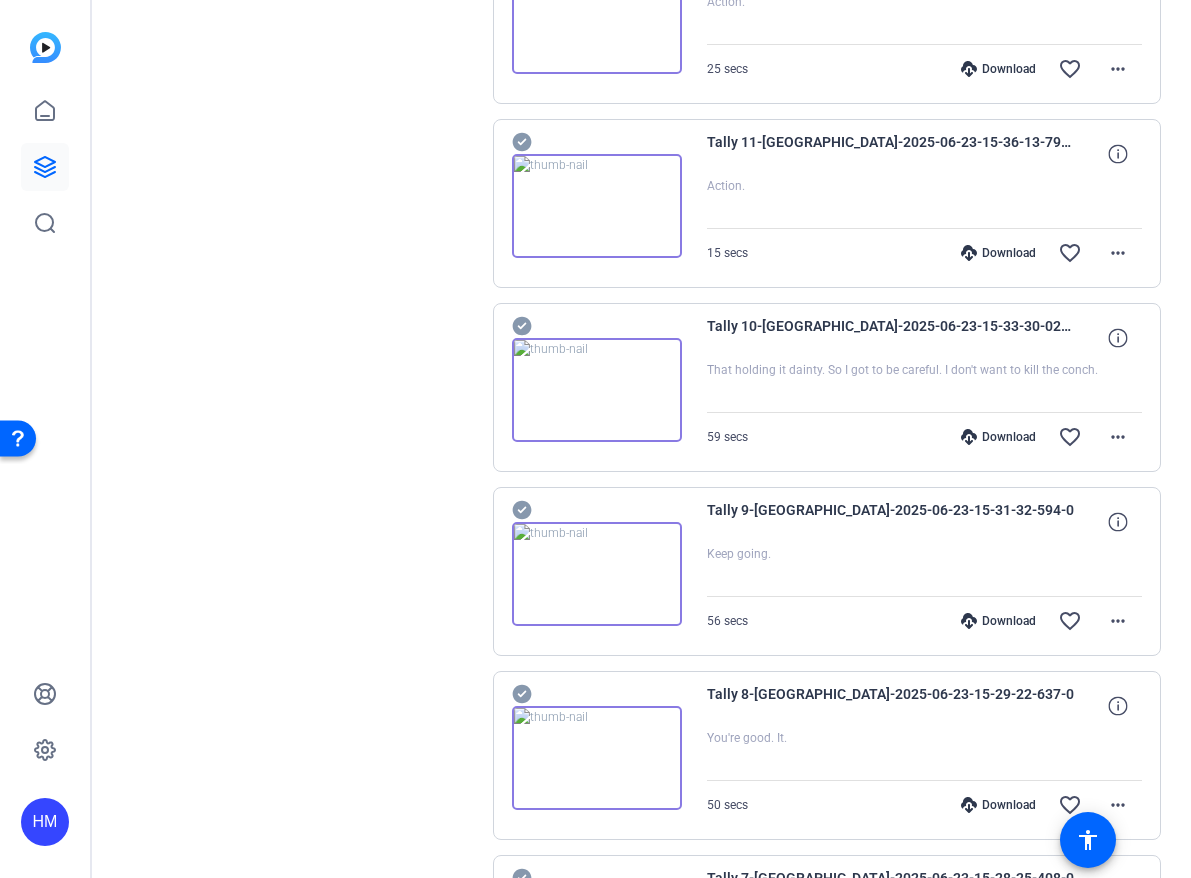 click on "Download" at bounding box center (998, 621) 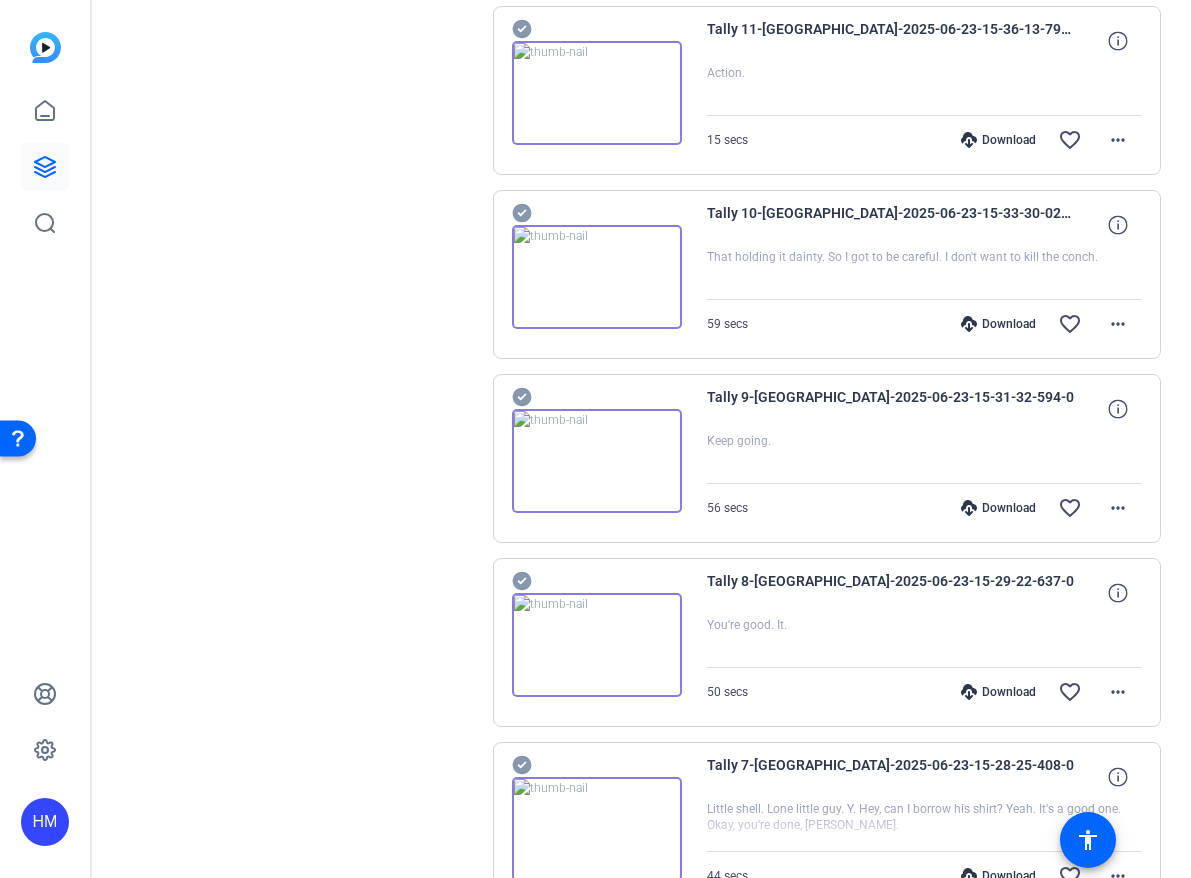 scroll, scrollTop: 8227, scrollLeft: 0, axis: vertical 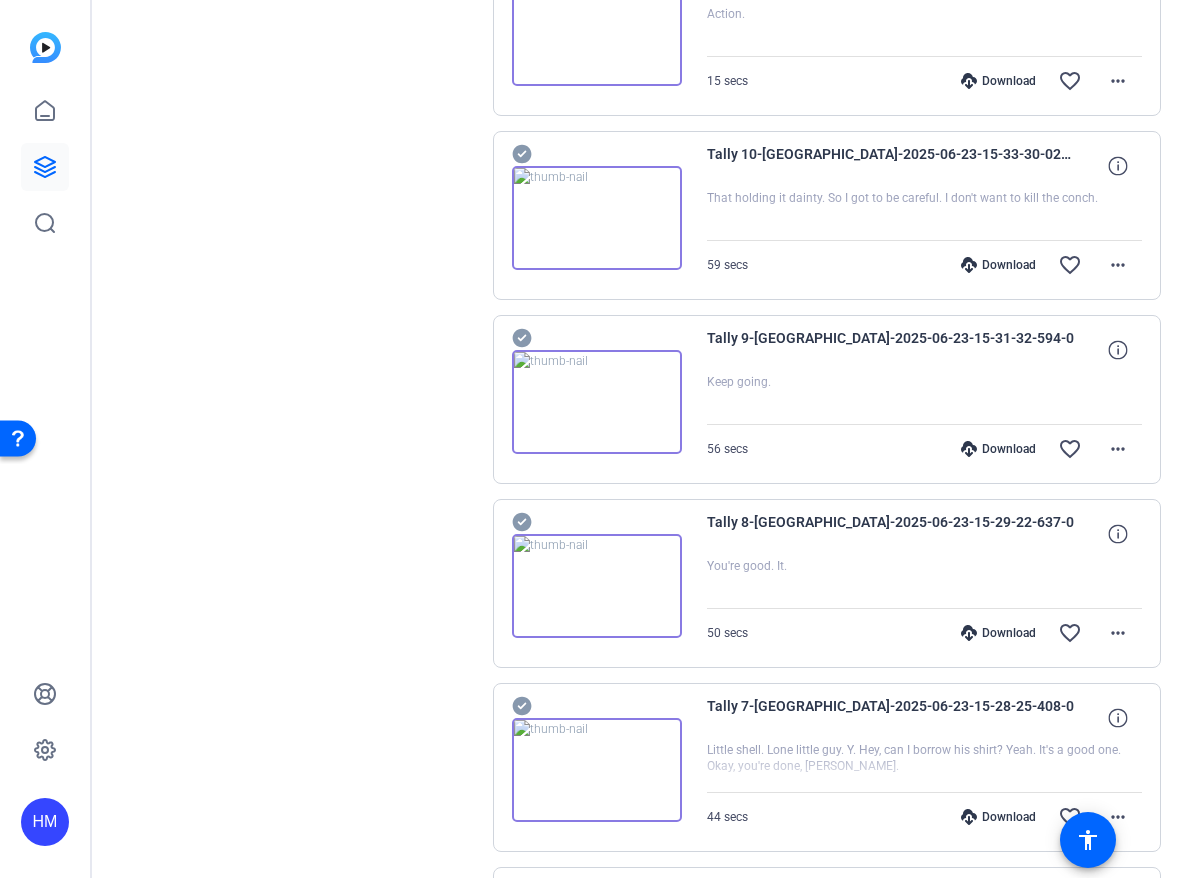 click on "Download" at bounding box center [998, 633] 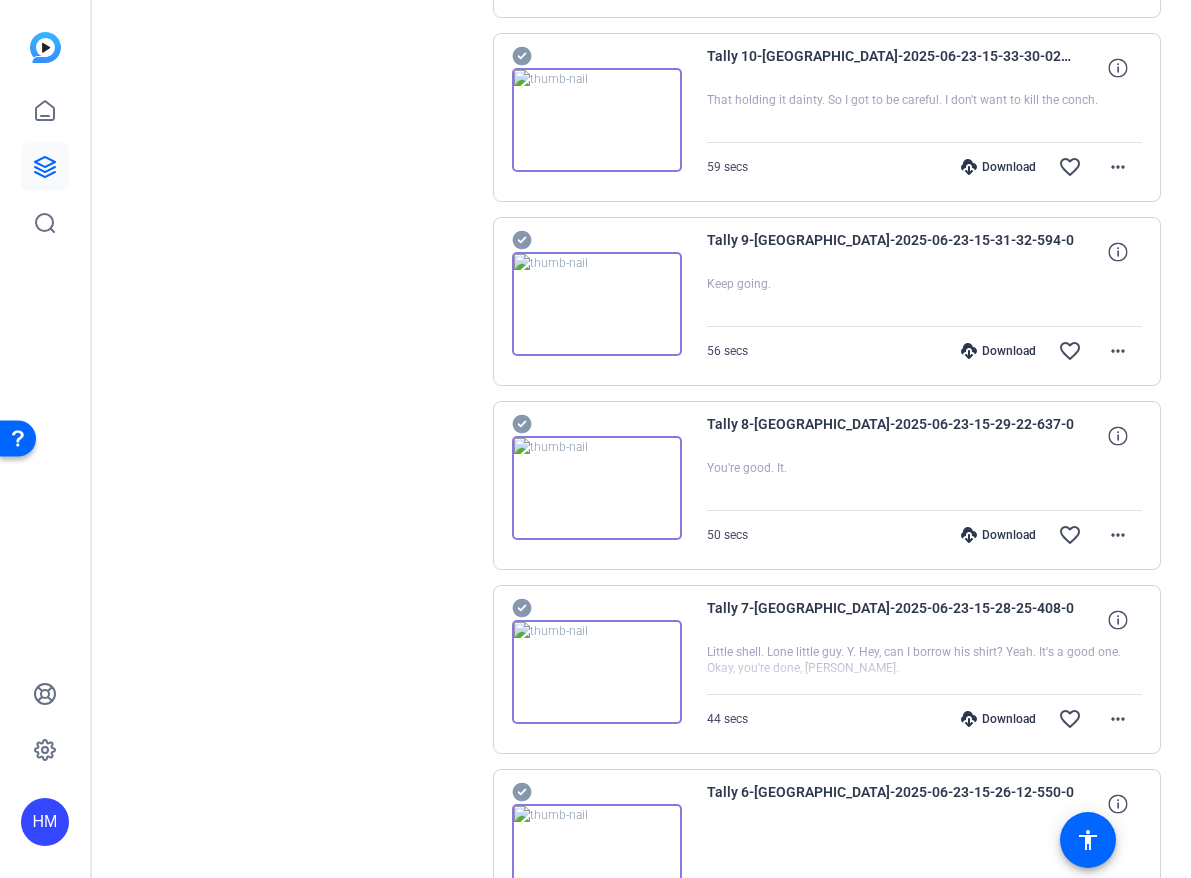 scroll, scrollTop: 8412, scrollLeft: 0, axis: vertical 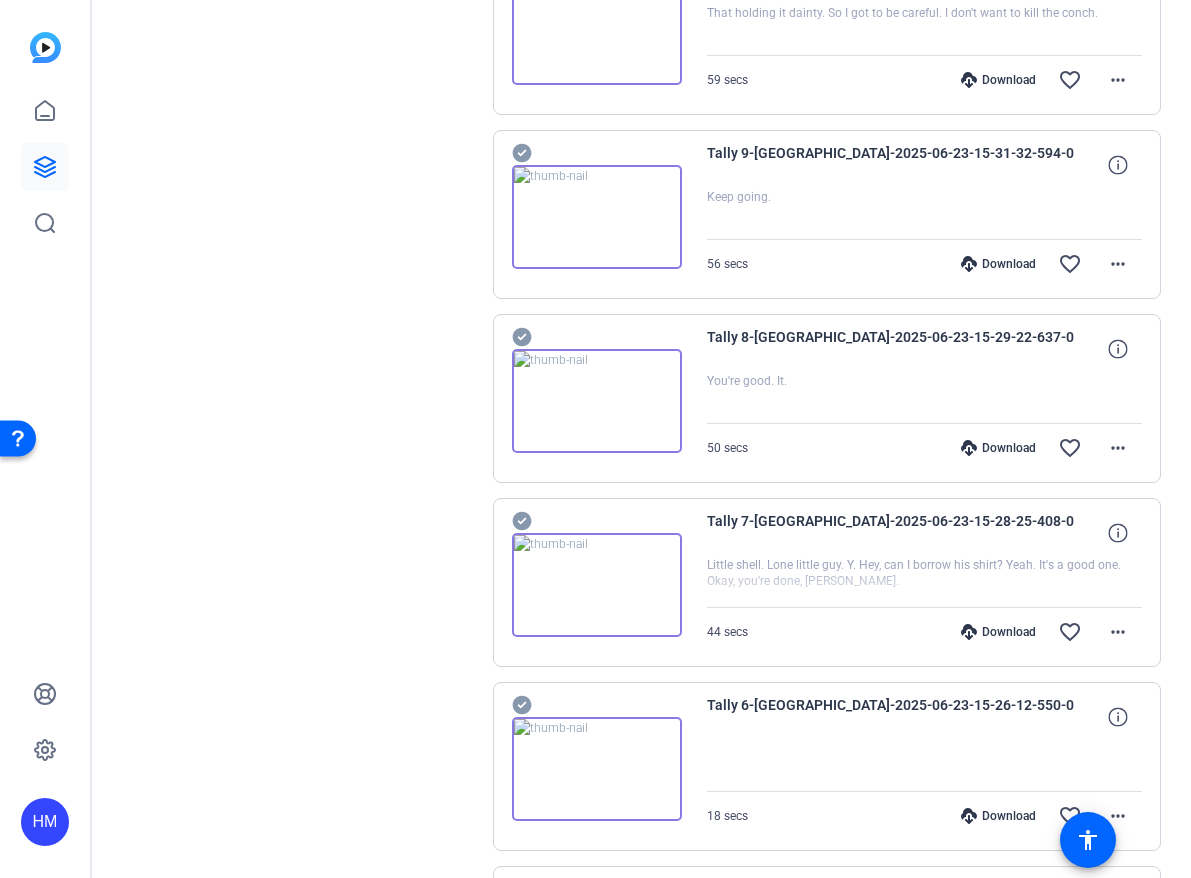 click on "Download" at bounding box center (998, 632) 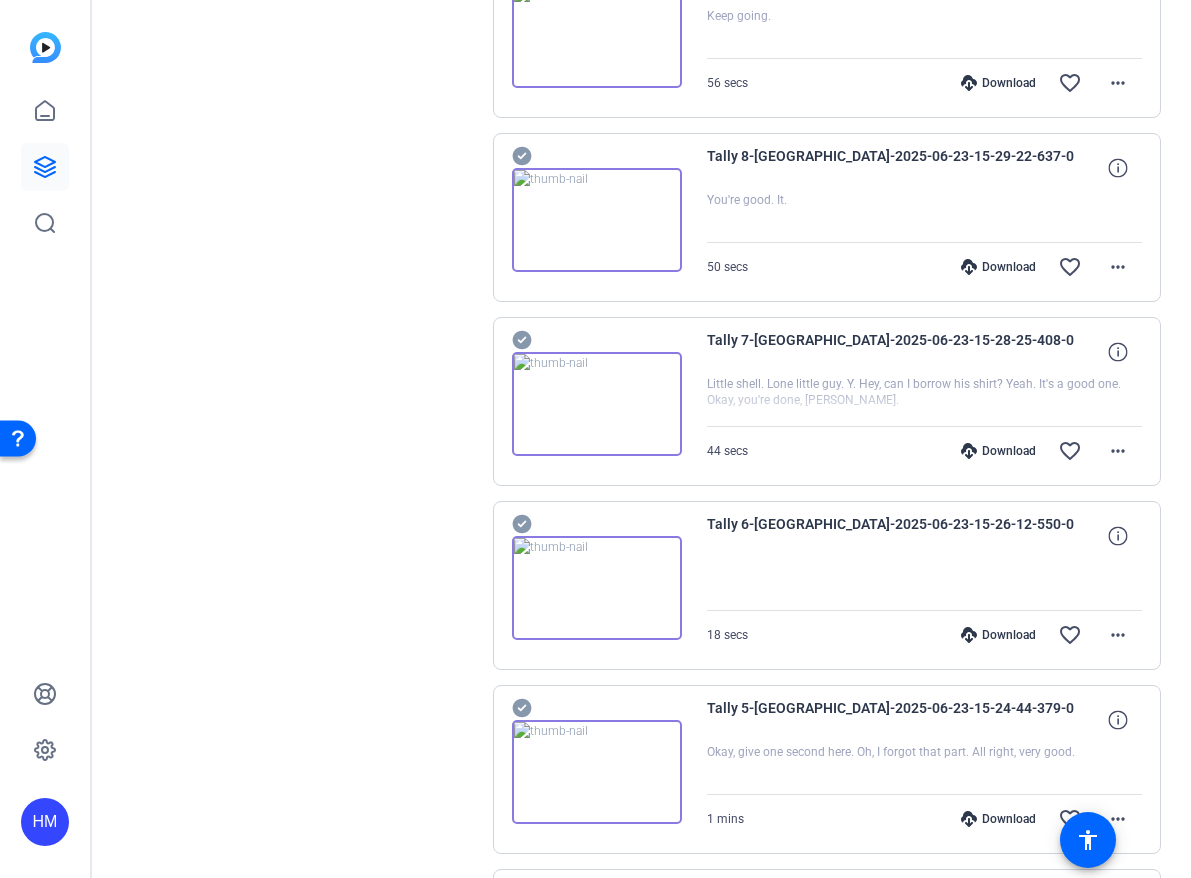 scroll, scrollTop: 8600, scrollLeft: 0, axis: vertical 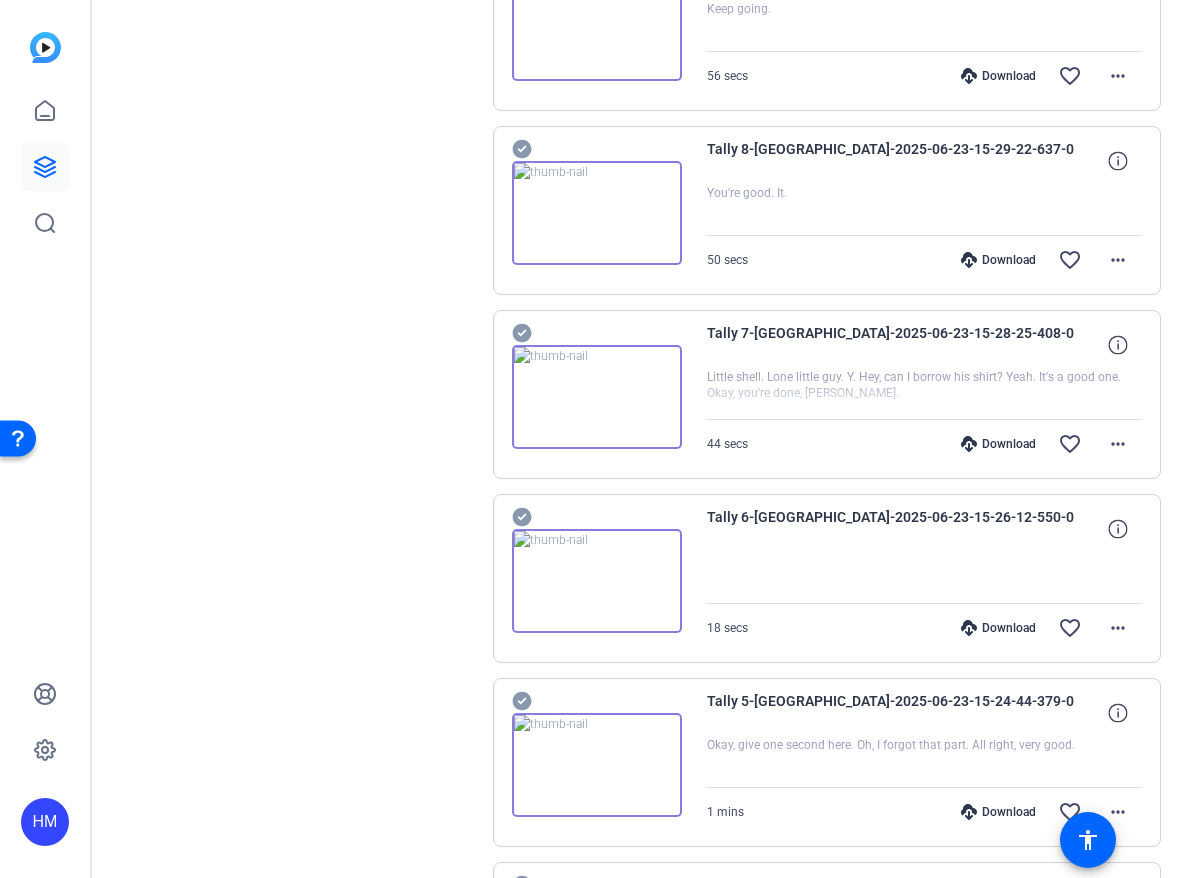 click on "Download" at bounding box center (998, 628) 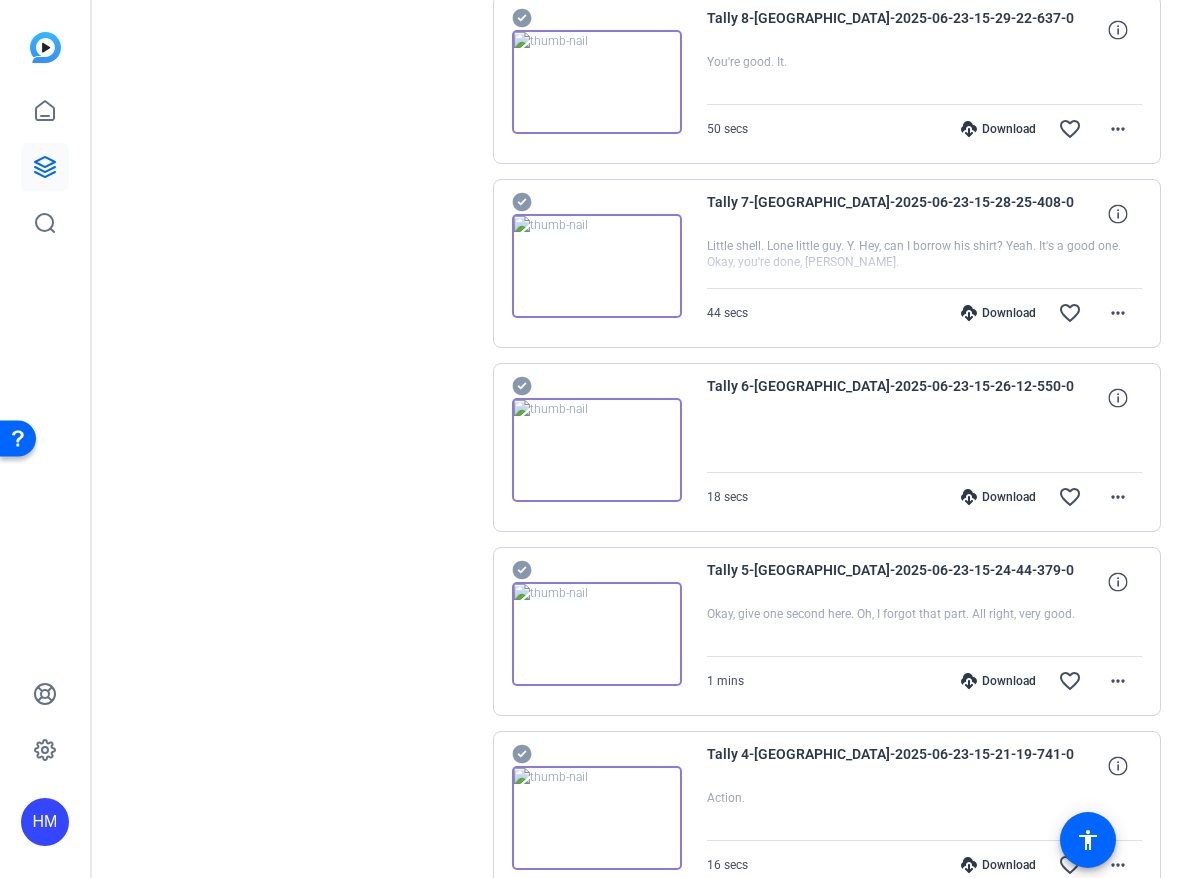 scroll, scrollTop: 8826, scrollLeft: 0, axis: vertical 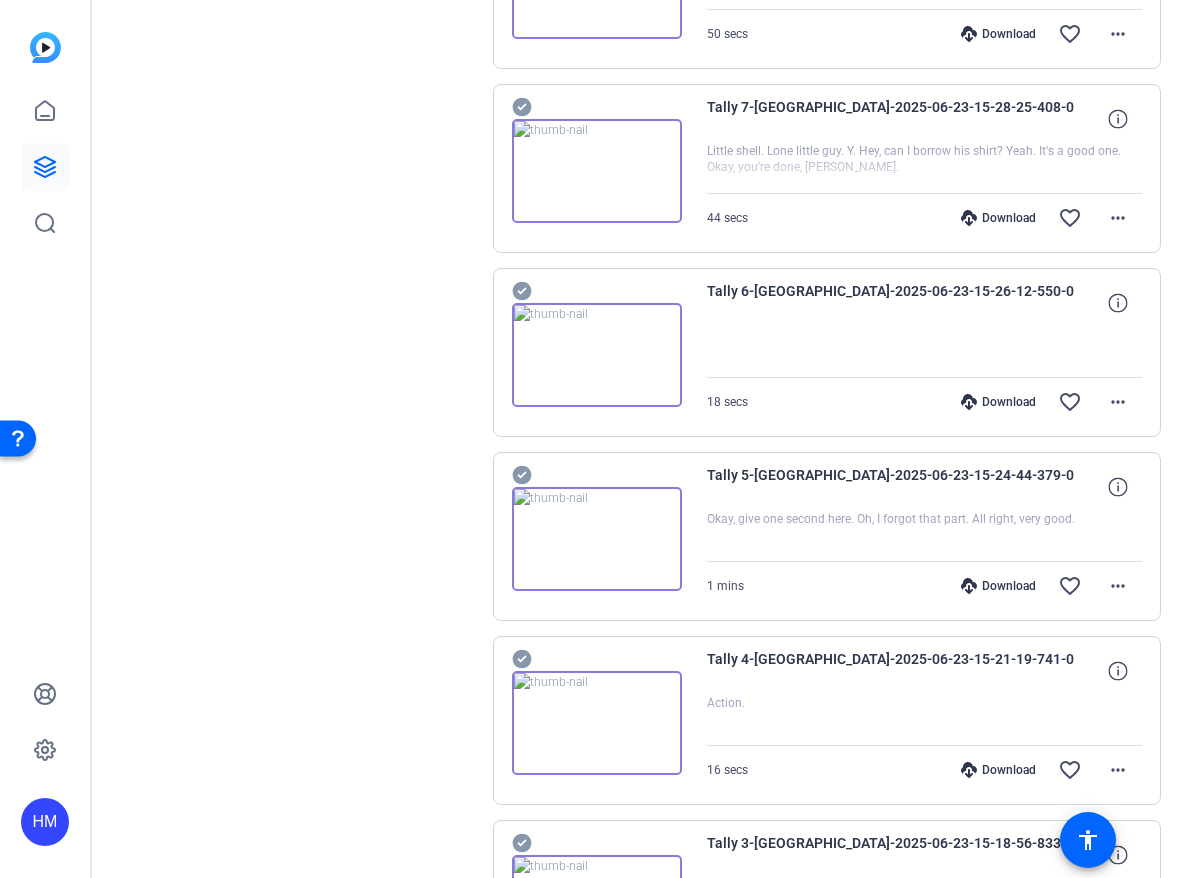 click on "Download" at bounding box center (998, 586) 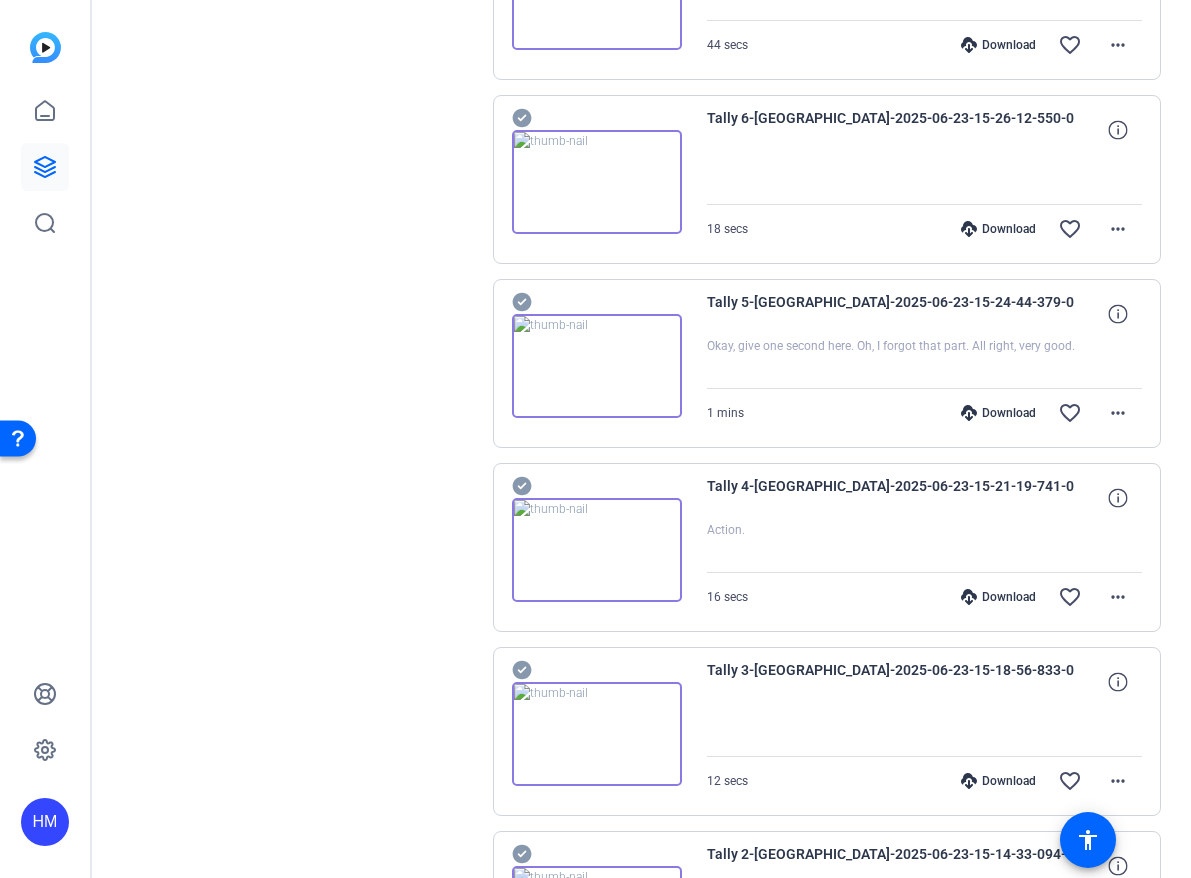 scroll, scrollTop: 9011, scrollLeft: 0, axis: vertical 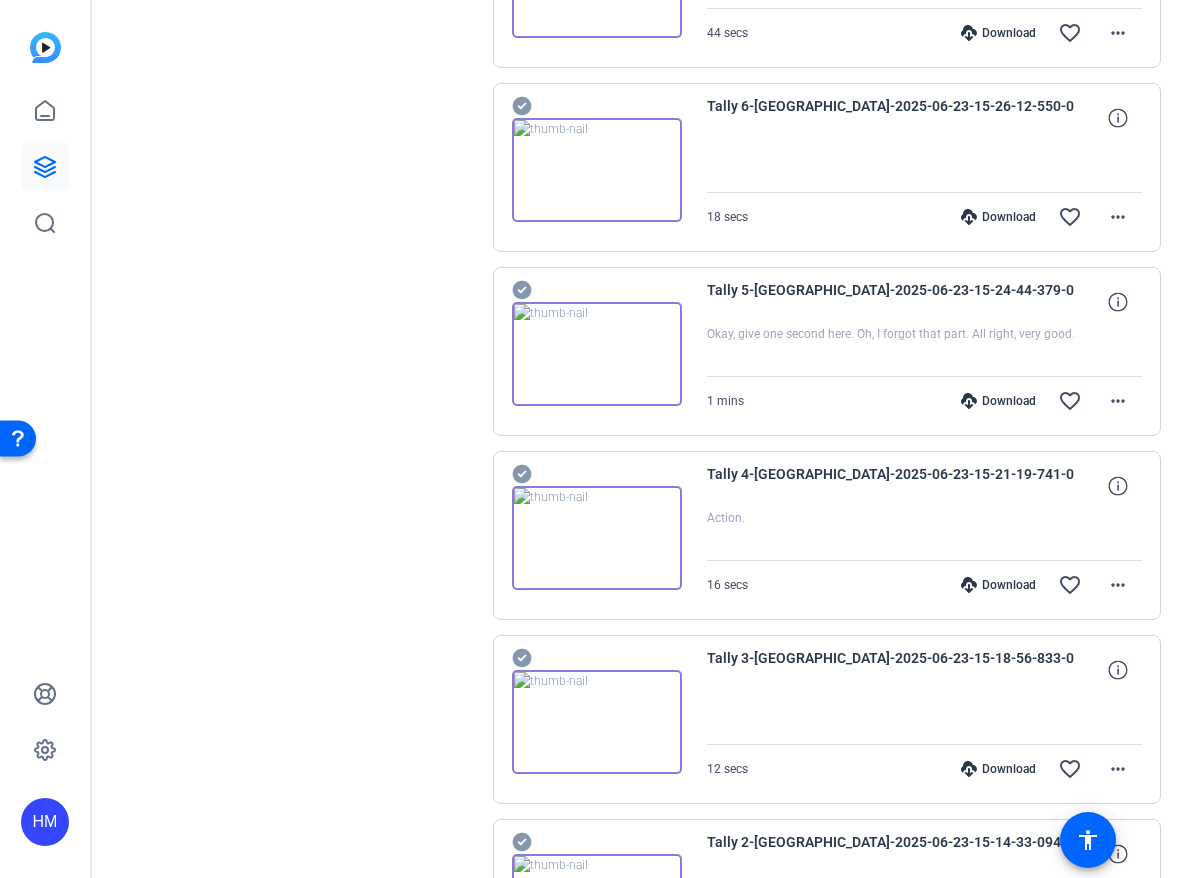 click on "Download" at bounding box center [998, 585] 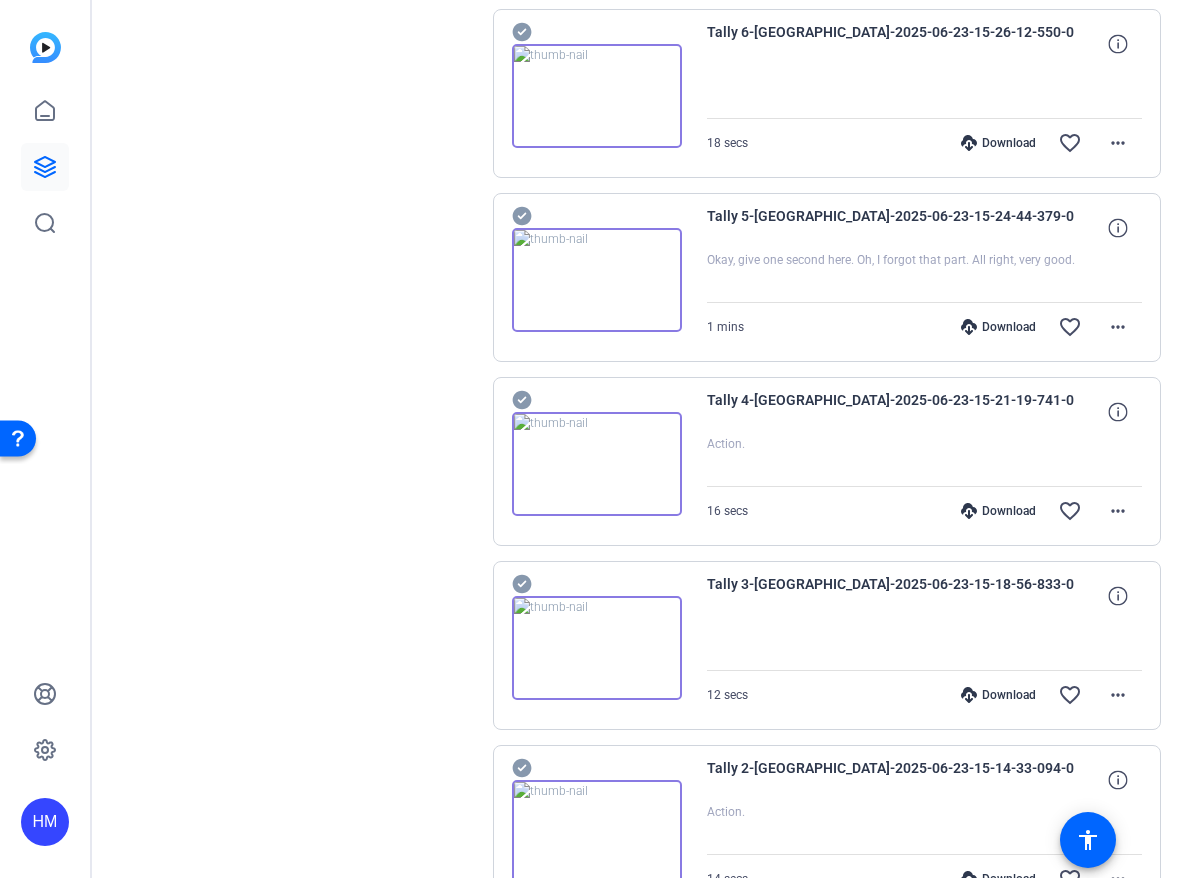scroll, scrollTop: 9166, scrollLeft: 0, axis: vertical 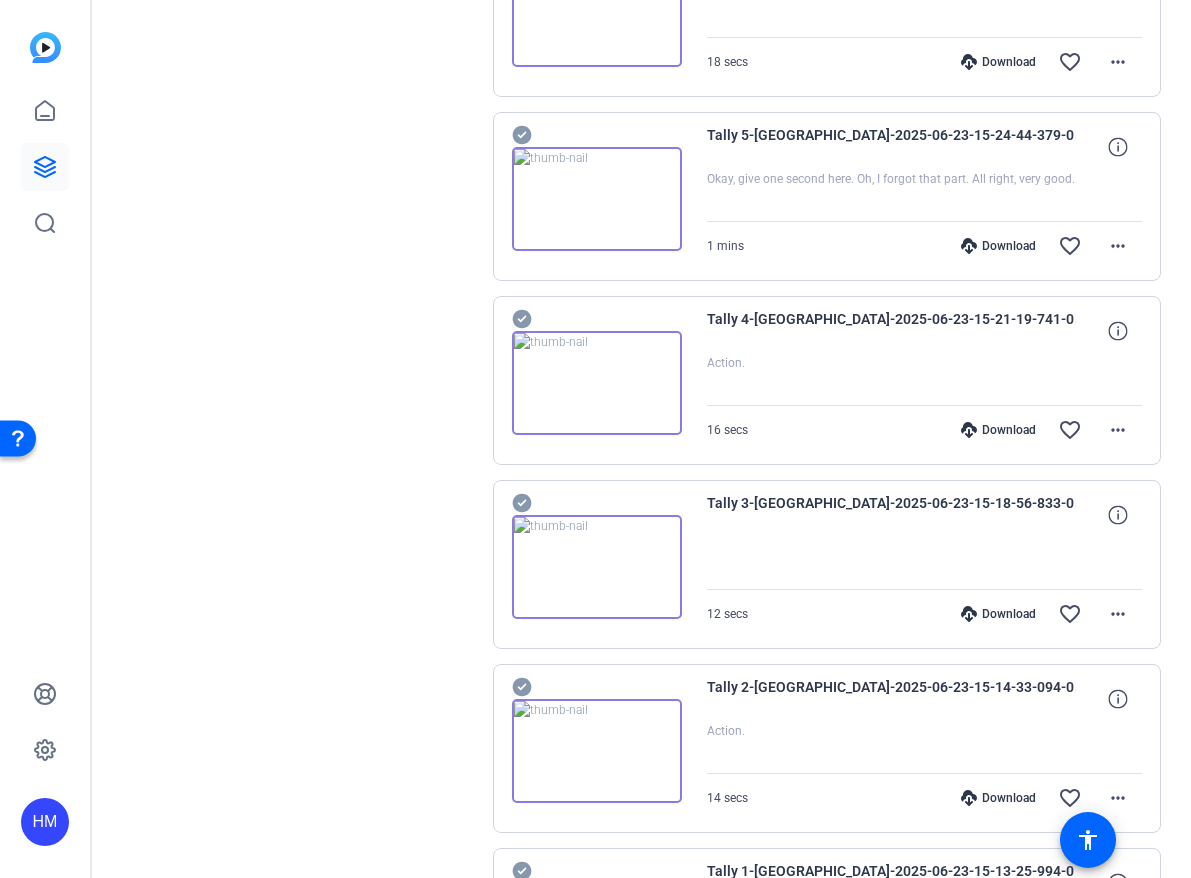 click on "Download" at bounding box center [998, 614] 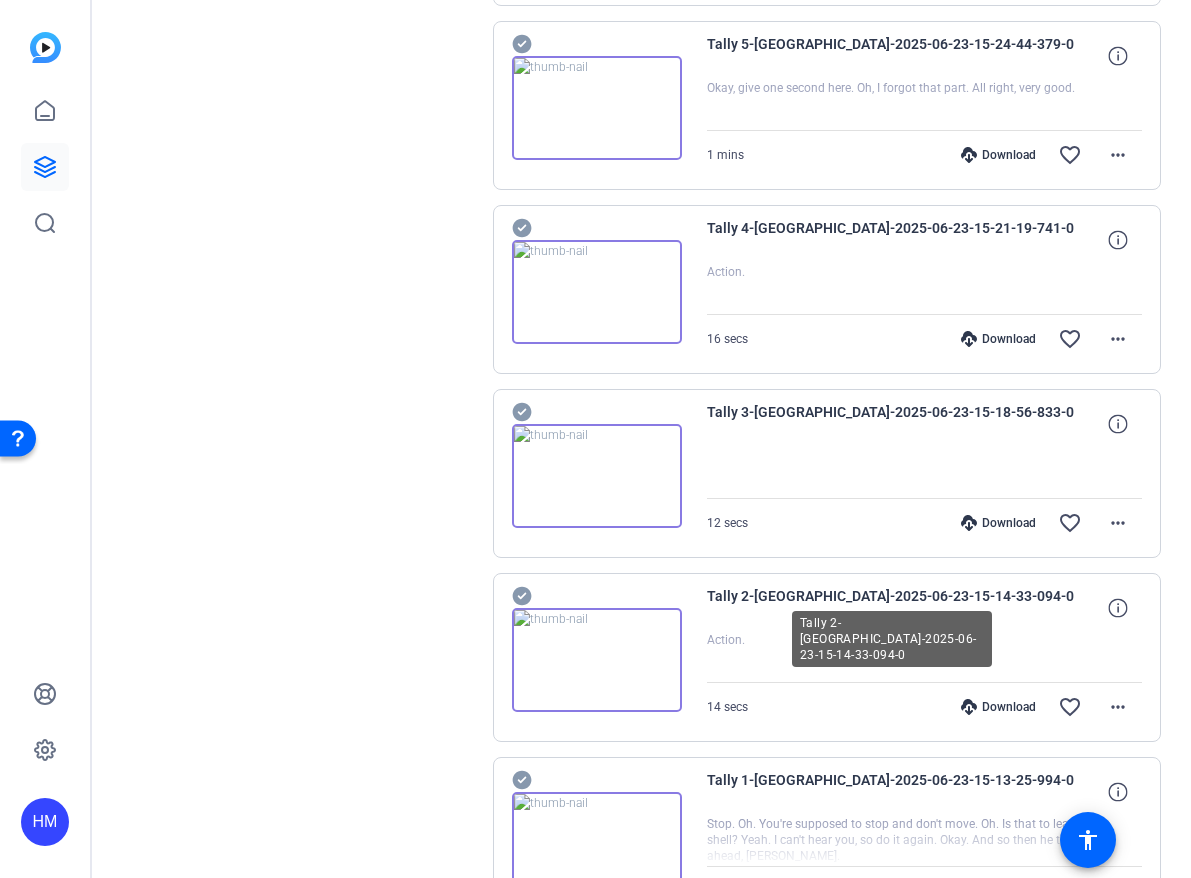 scroll, scrollTop: 9352, scrollLeft: 0, axis: vertical 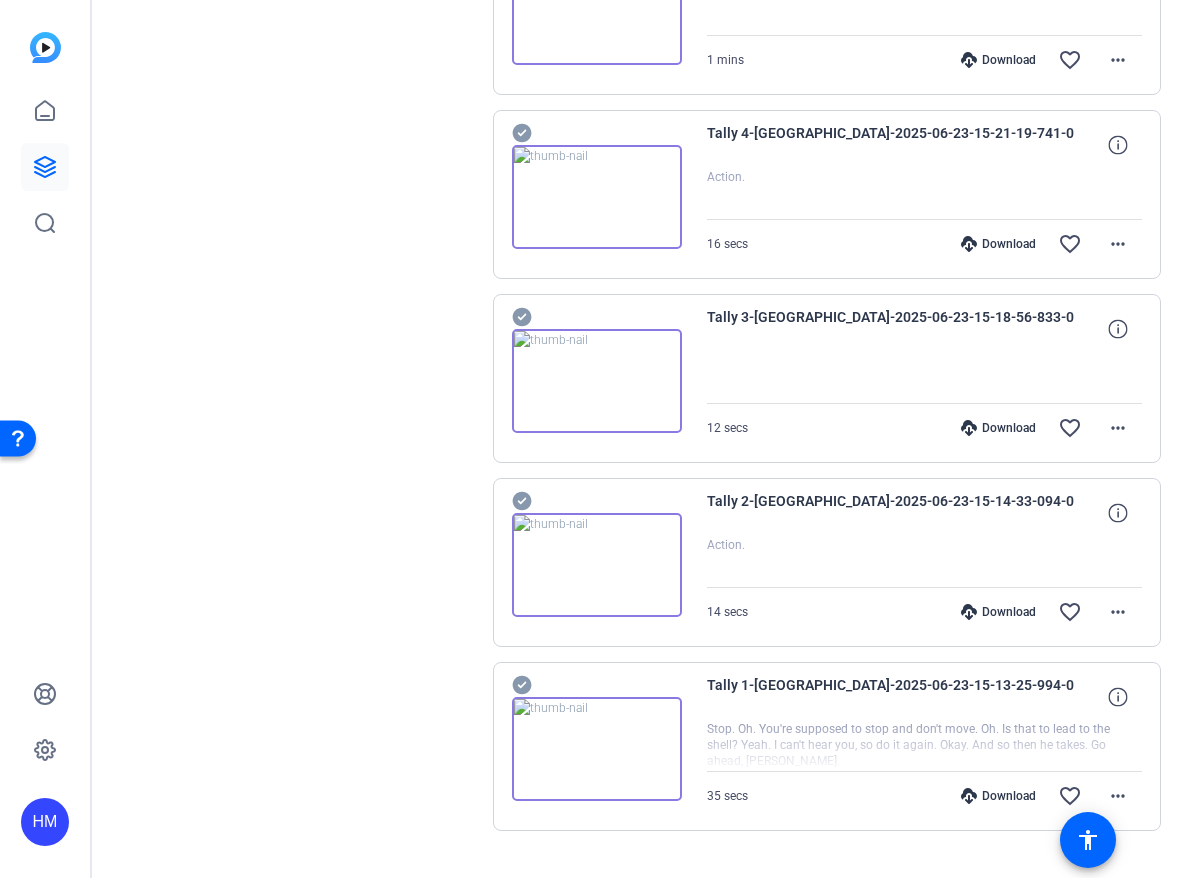 click on "Download" at bounding box center (998, 612) 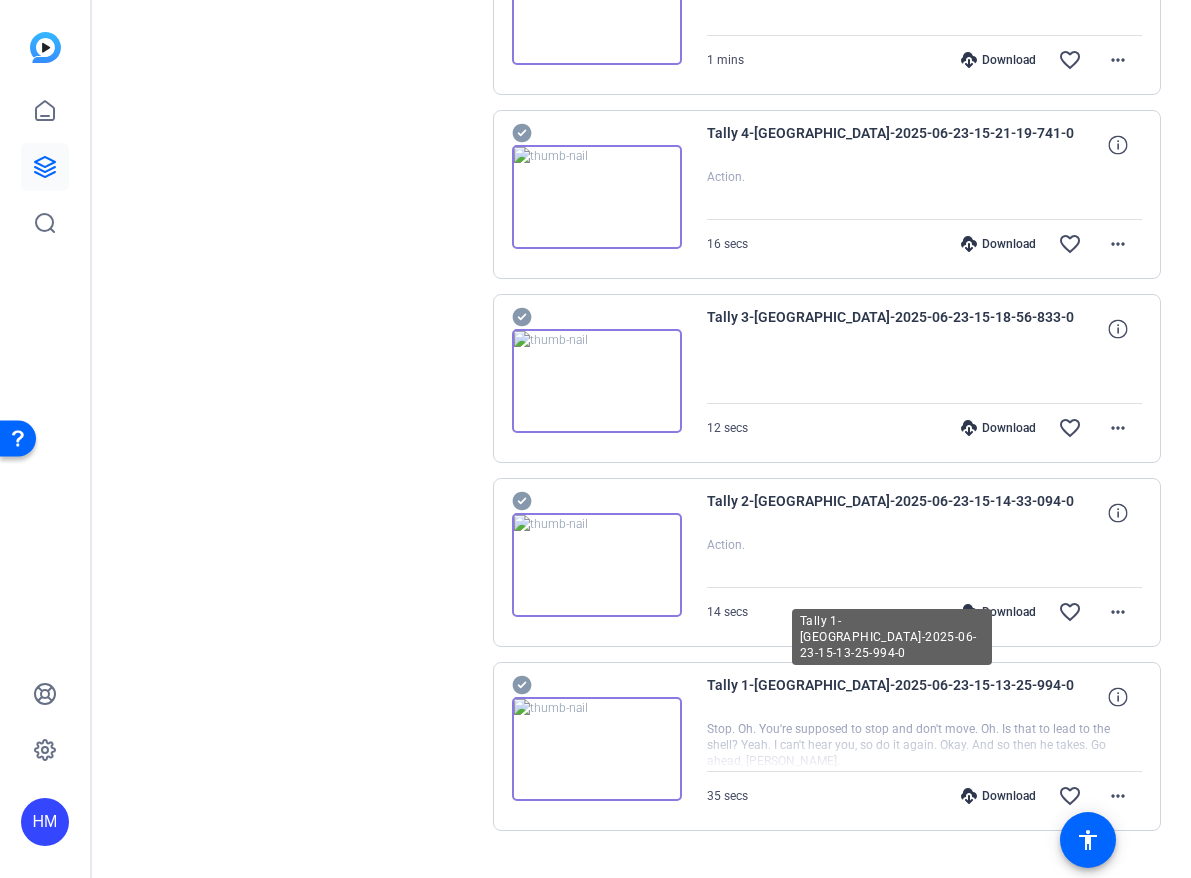 scroll, scrollTop: 9394, scrollLeft: 0, axis: vertical 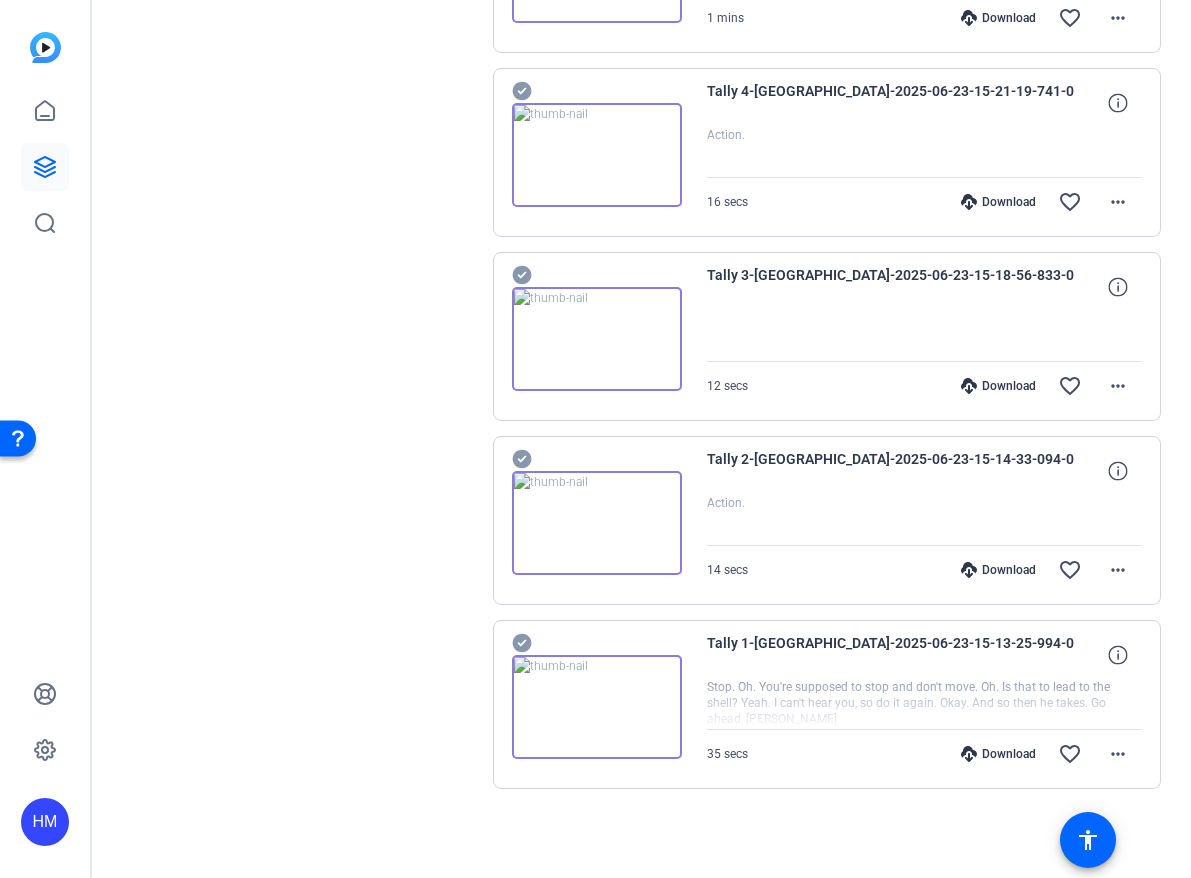 click on "Download" at bounding box center (998, 754) 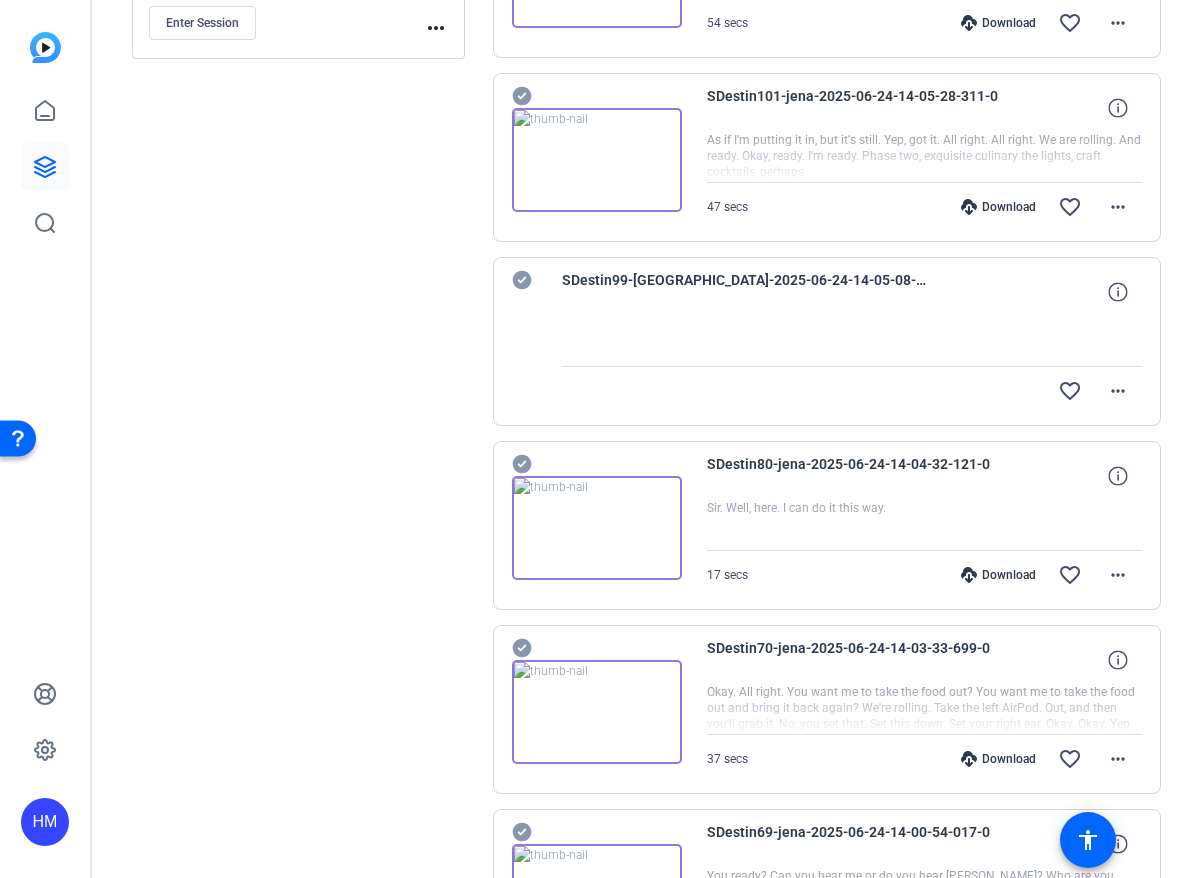 scroll, scrollTop: 0, scrollLeft: 0, axis: both 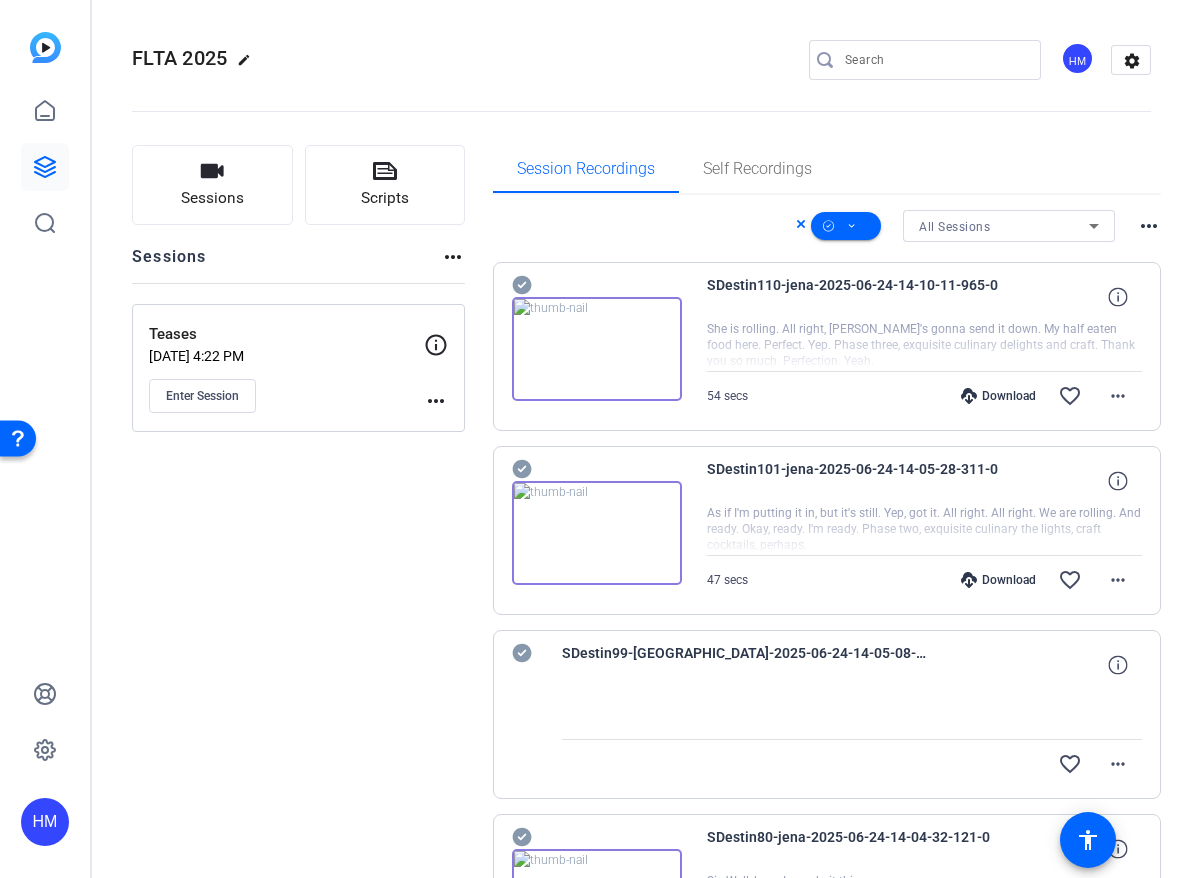 click on "FLTA 2025  edit
HM  settings" 